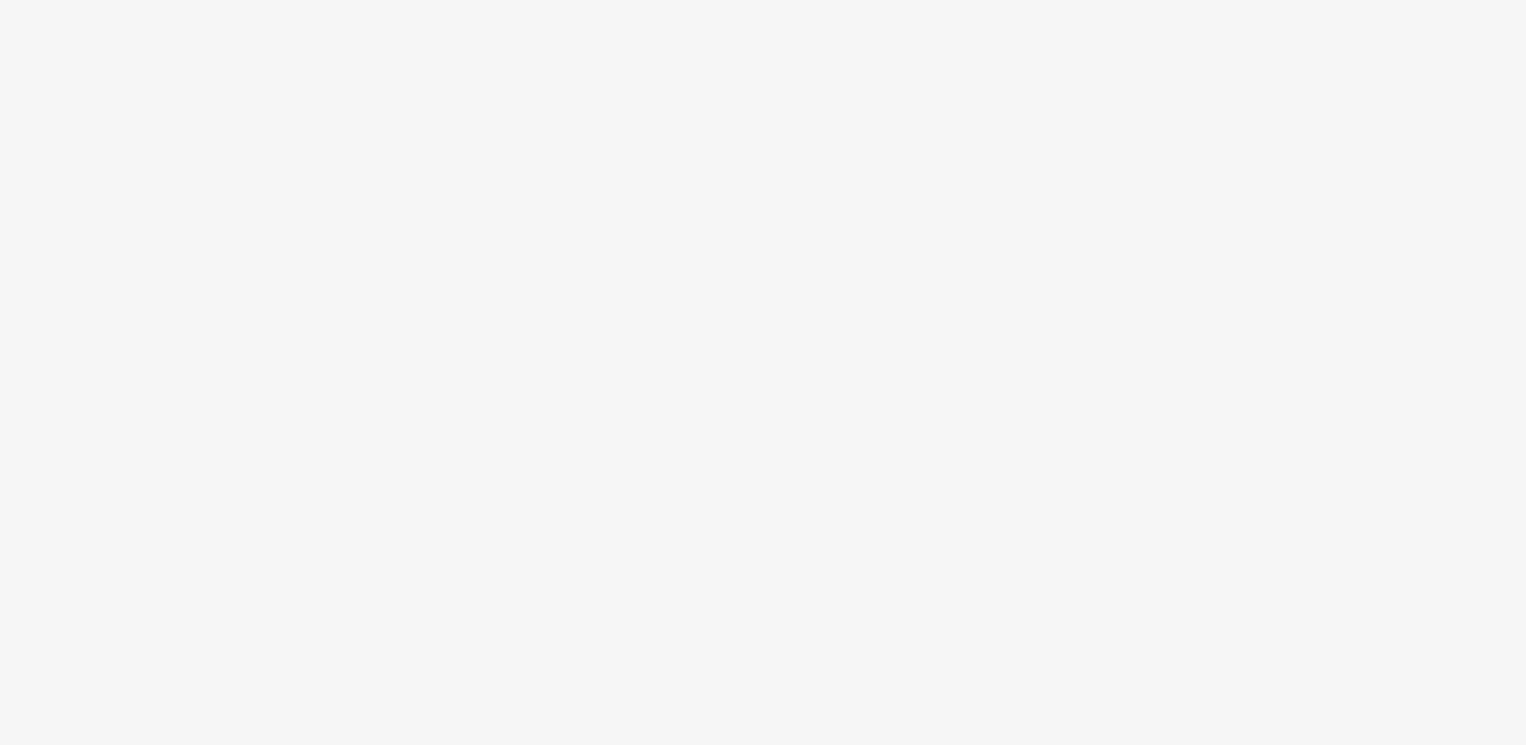scroll, scrollTop: 0, scrollLeft: 0, axis: both 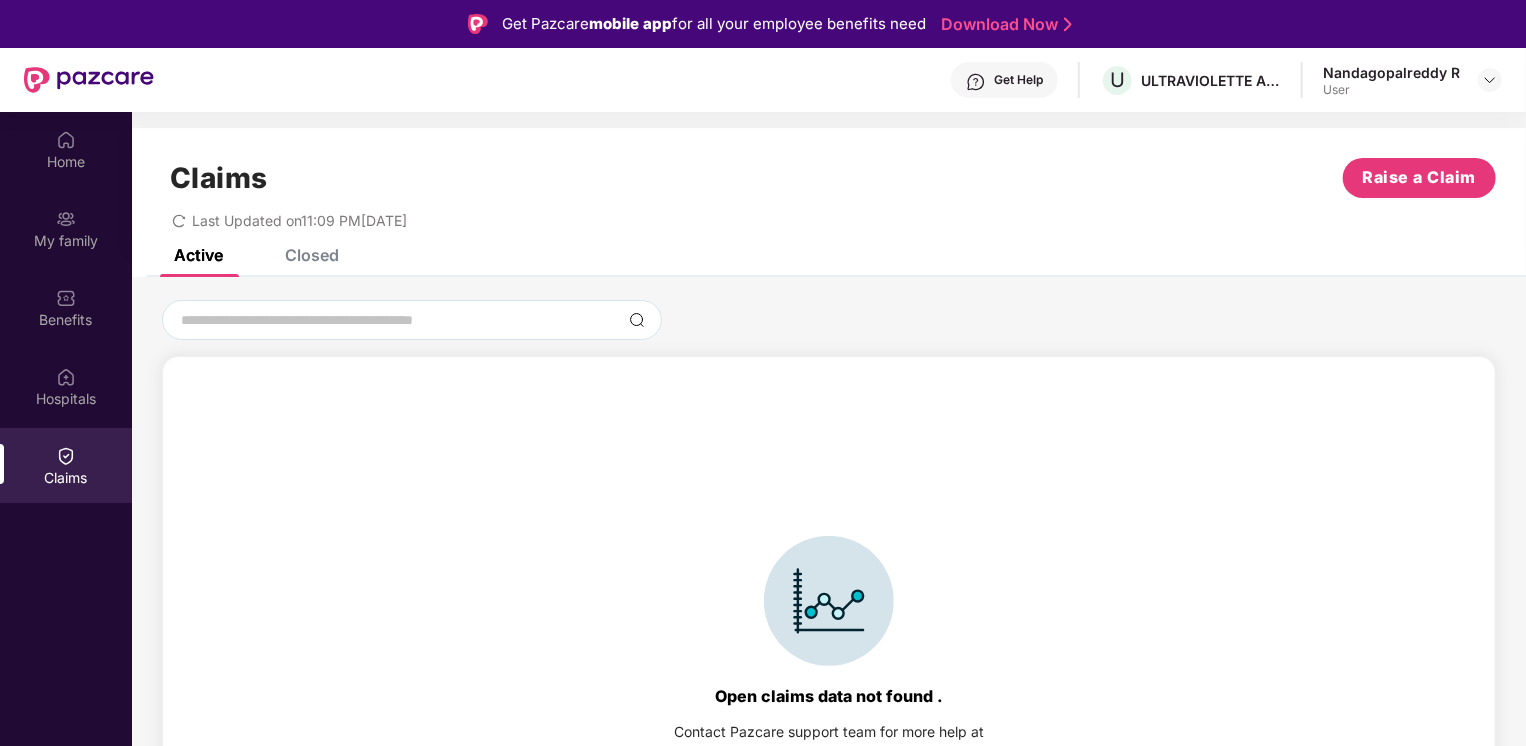 click at bounding box center [66, 456] 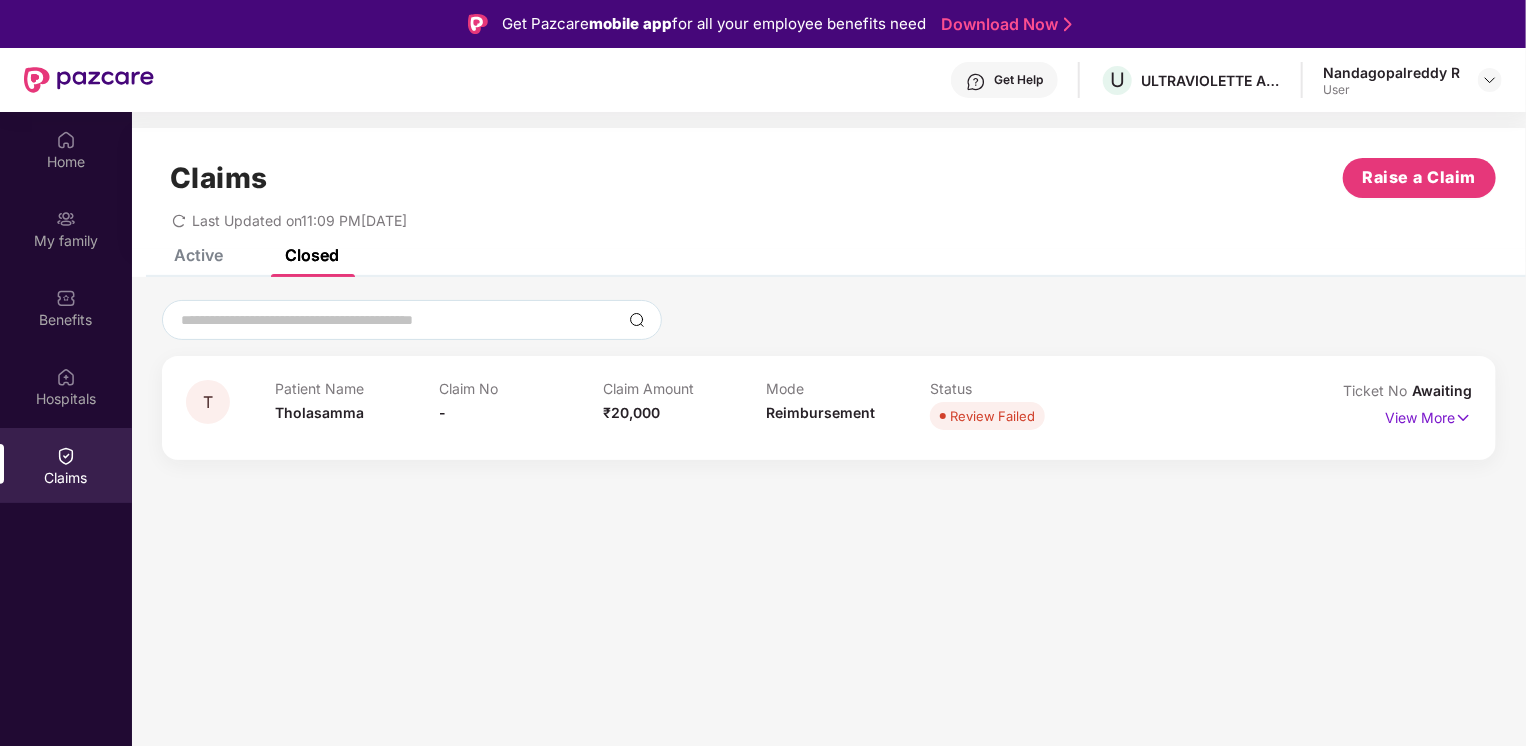 click on "Review Failed" at bounding box center [992, 416] 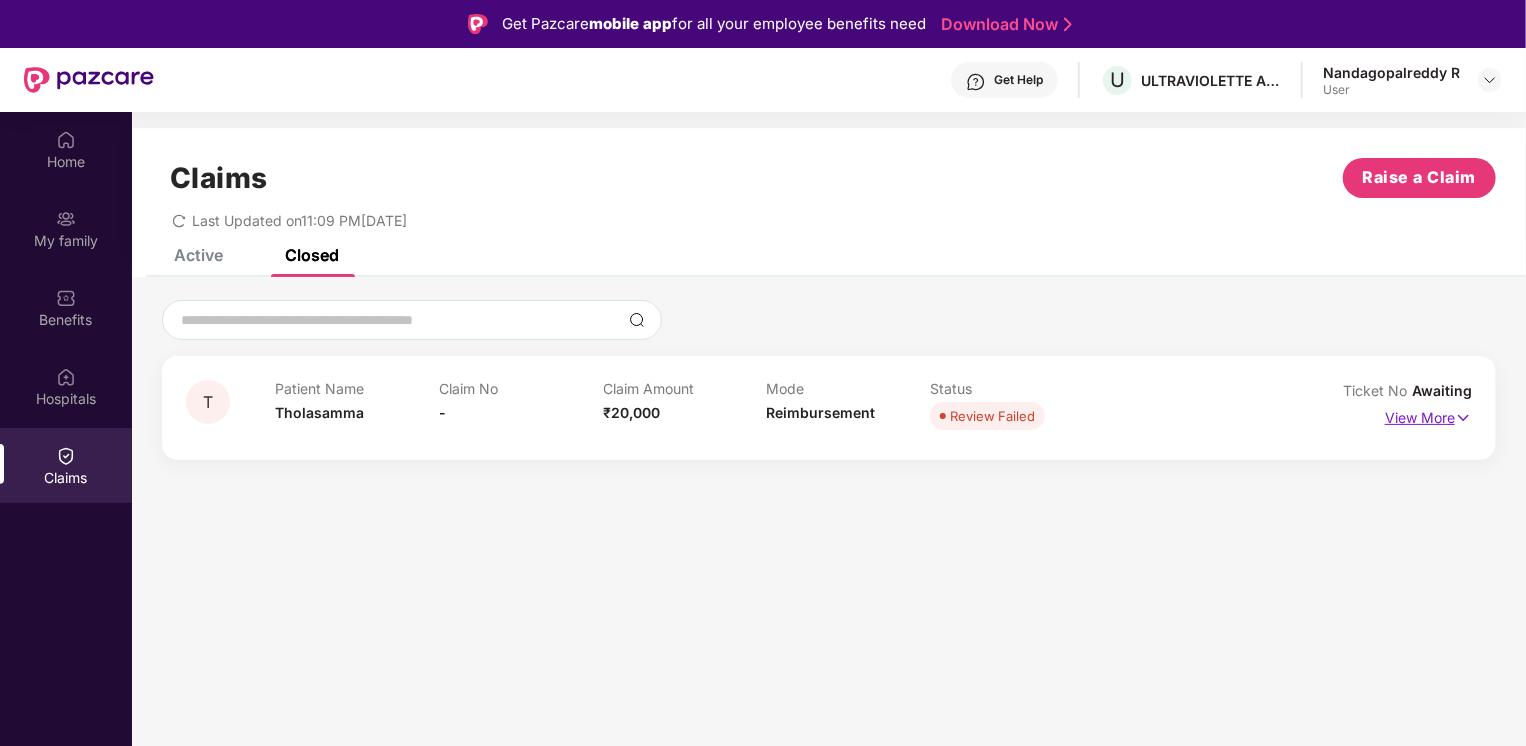 click on "View More" at bounding box center (1428, 415) 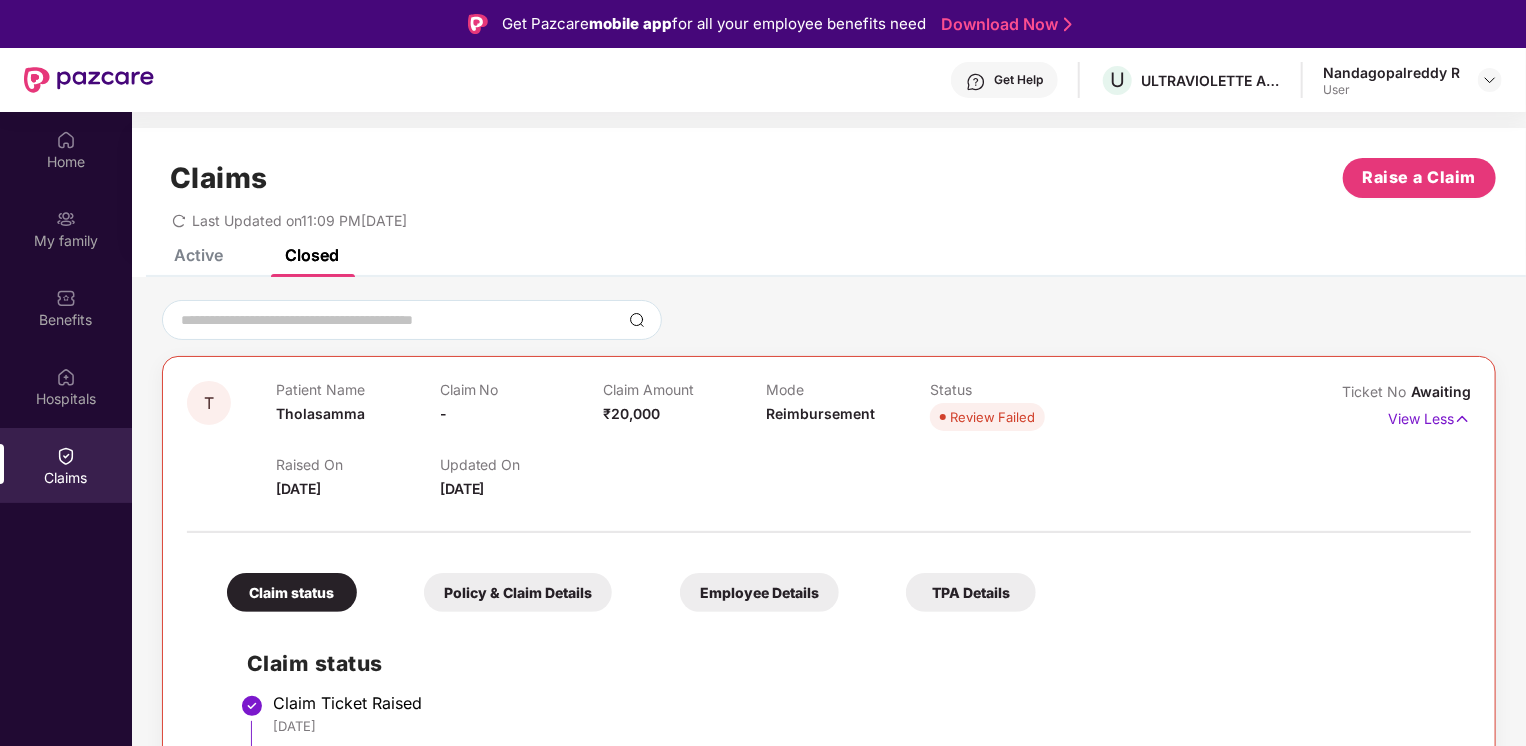click on "Claims Raise a Claim Last Updated on  11:09 PM, 11 Jul 2025" at bounding box center (829, 188) 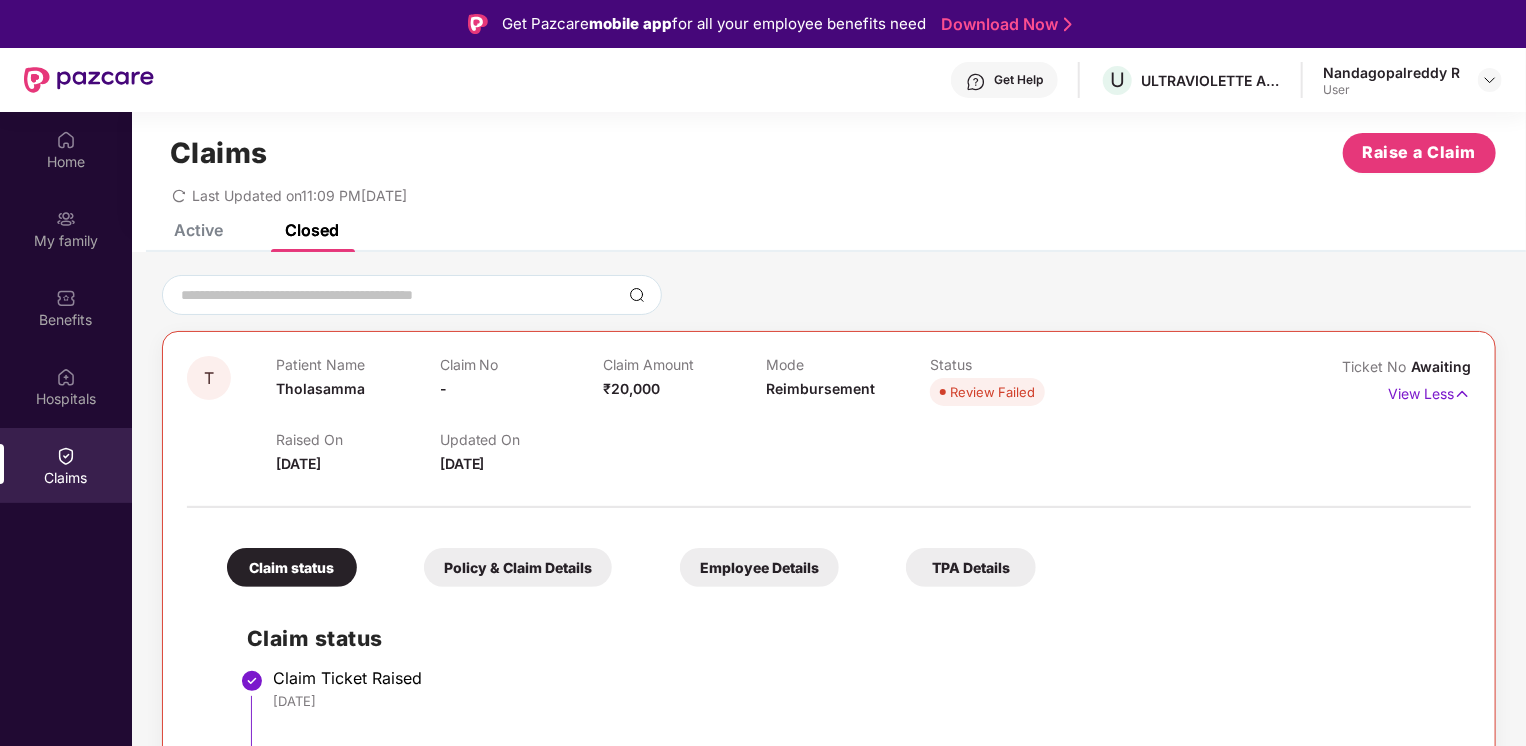 scroll, scrollTop: 26, scrollLeft: 0, axis: vertical 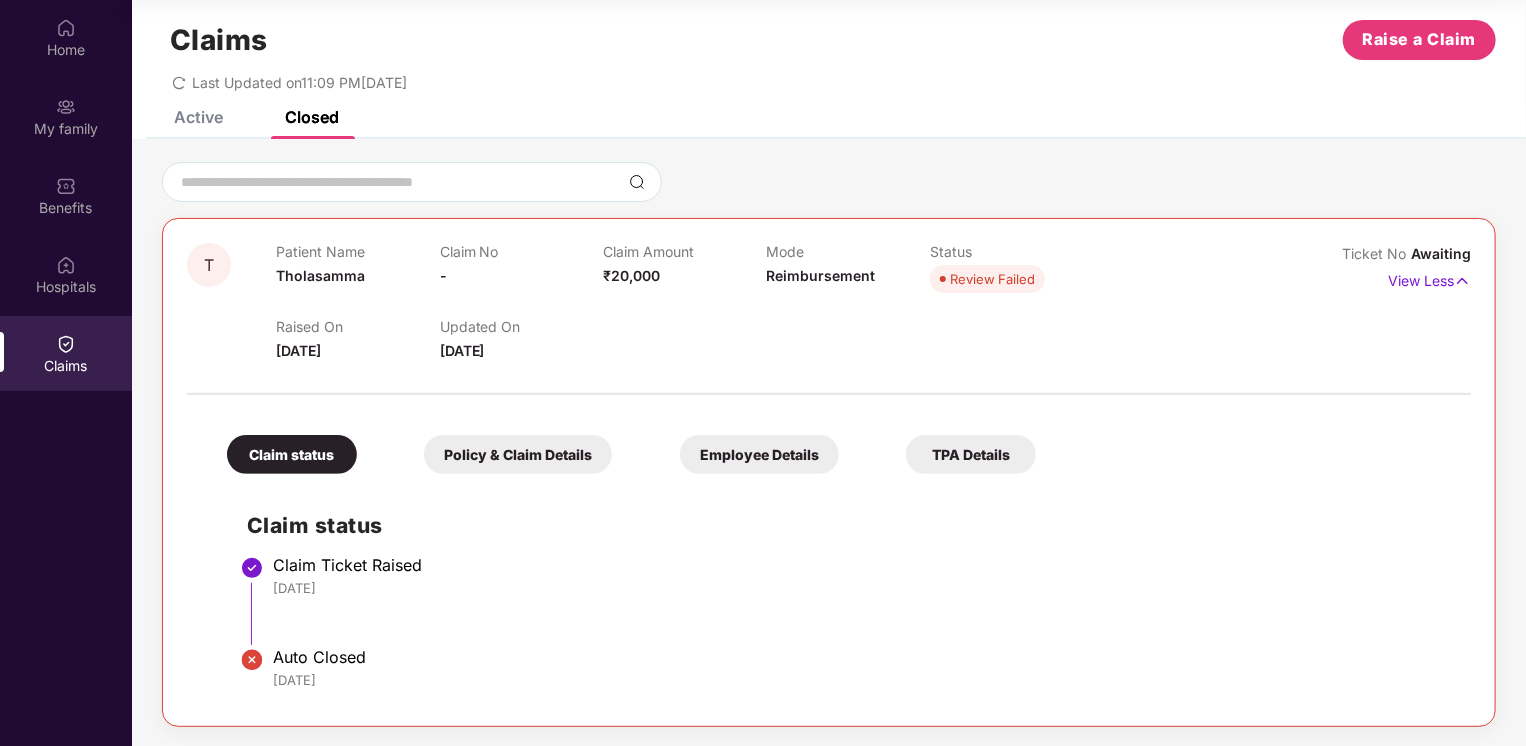 click on "T Patient Name Tholasamma    Claim No - Claim Amount ₹20,000 Mode Reimbursement Status Review Failed Raised On 09 July 2025 Updated On 11 July 2025 Ticket No Awaiting View Less   Claim status Policy & Claim Details Employee Details TPA Details Claim status Claim Ticket Raised 09 Jul 2025 Auto Closed 11 Jul 2025" at bounding box center (829, 472) 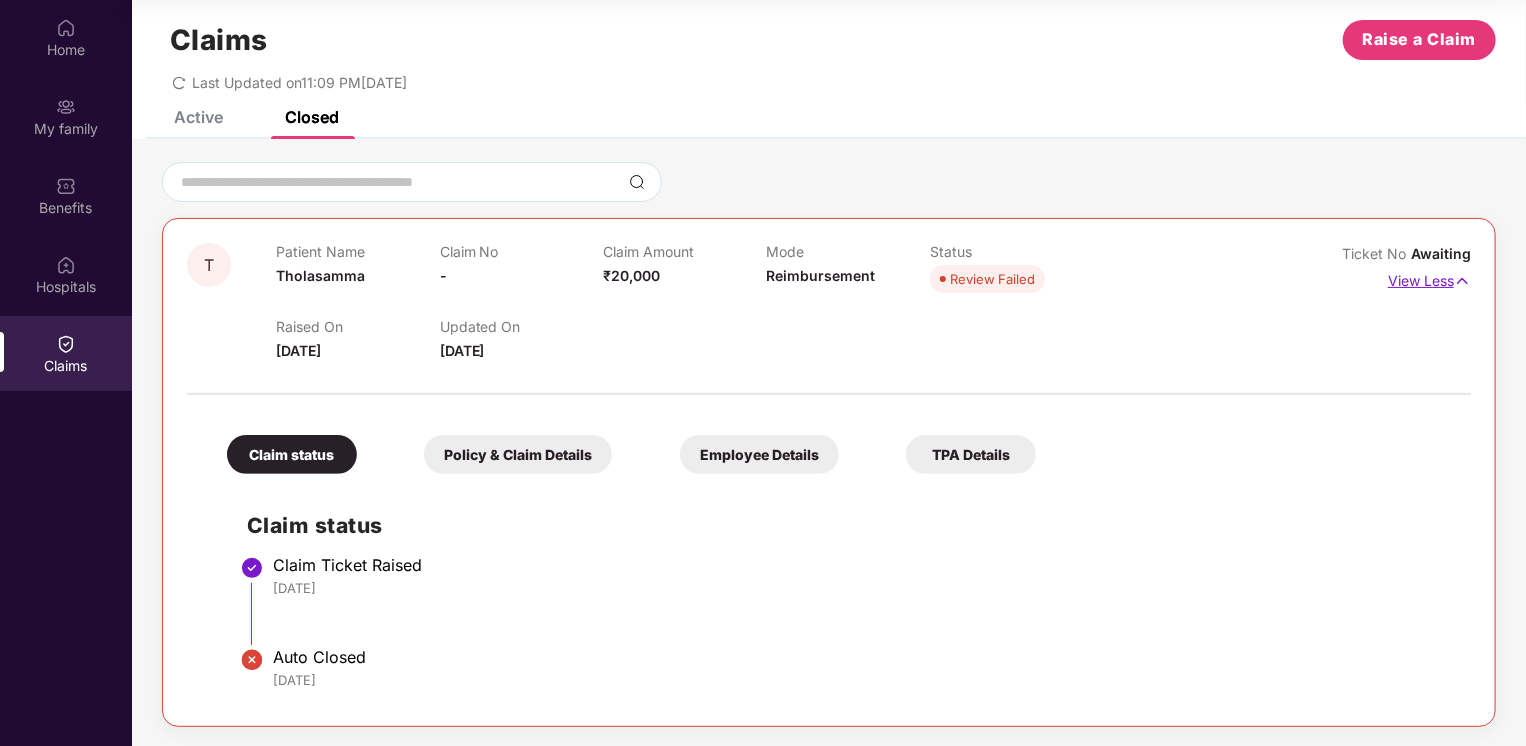 click on "View Less" at bounding box center (1429, 278) 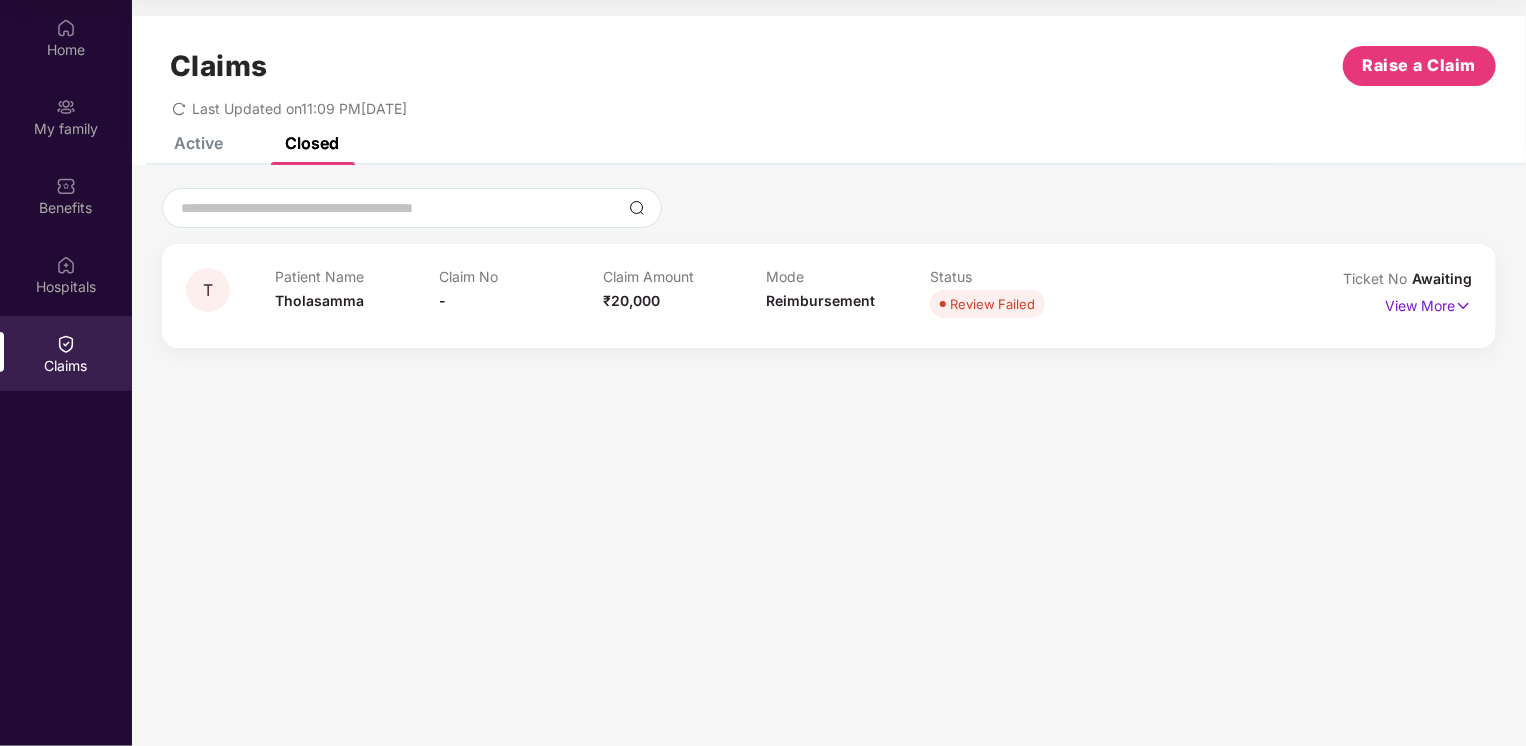 click on "Claims" at bounding box center [66, 366] 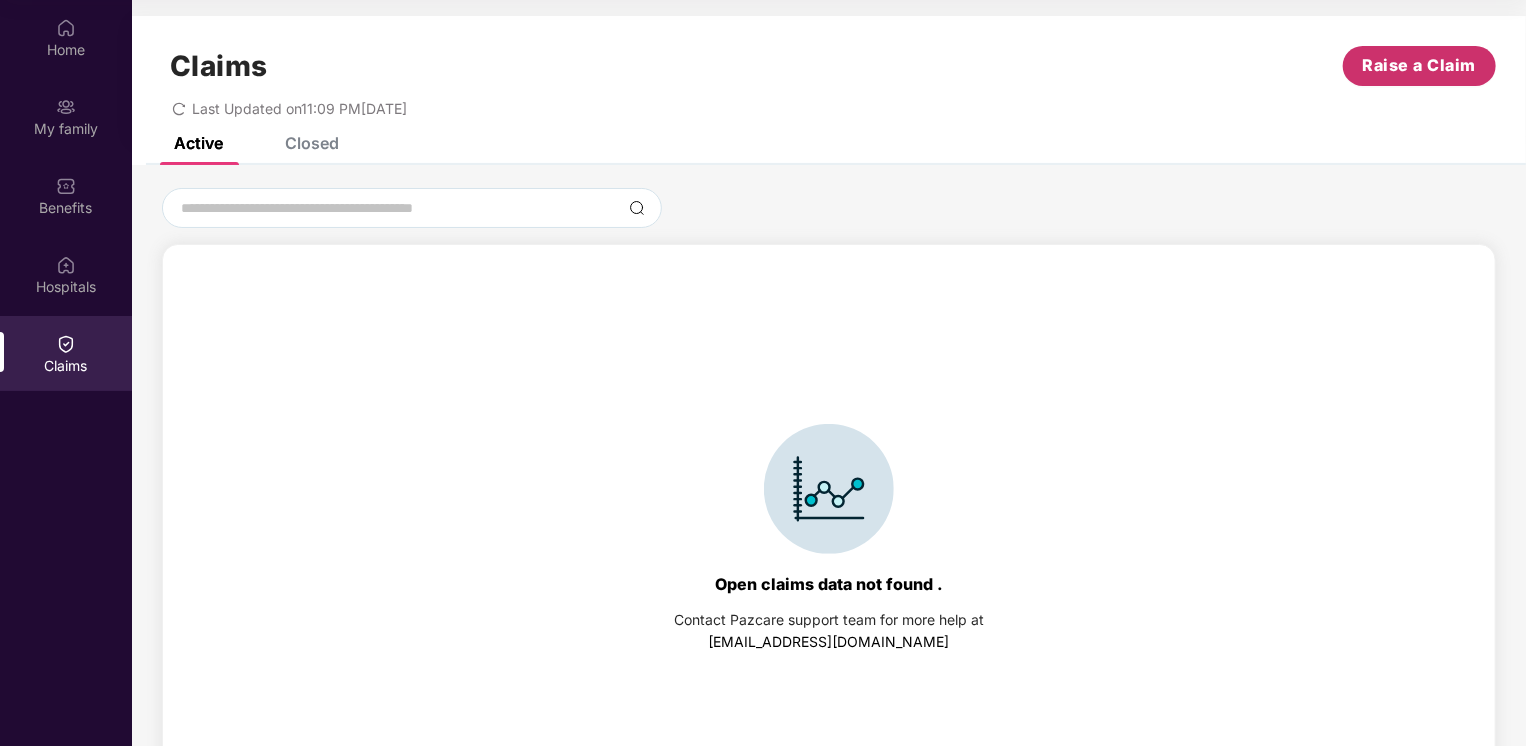 click on "Raise a Claim" at bounding box center [1420, 65] 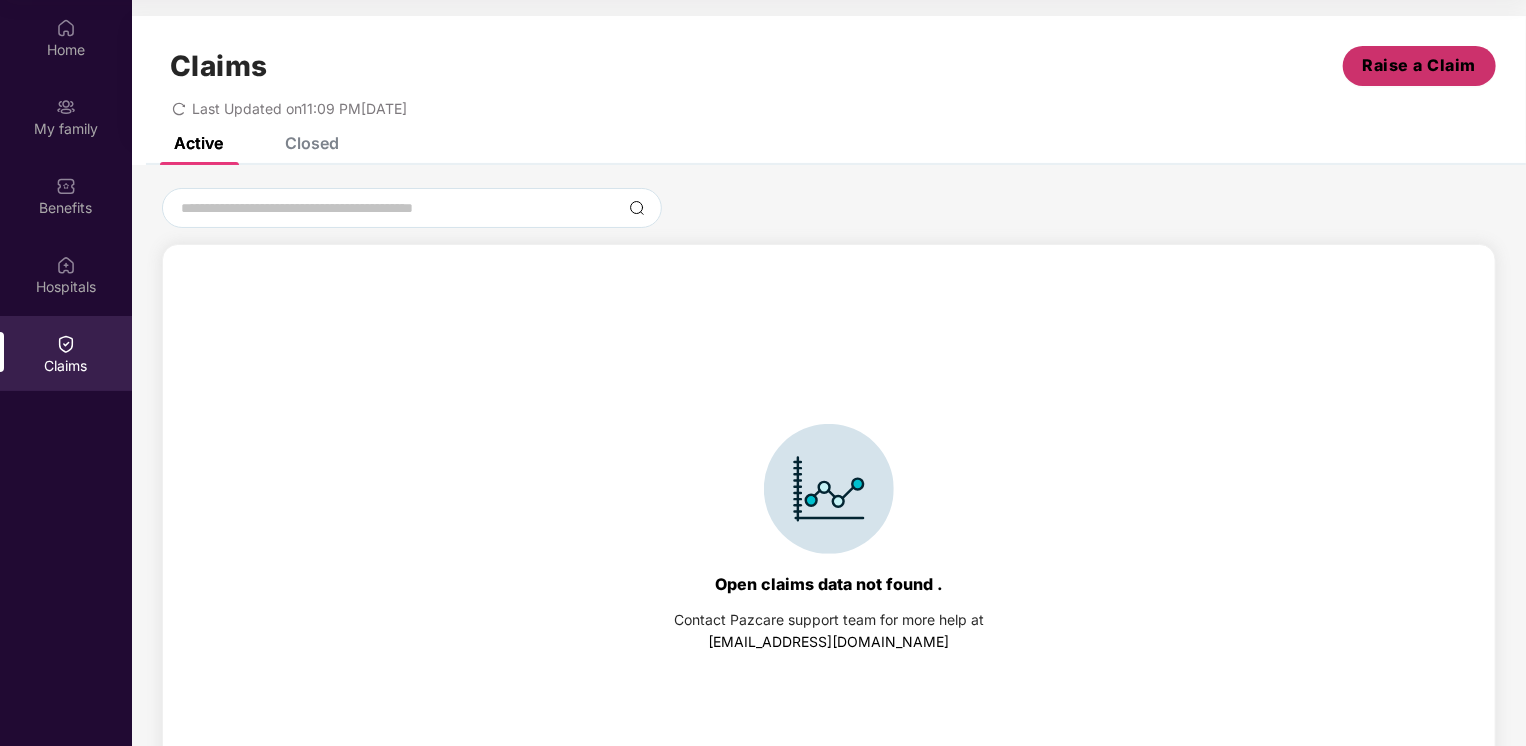 scroll, scrollTop: 48, scrollLeft: 0, axis: vertical 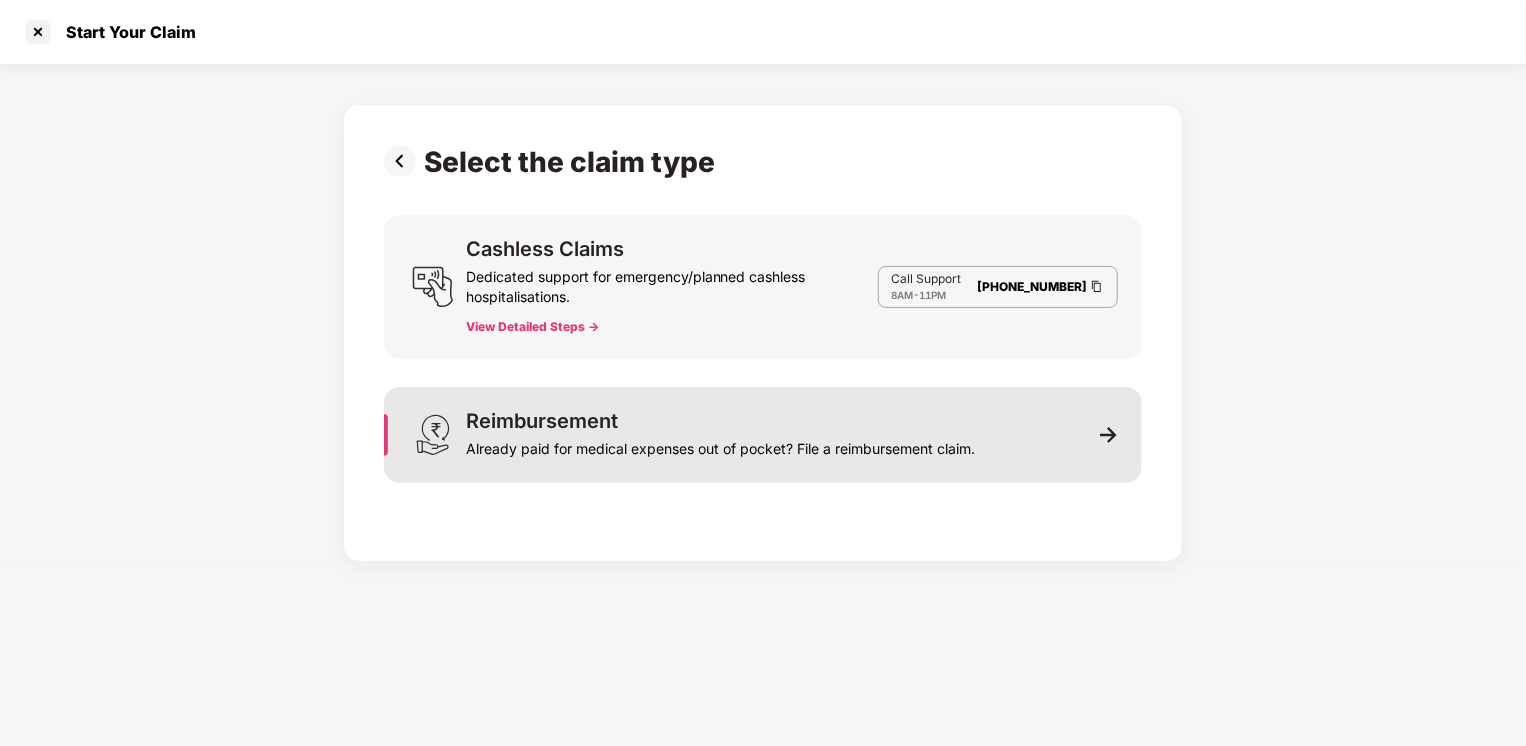 click on "Reimbursement Already paid for medical expenses out of pocket? File a reimbursement claim." at bounding box center (763, 435) 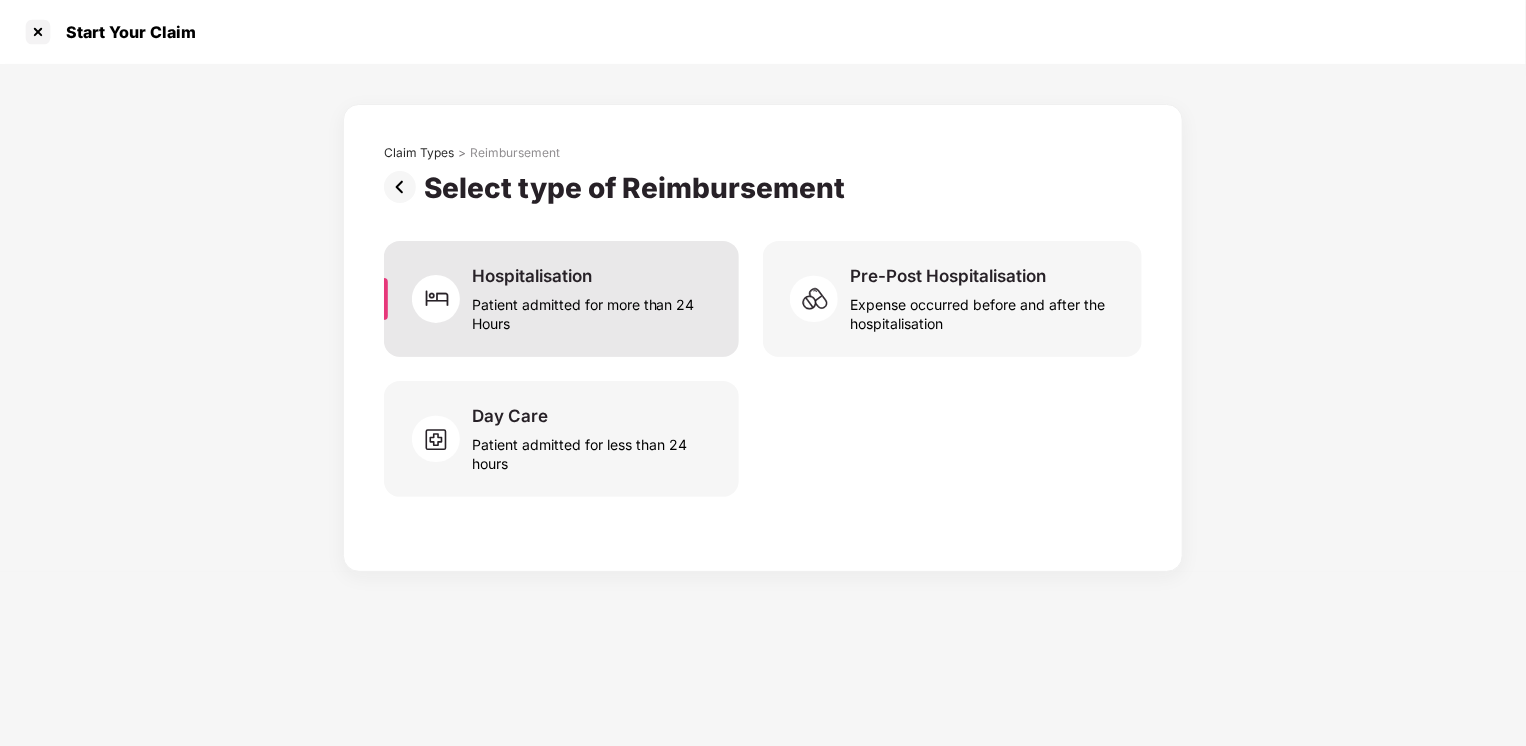 click on "Hospitalisation" at bounding box center (532, 276) 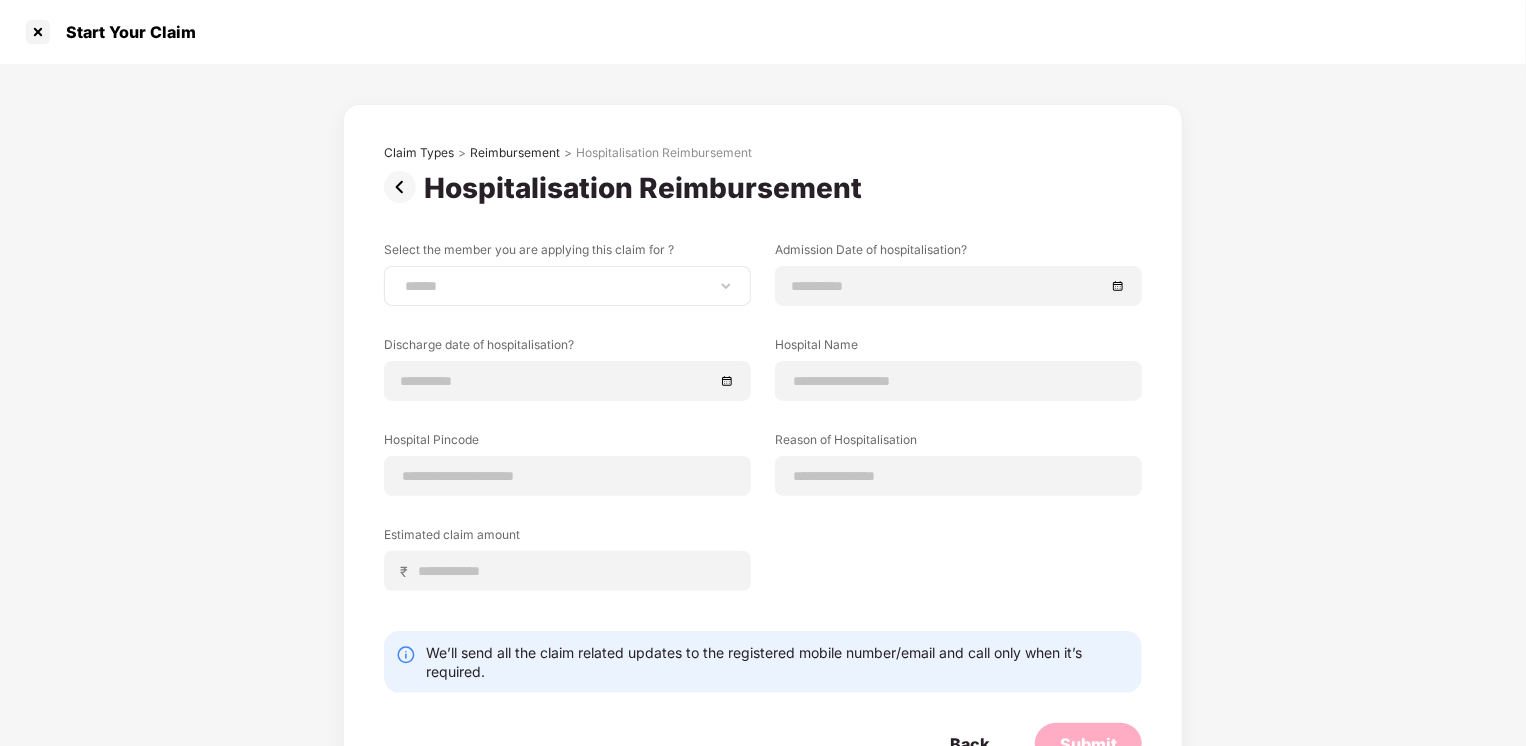 click on "**********" at bounding box center [567, 286] 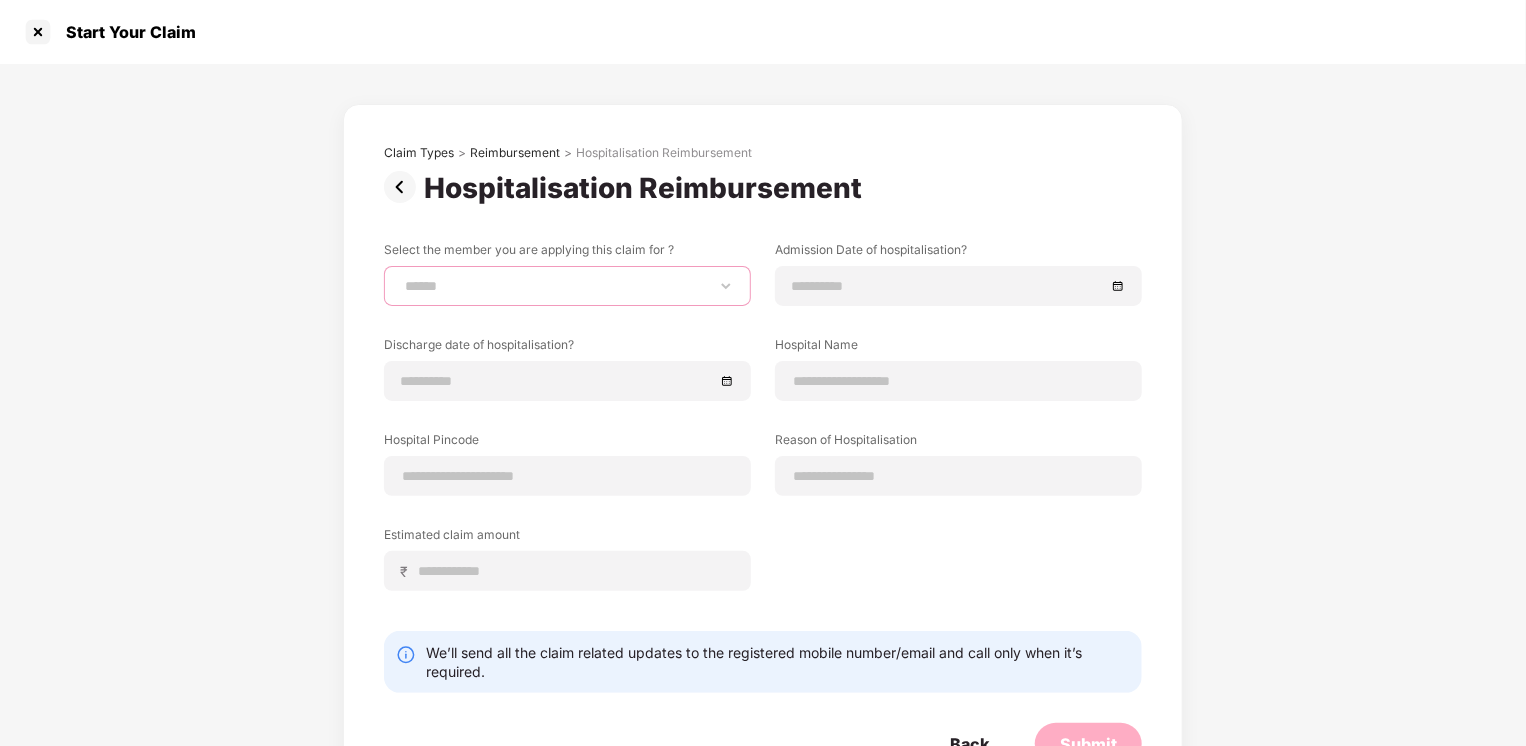click on "**********" at bounding box center [567, 286] 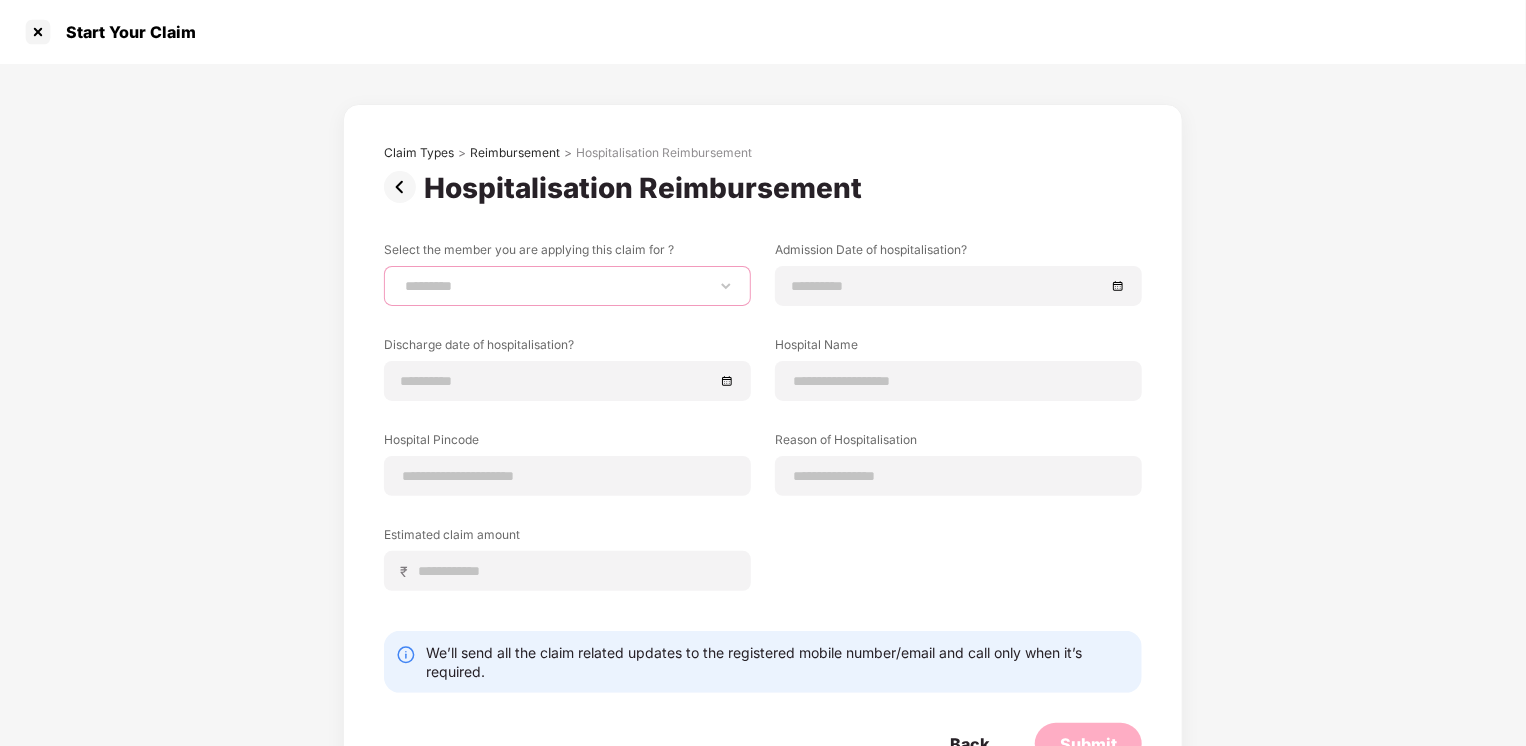 click on "**********" at bounding box center (567, 286) 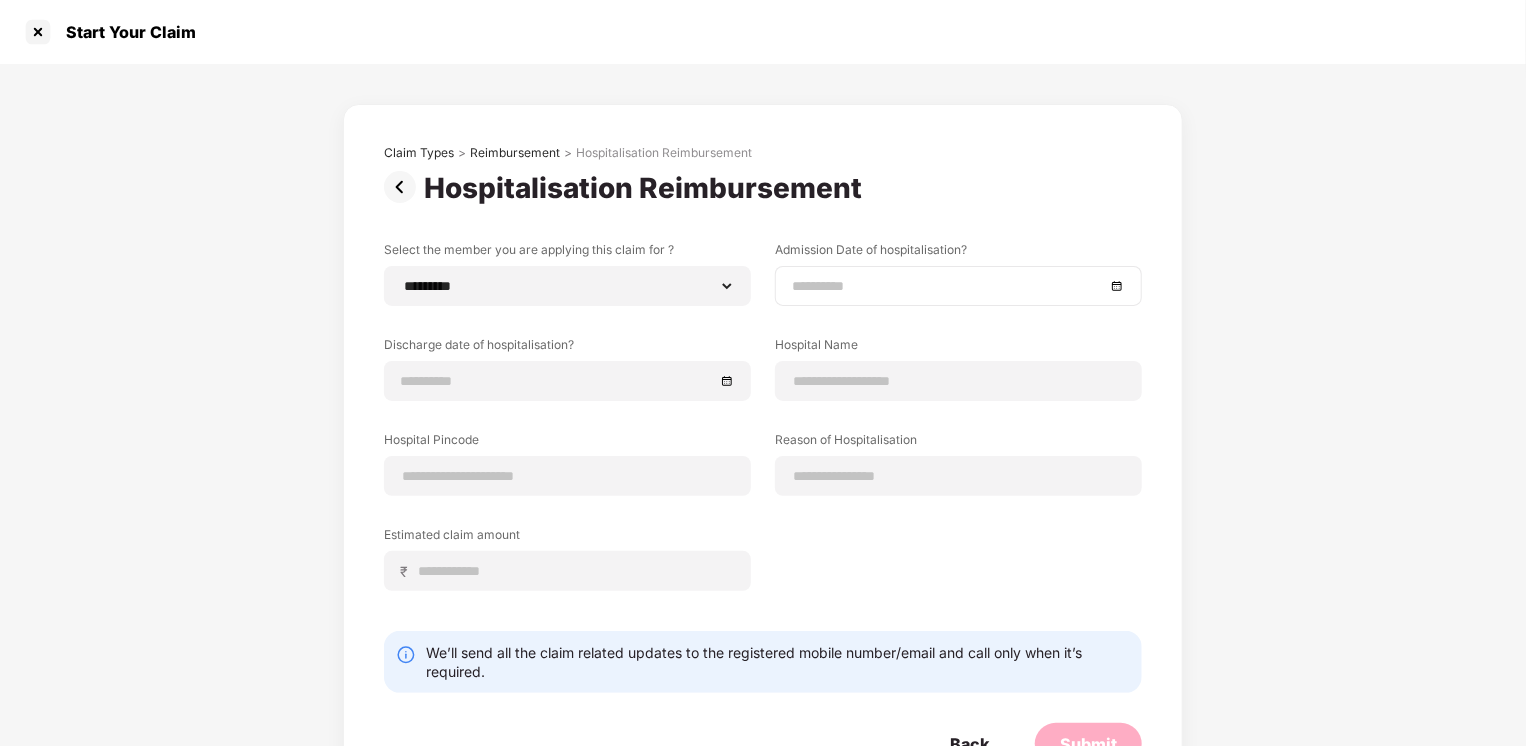 click at bounding box center (958, 286) 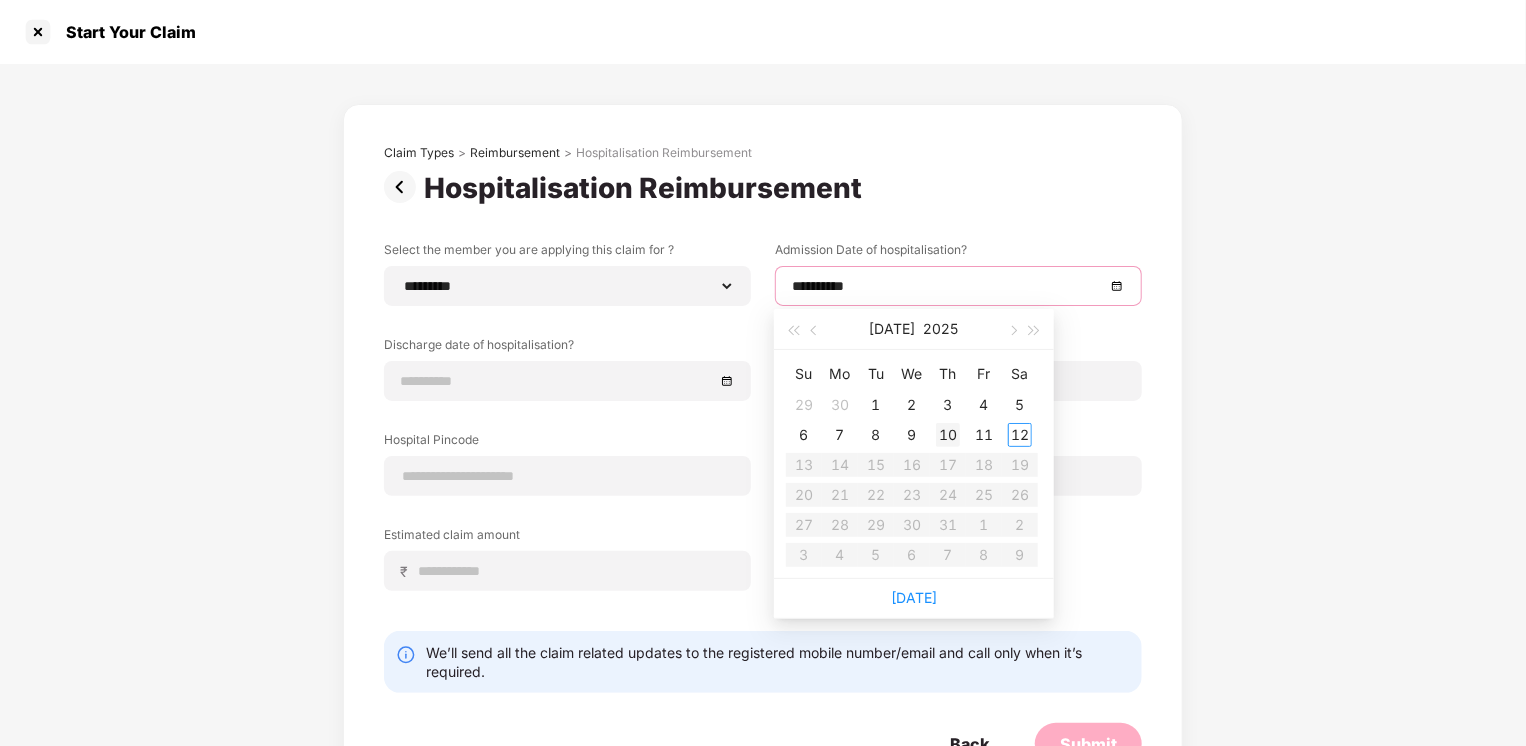 type on "**********" 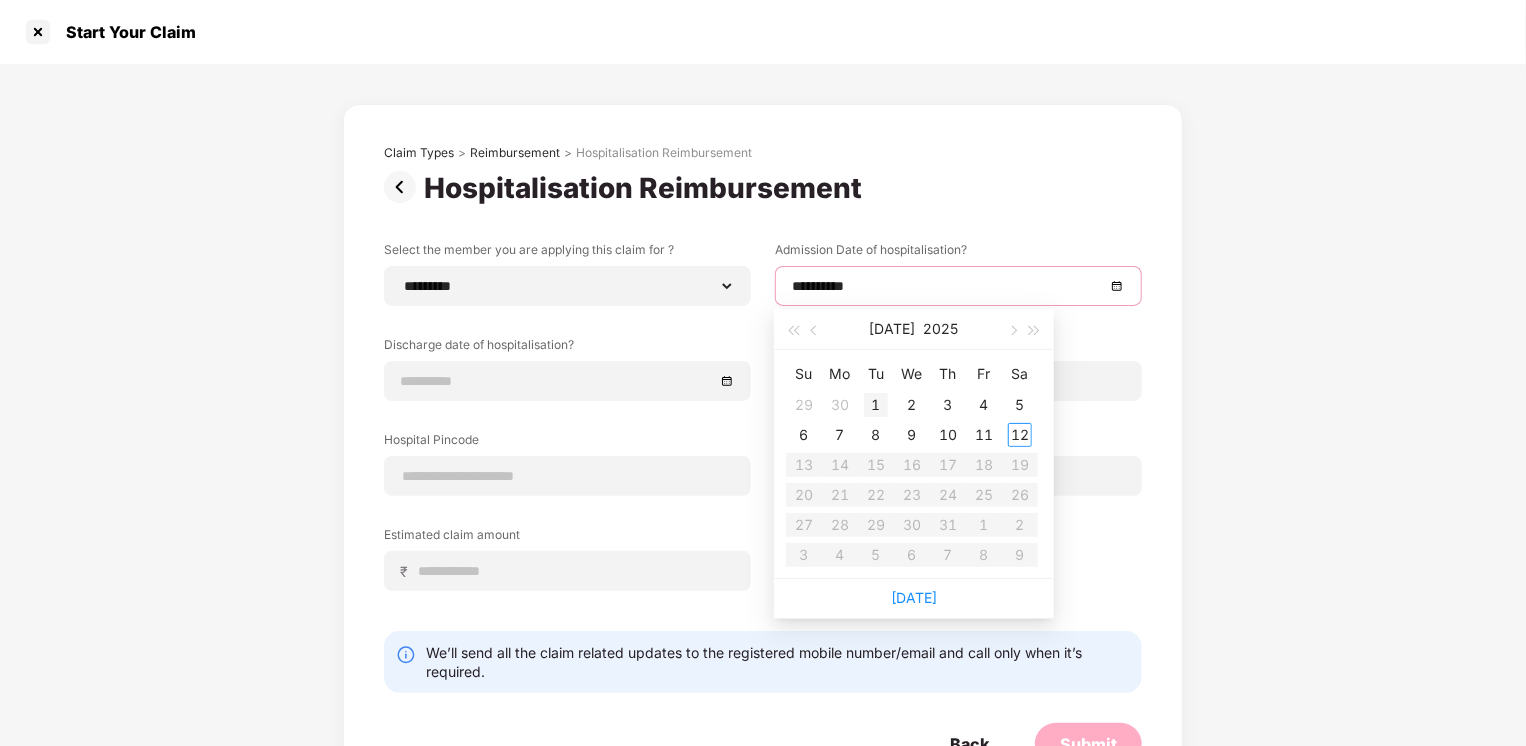 type on "**********" 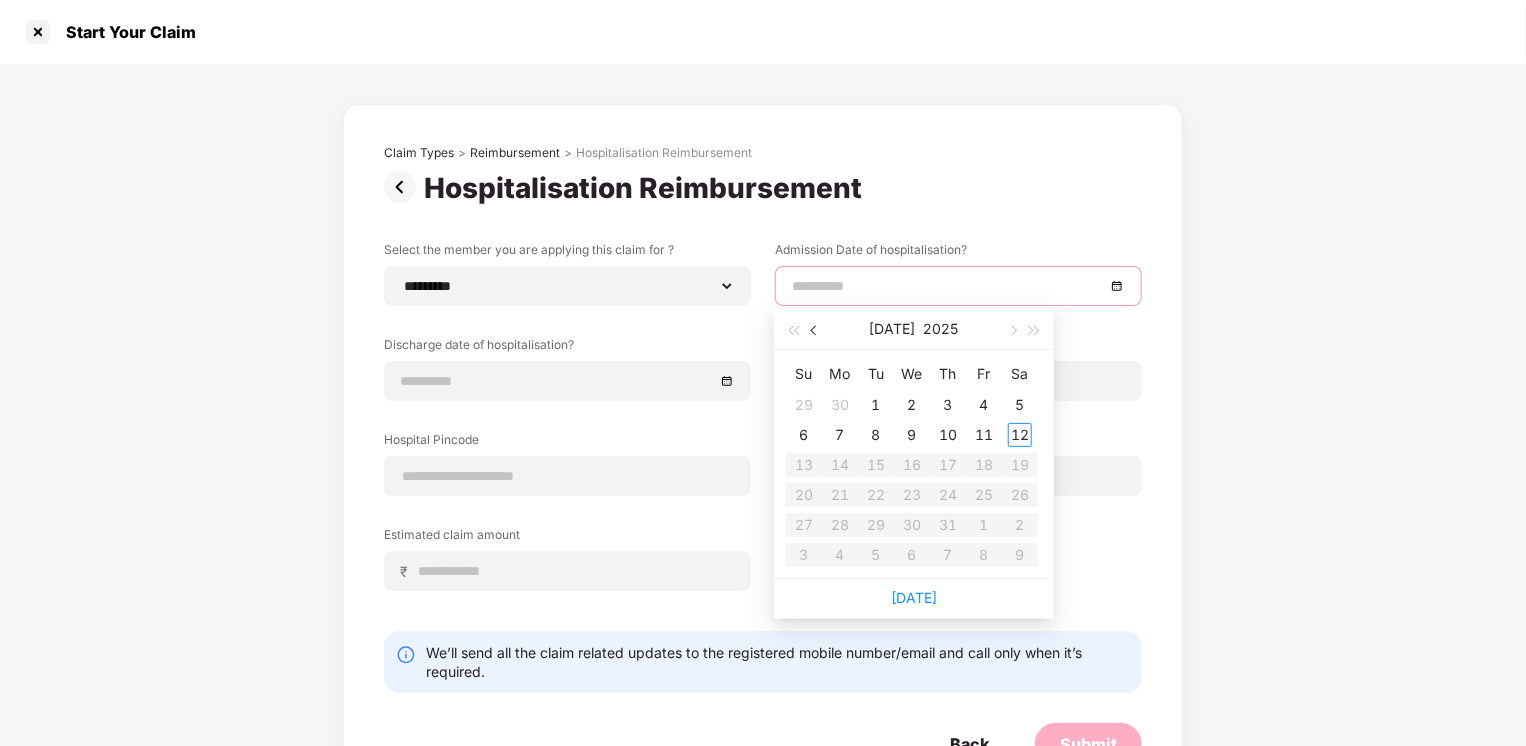 click at bounding box center (816, 331) 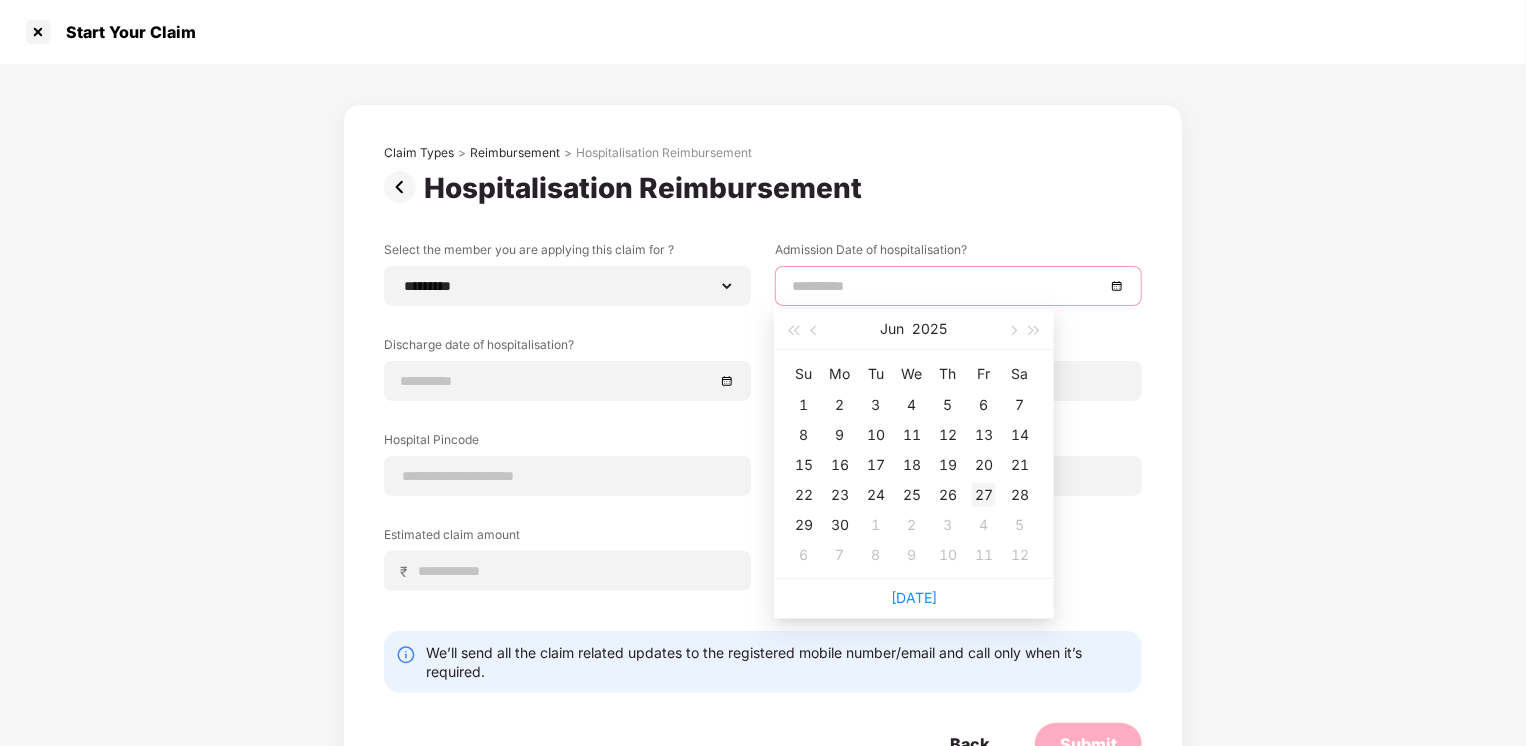 type on "**********" 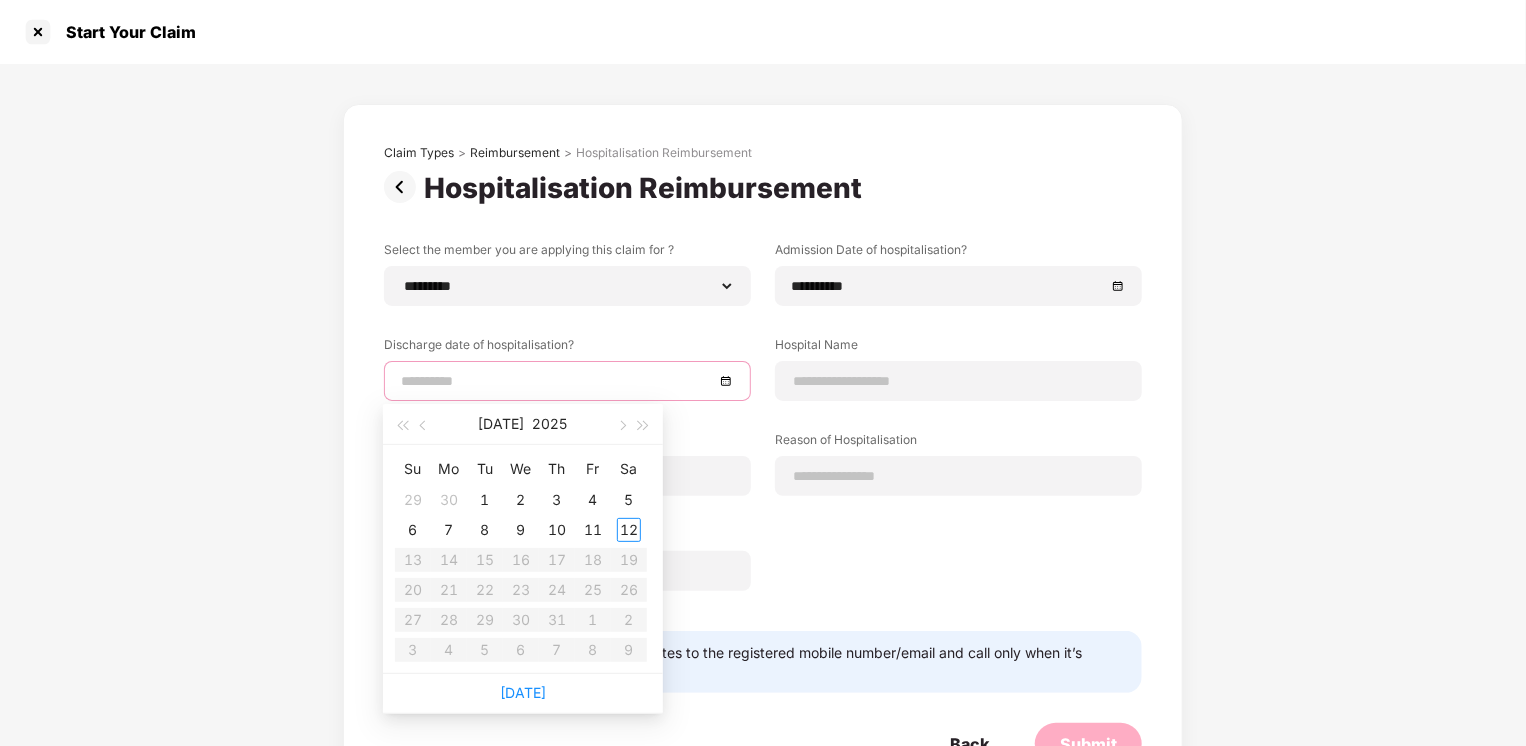 click at bounding box center (557, 381) 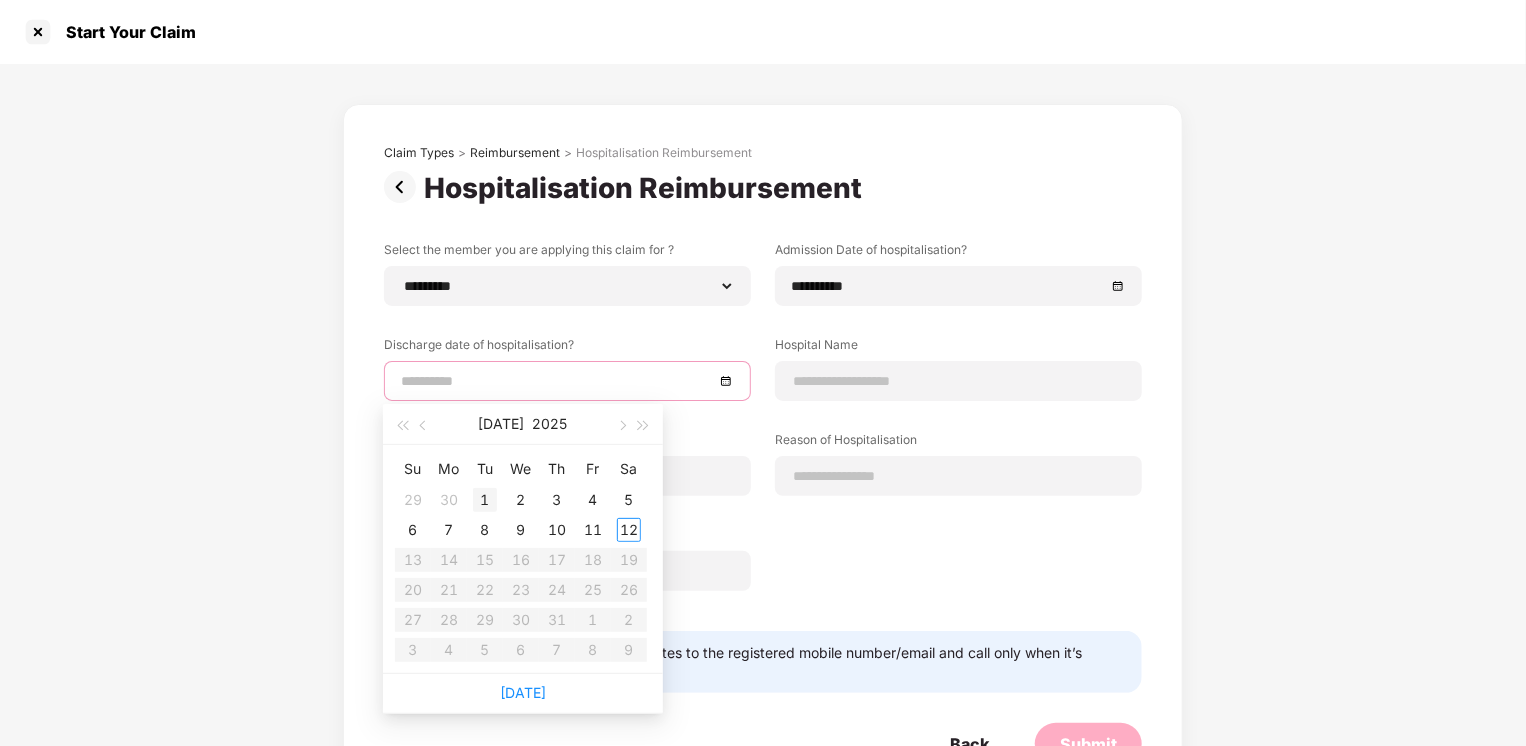 type on "**********" 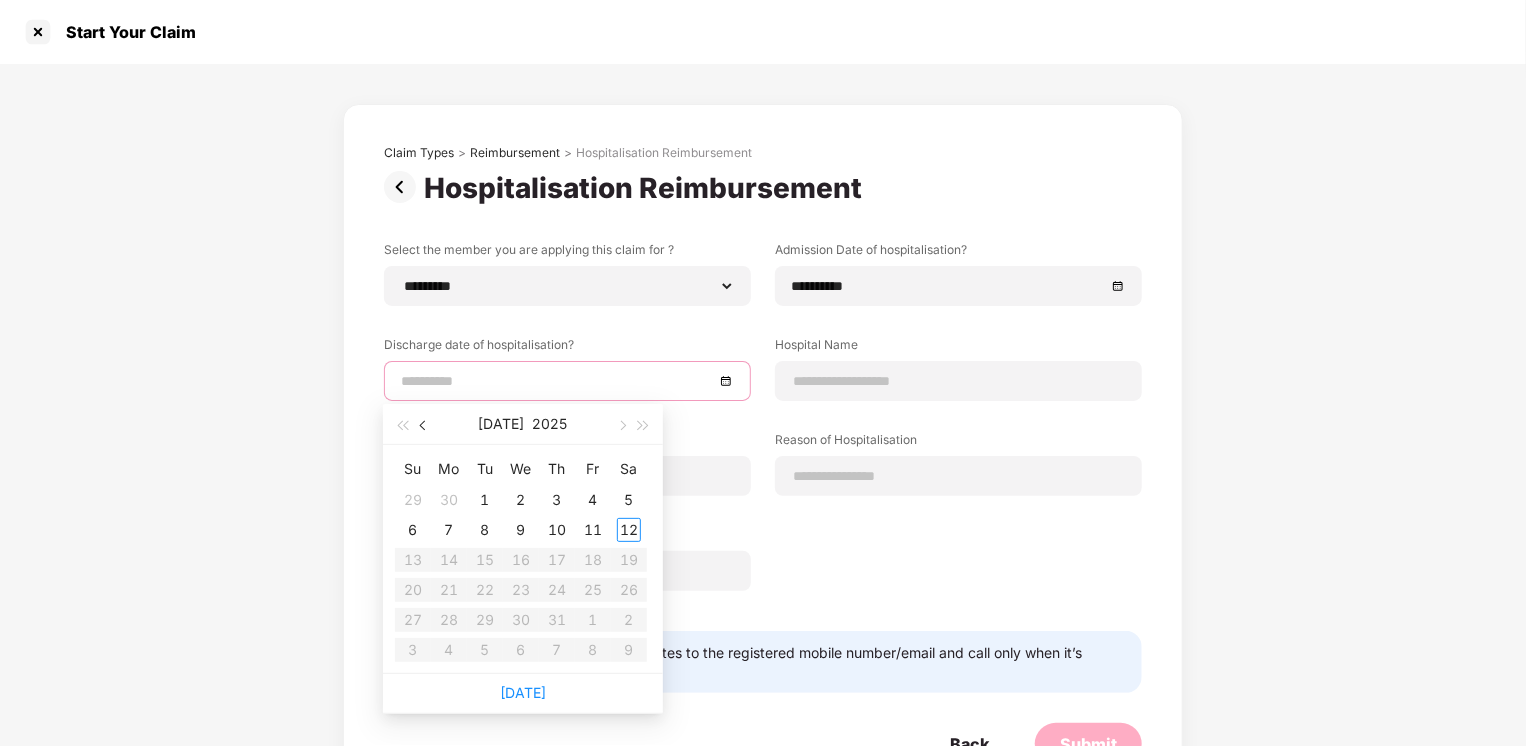 click at bounding box center (425, 426) 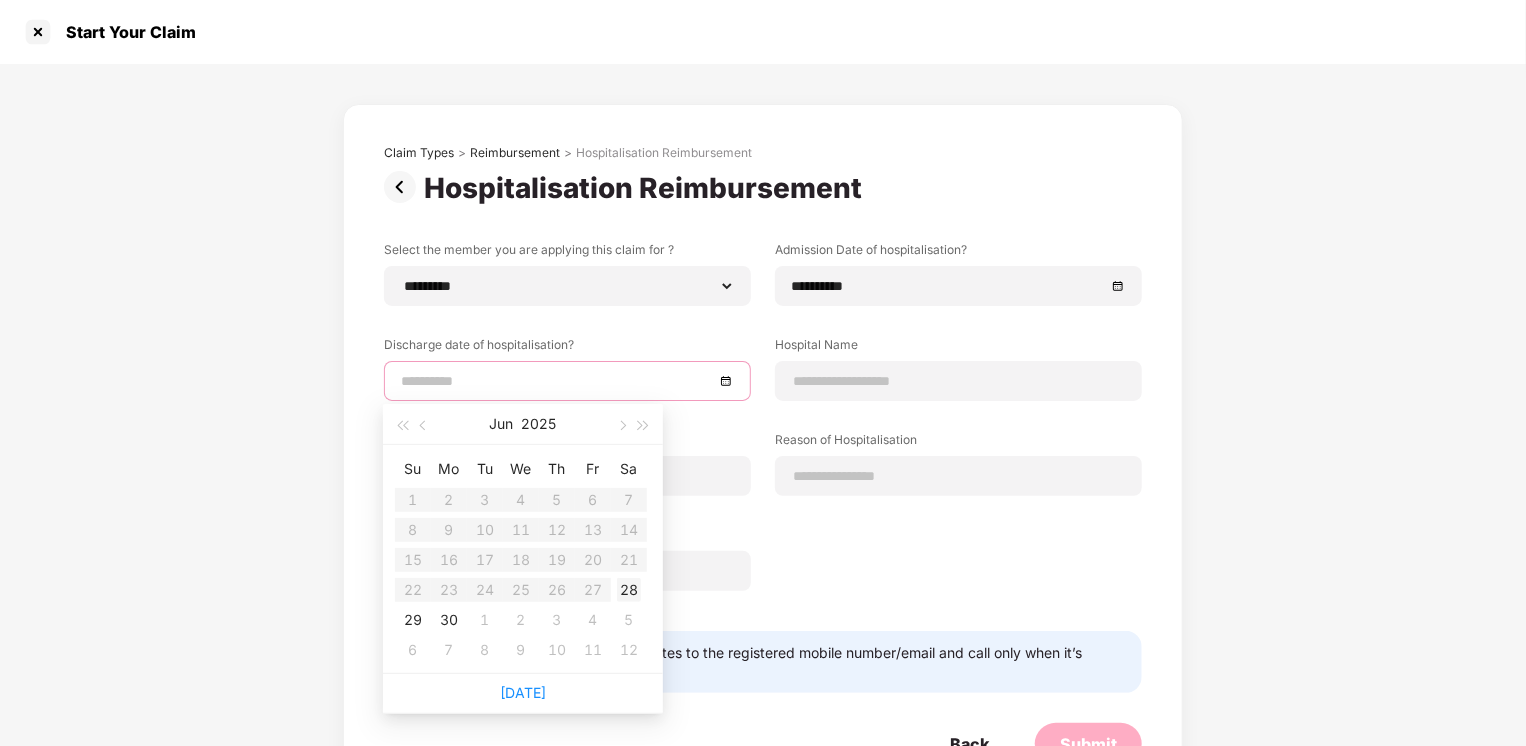 type on "**********" 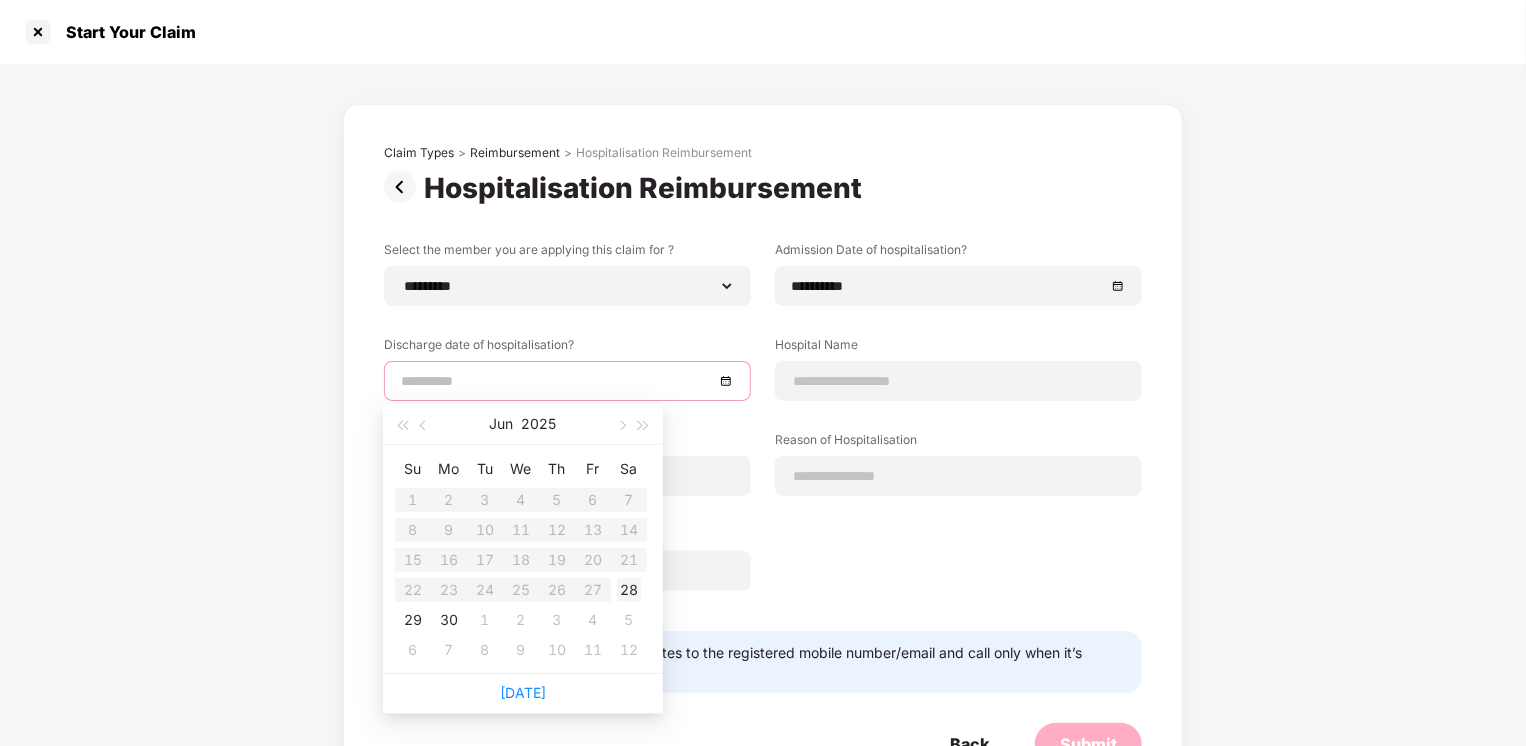 click on "28" at bounding box center (629, 590) 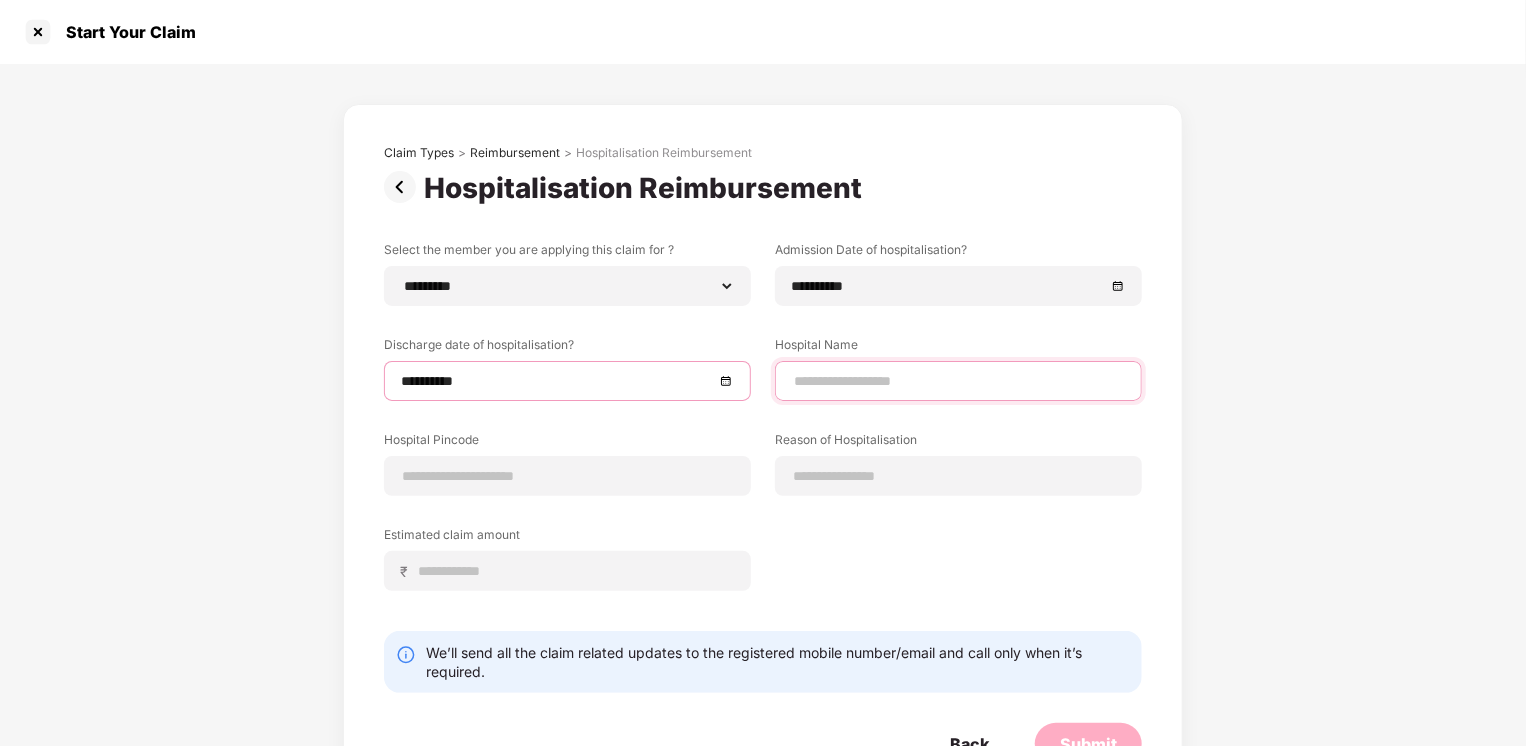 click at bounding box center [958, 381] 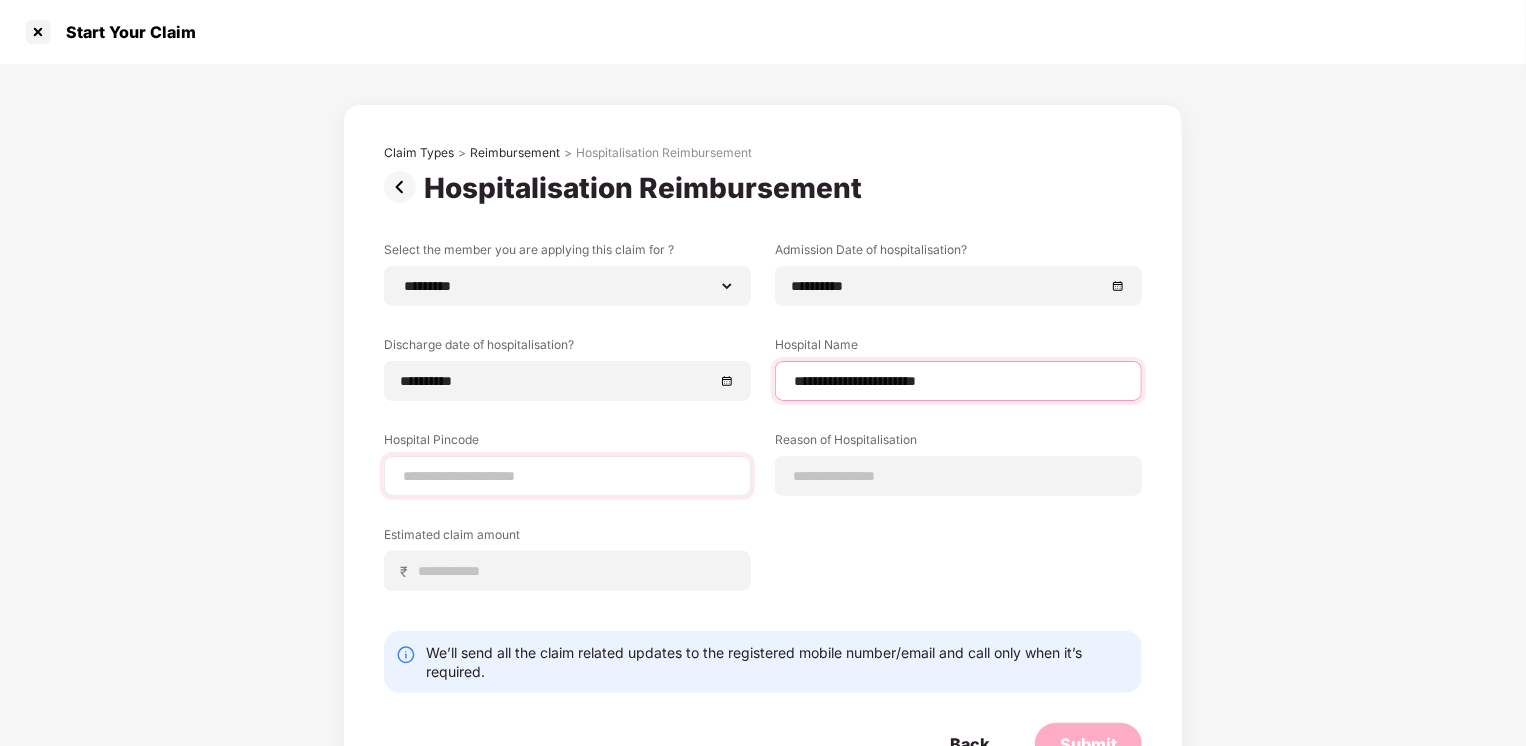 type on "**********" 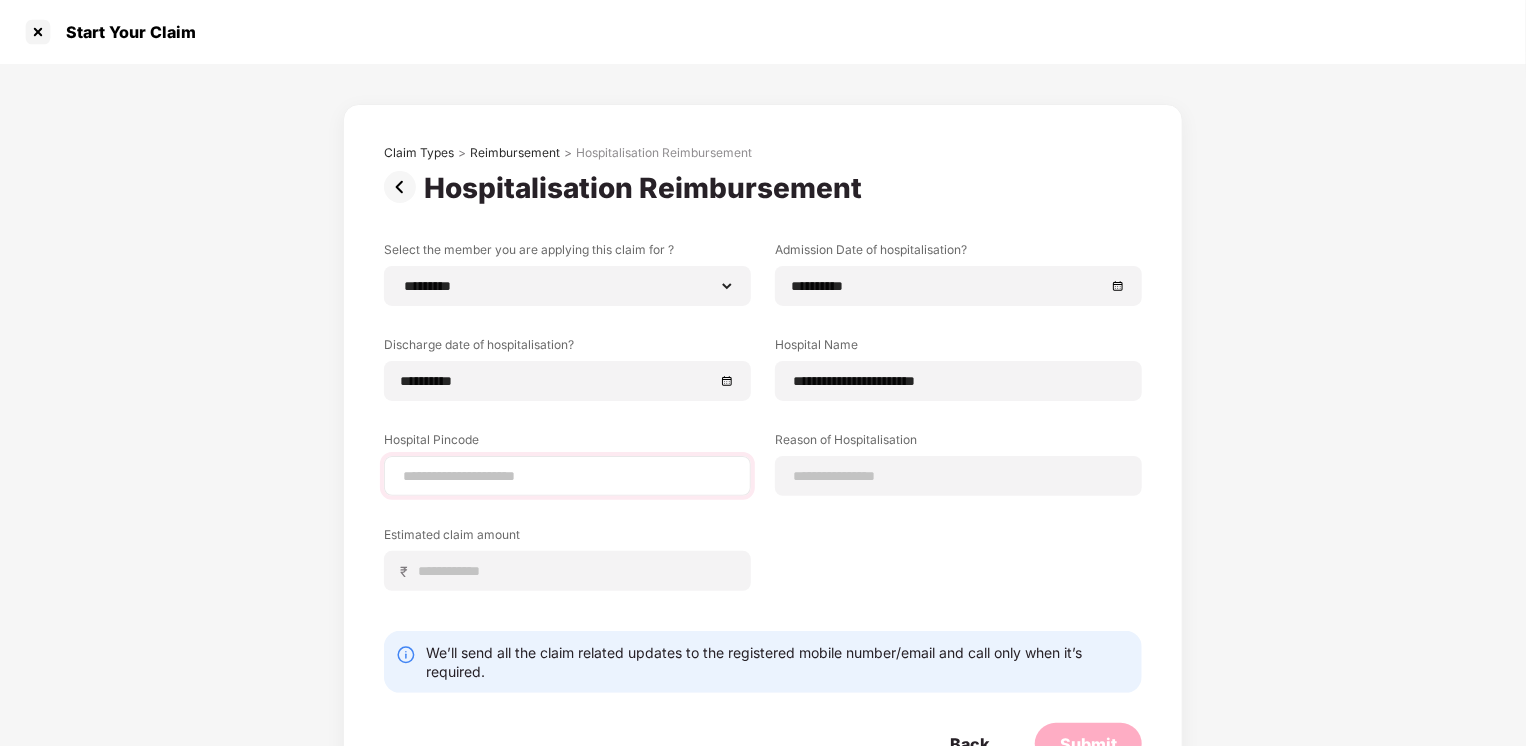 click at bounding box center [567, 476] 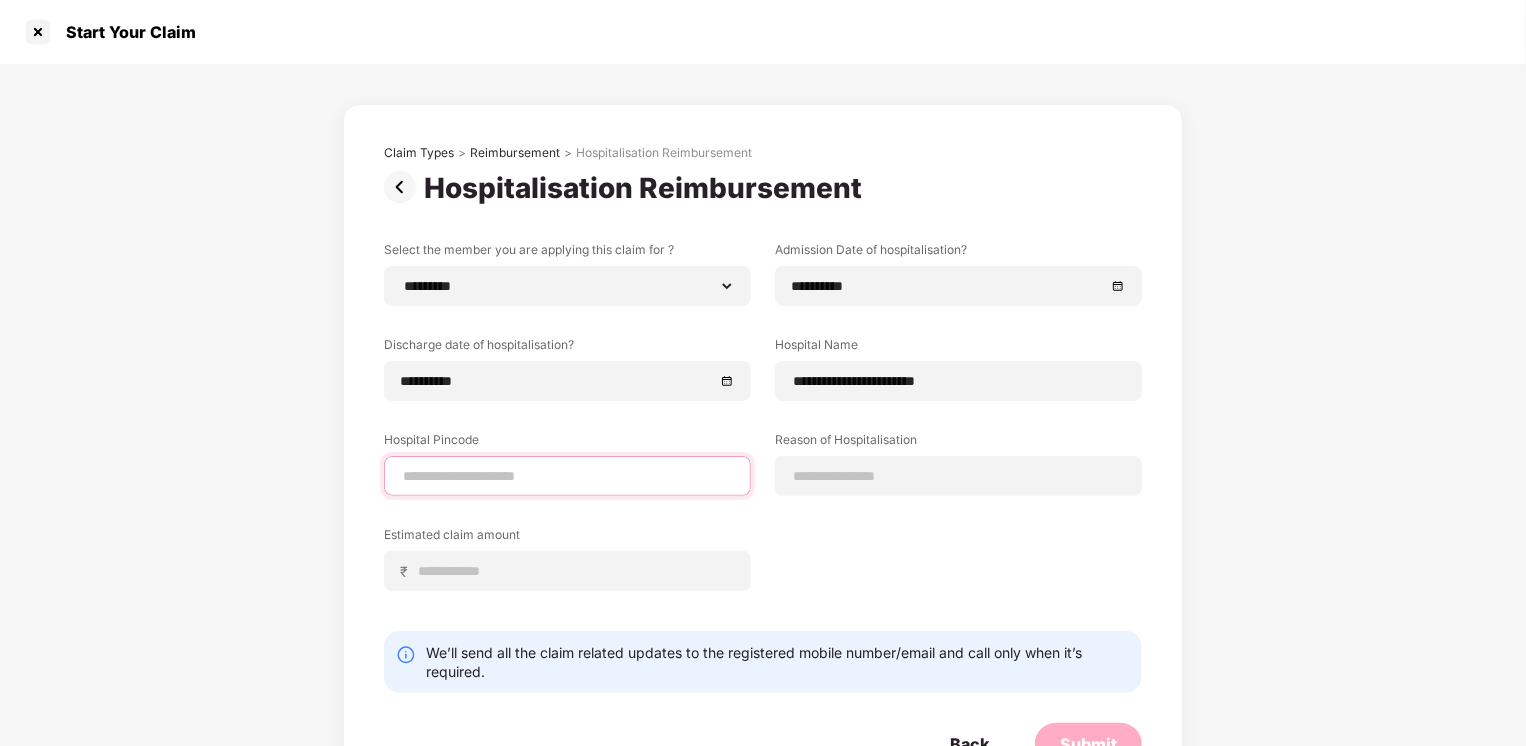 click at bounding box center (567, 476) 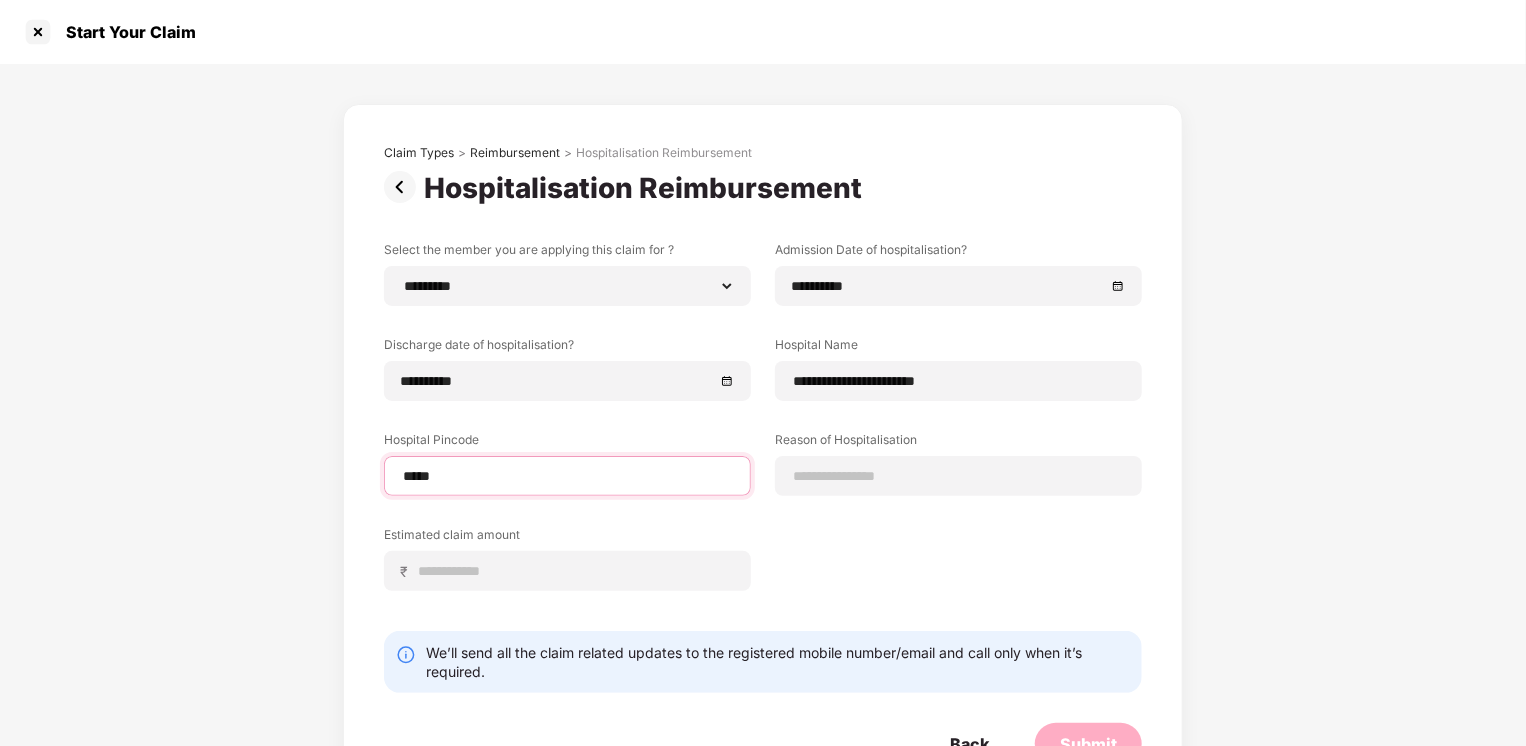 type on "******" 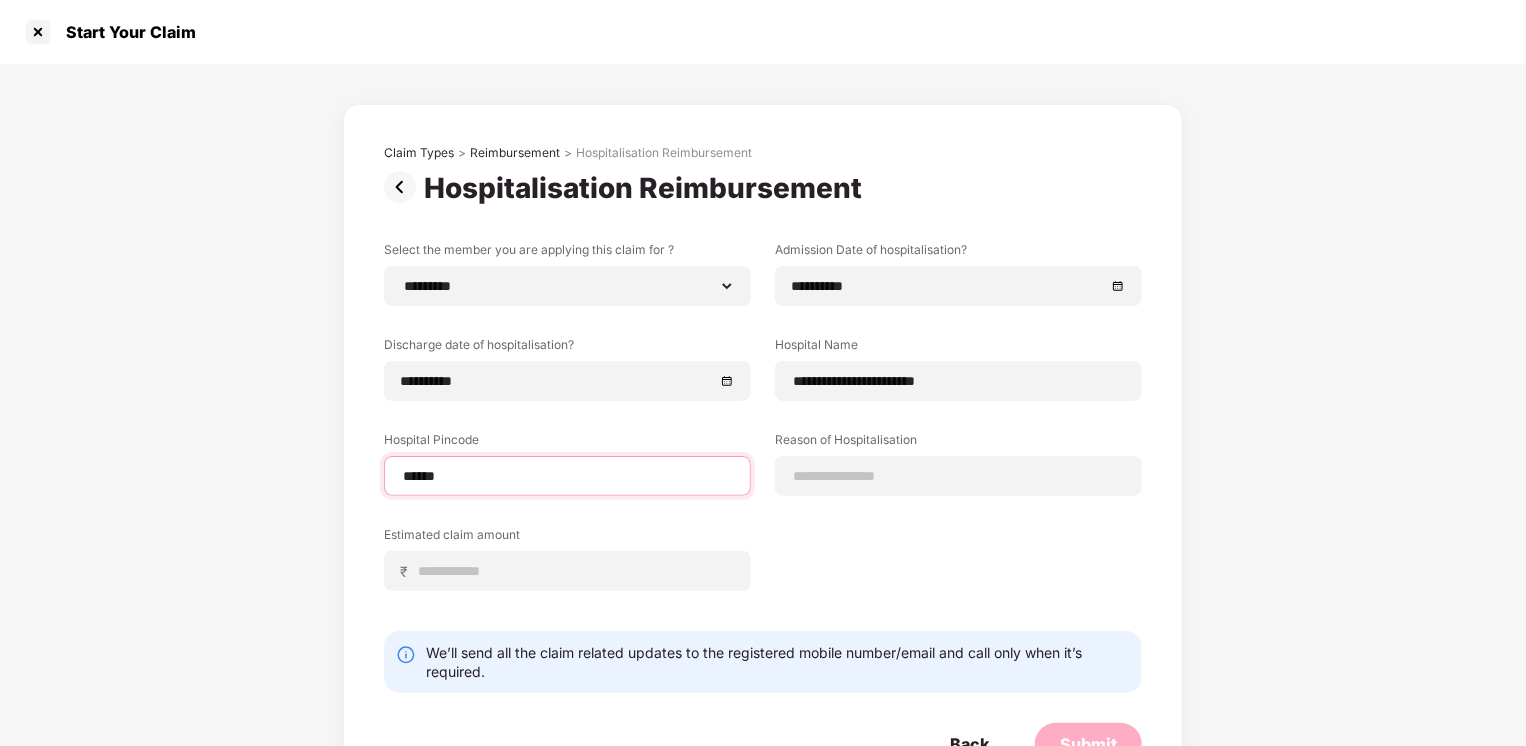 select on "******" 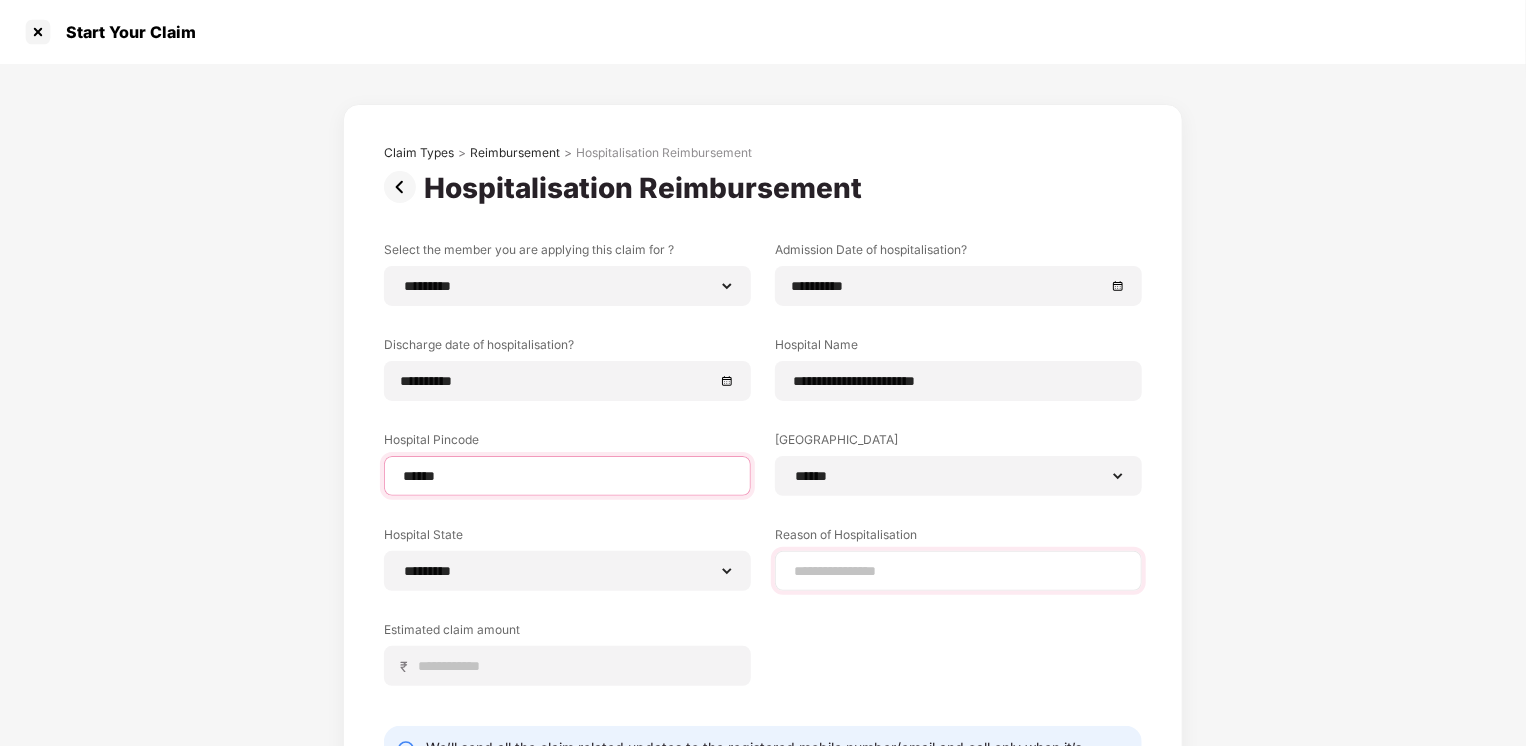 type on "******" 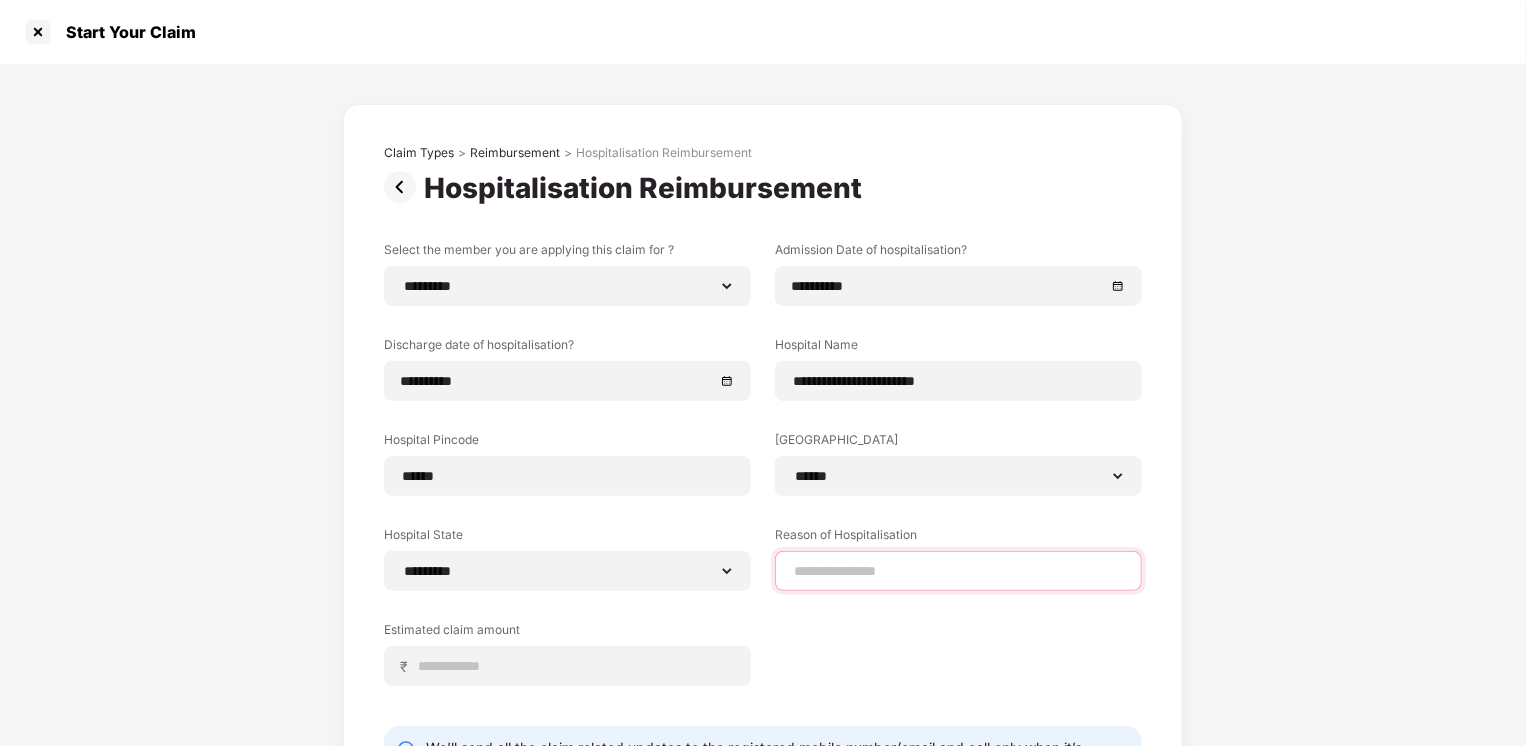 click at bounding box center [958, 571] 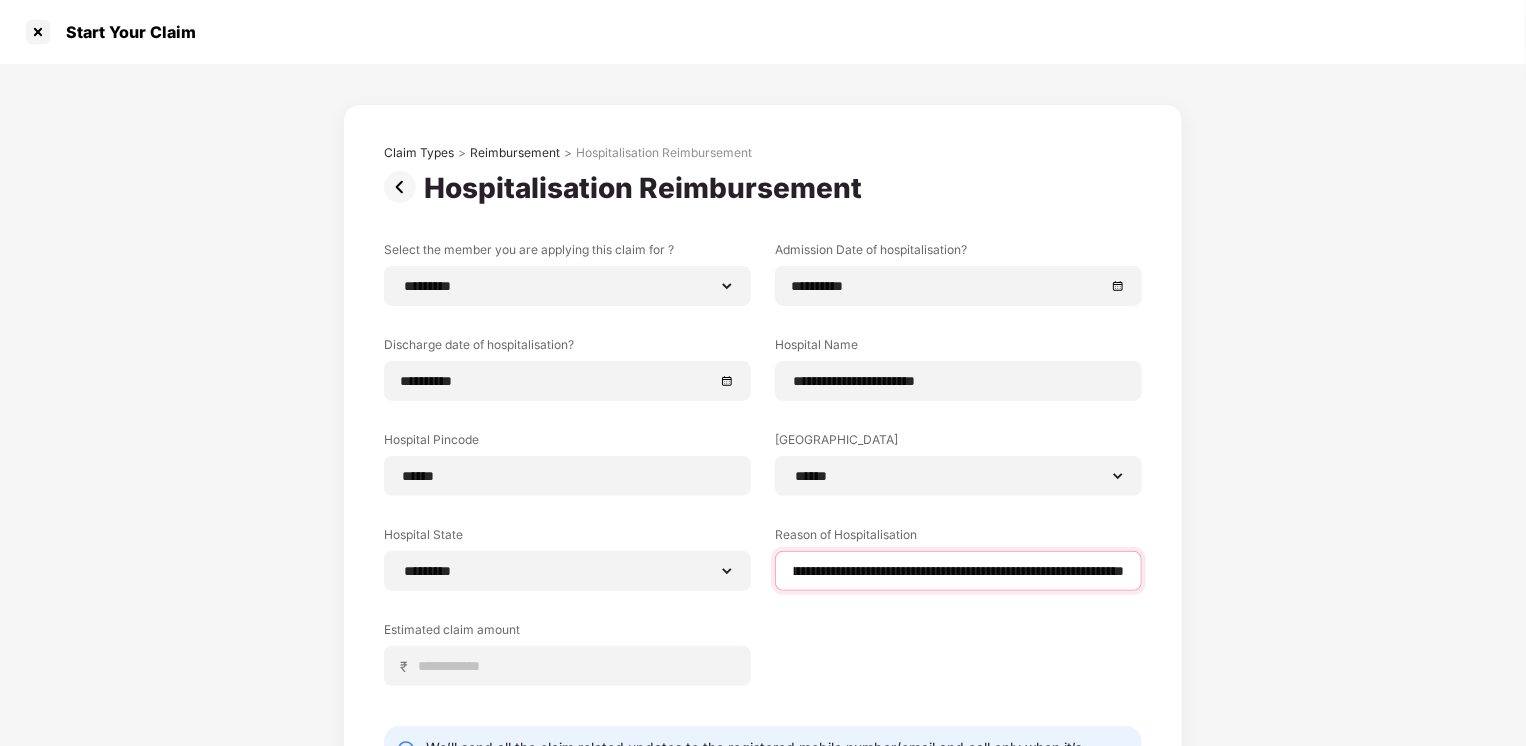 scroll, scrollTop: 0, scrollLeft: 129, axis: horizontal 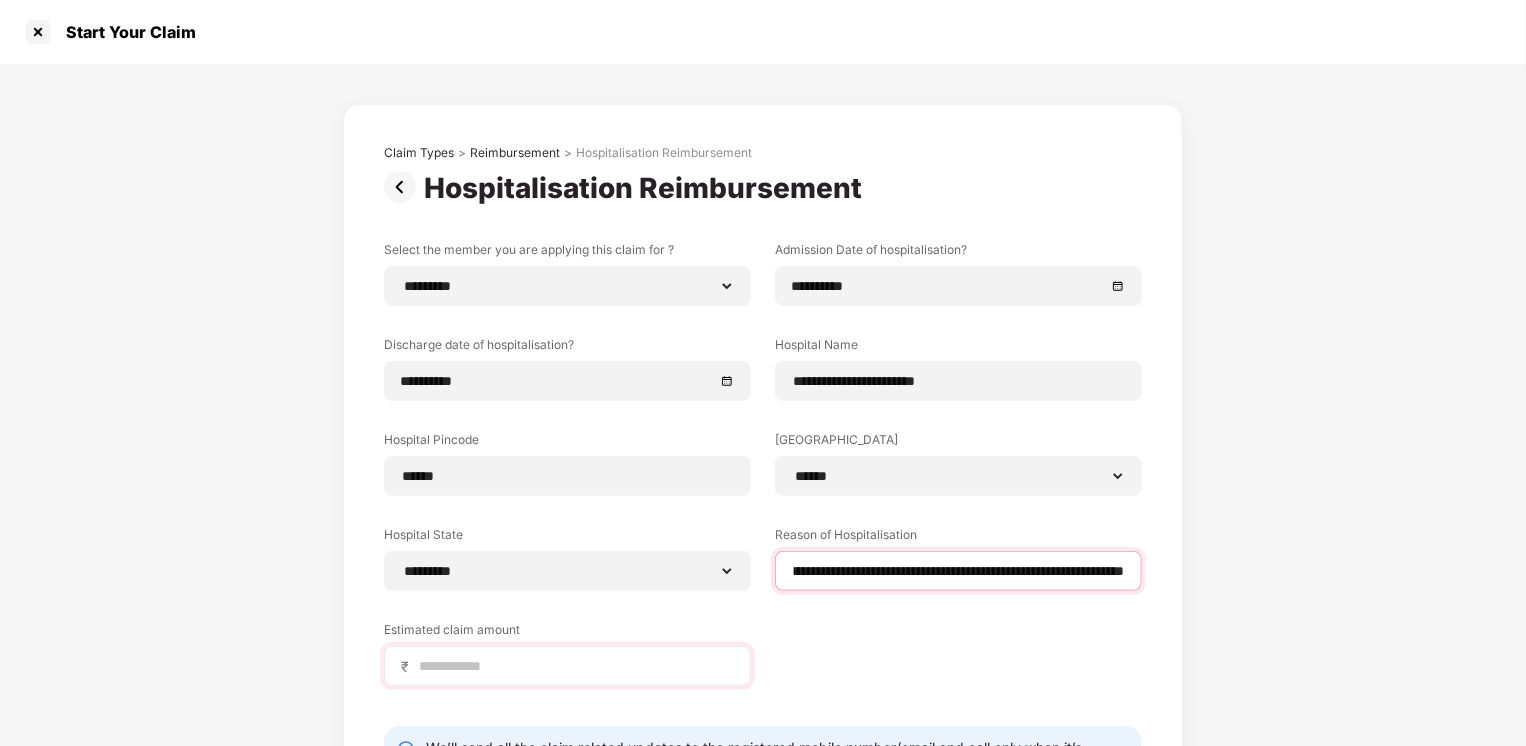 type on "**********" 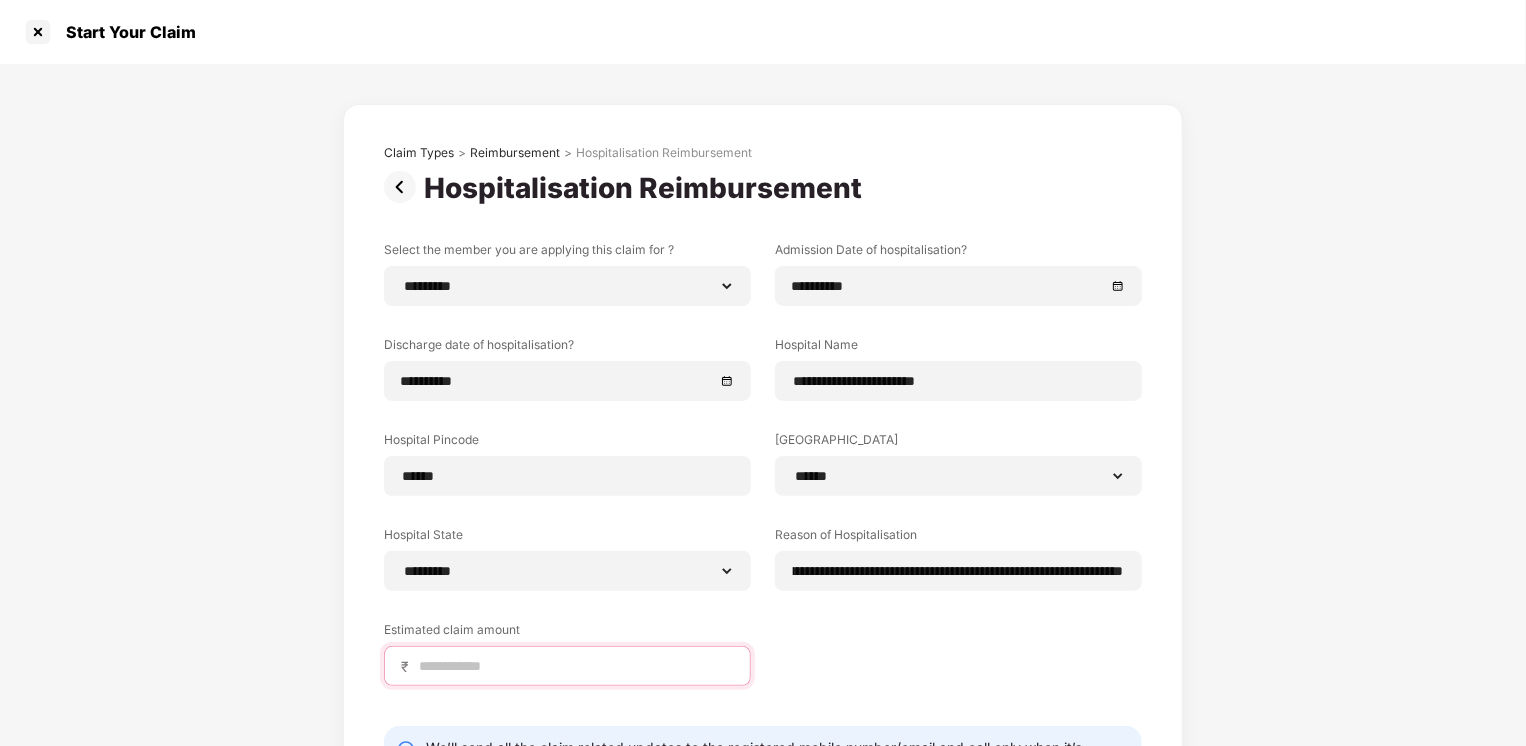 scroll, scrollTop: 0, scrollLeft: 0, axis: both 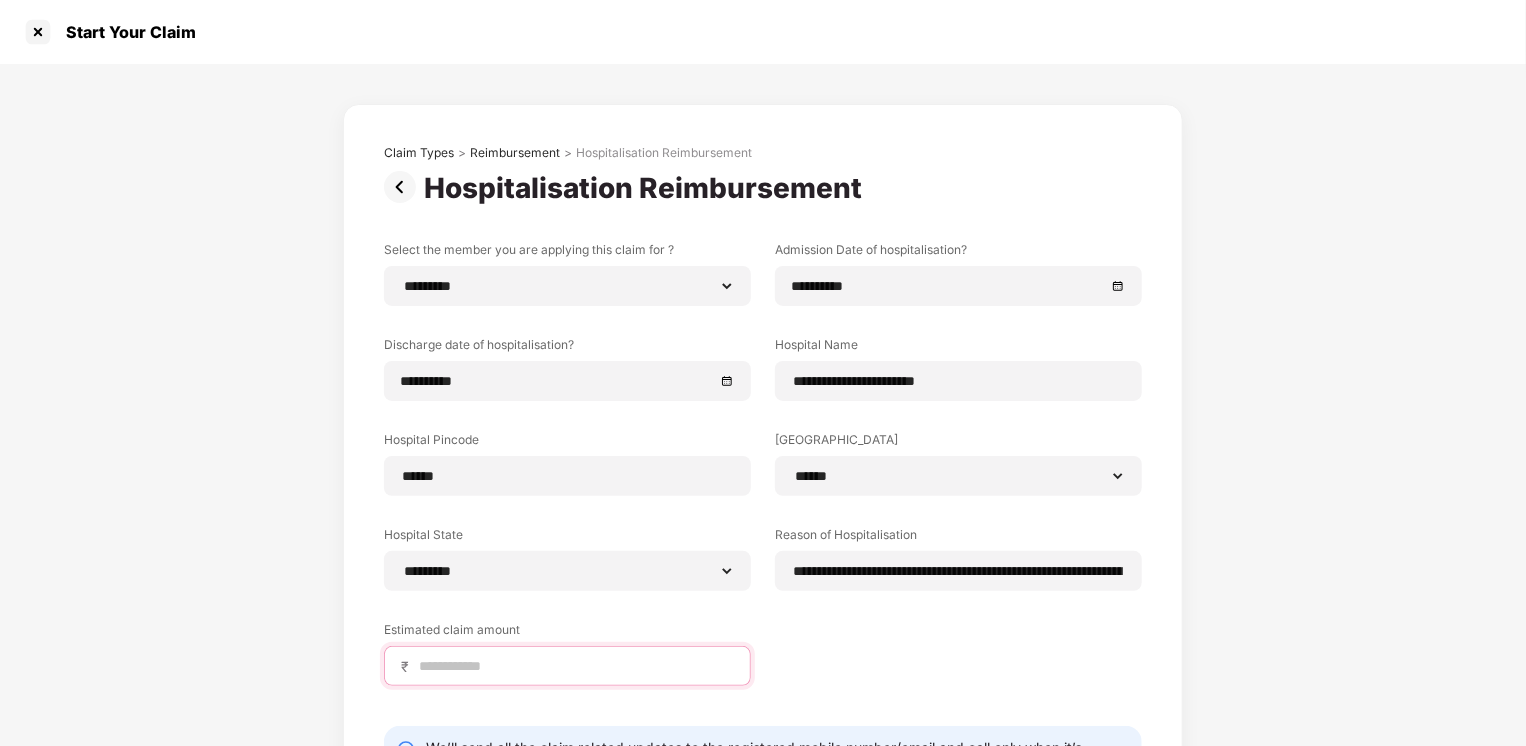 click at bounding box center [575, 666] 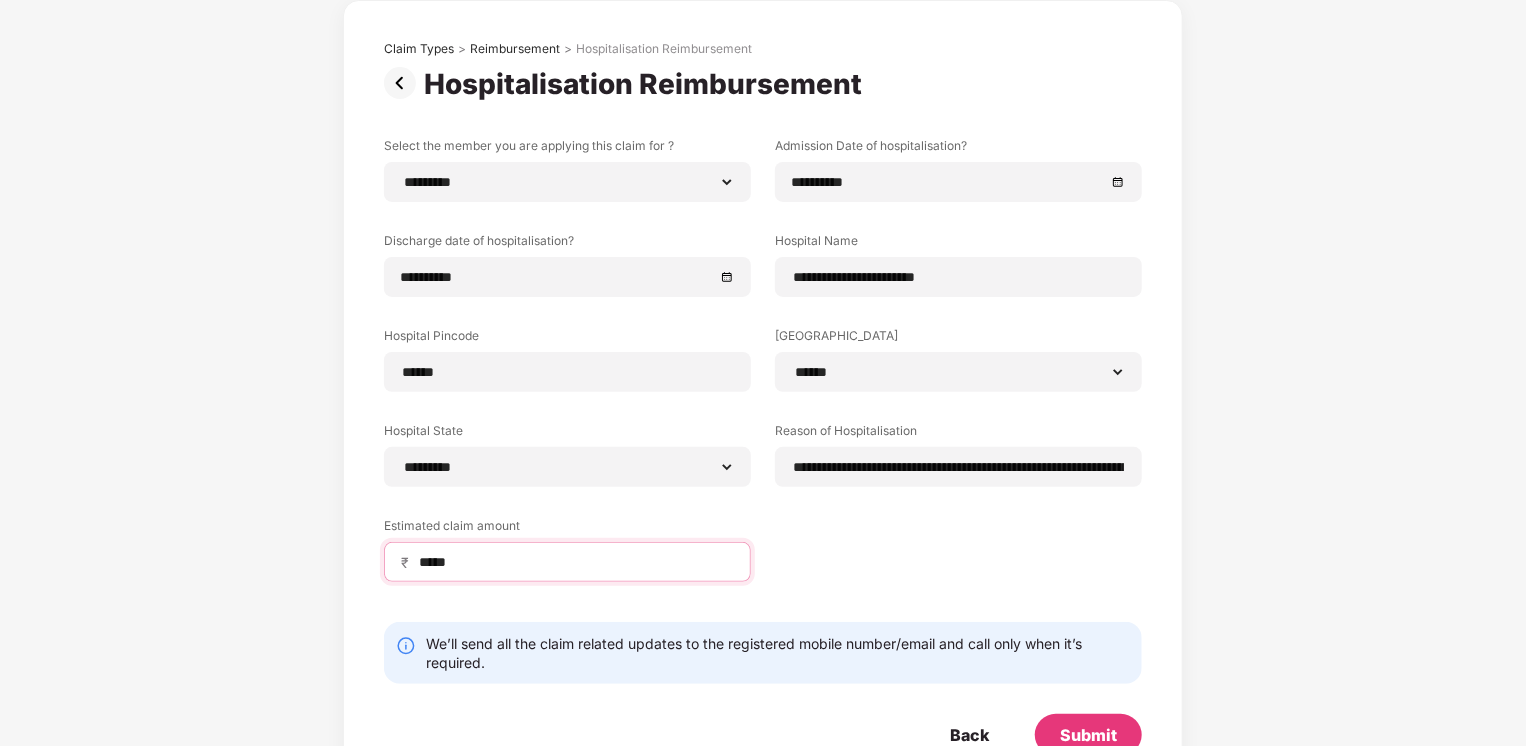 scroll, scrollTop: 164, scrollLeft: 0, axis: vertical 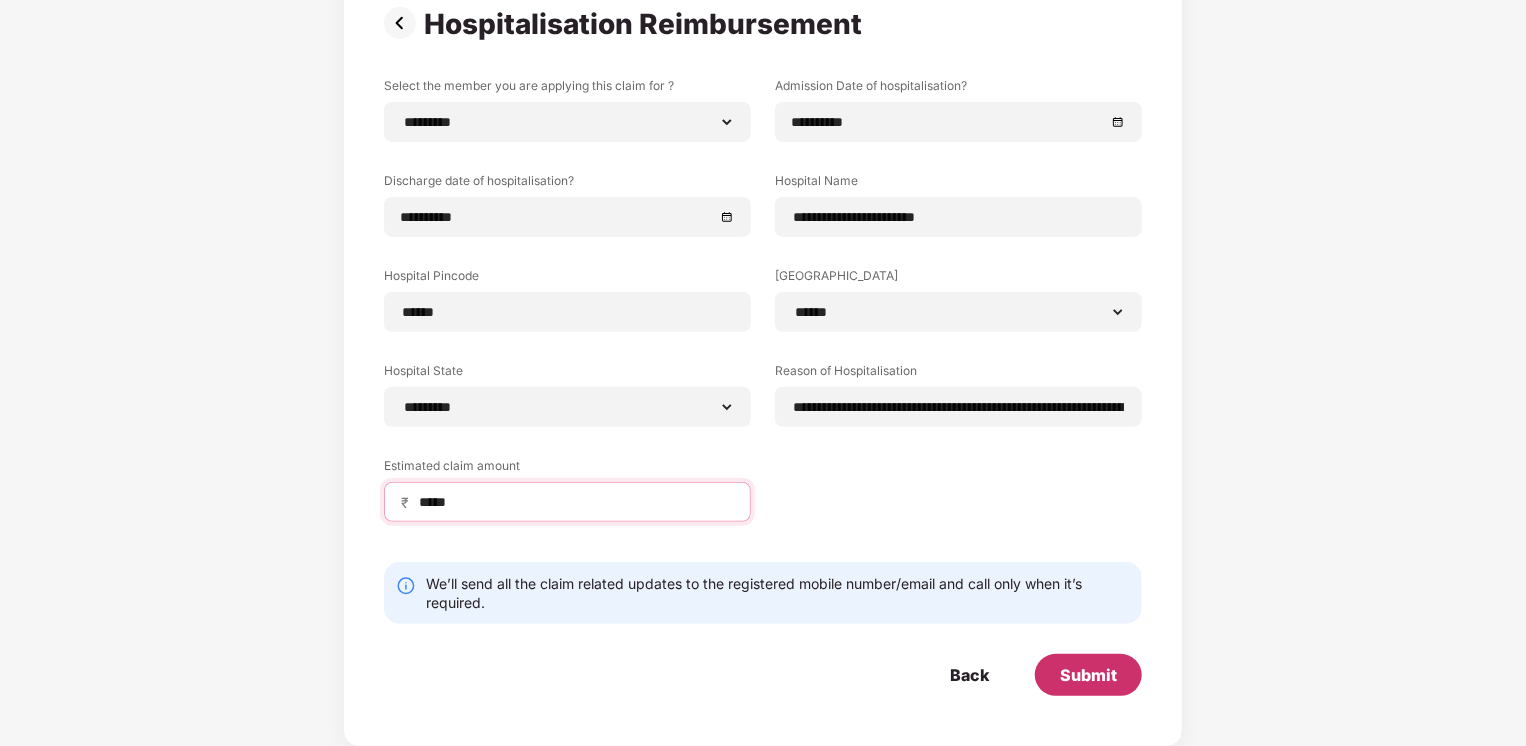 type on "*****" 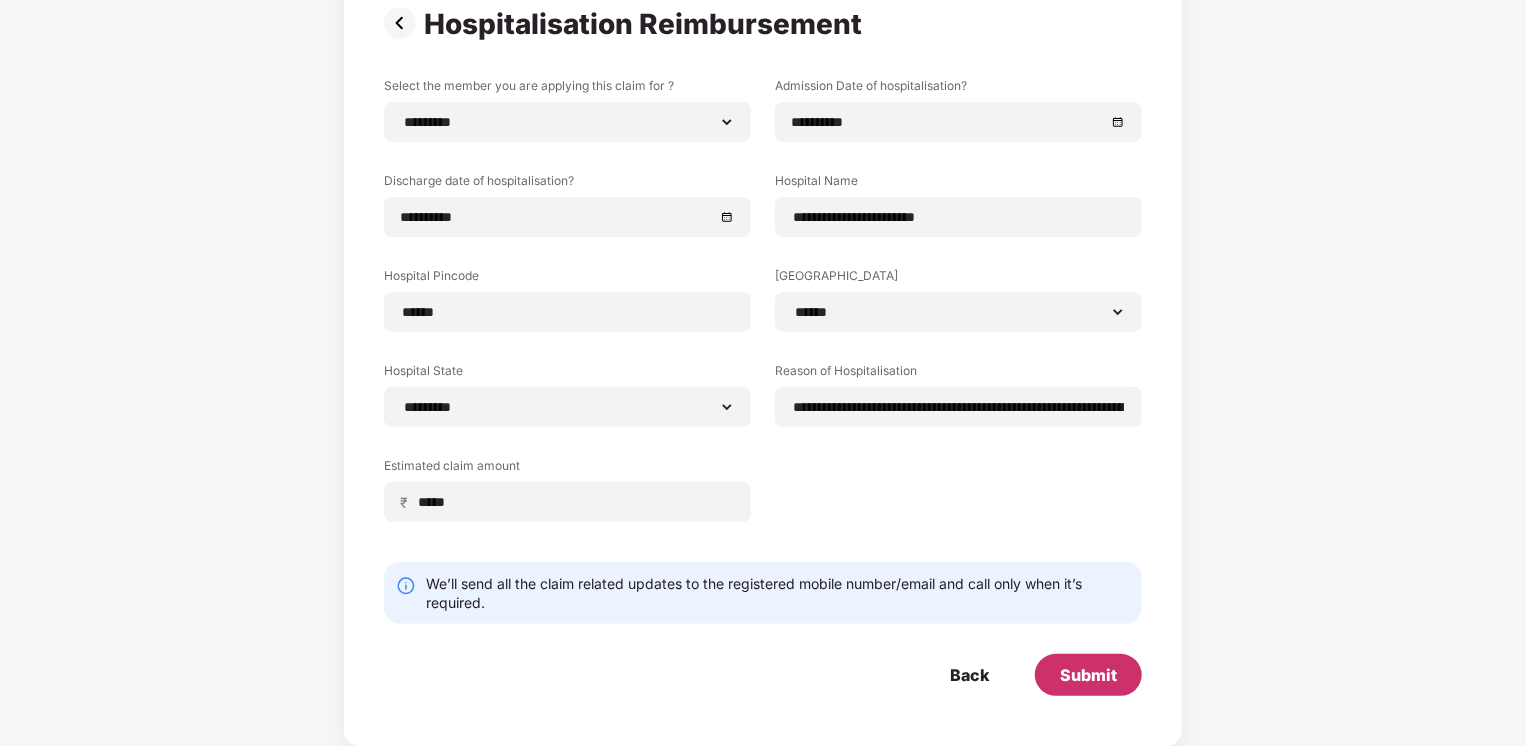click on "Submit" at bounding box center [1088, 675] 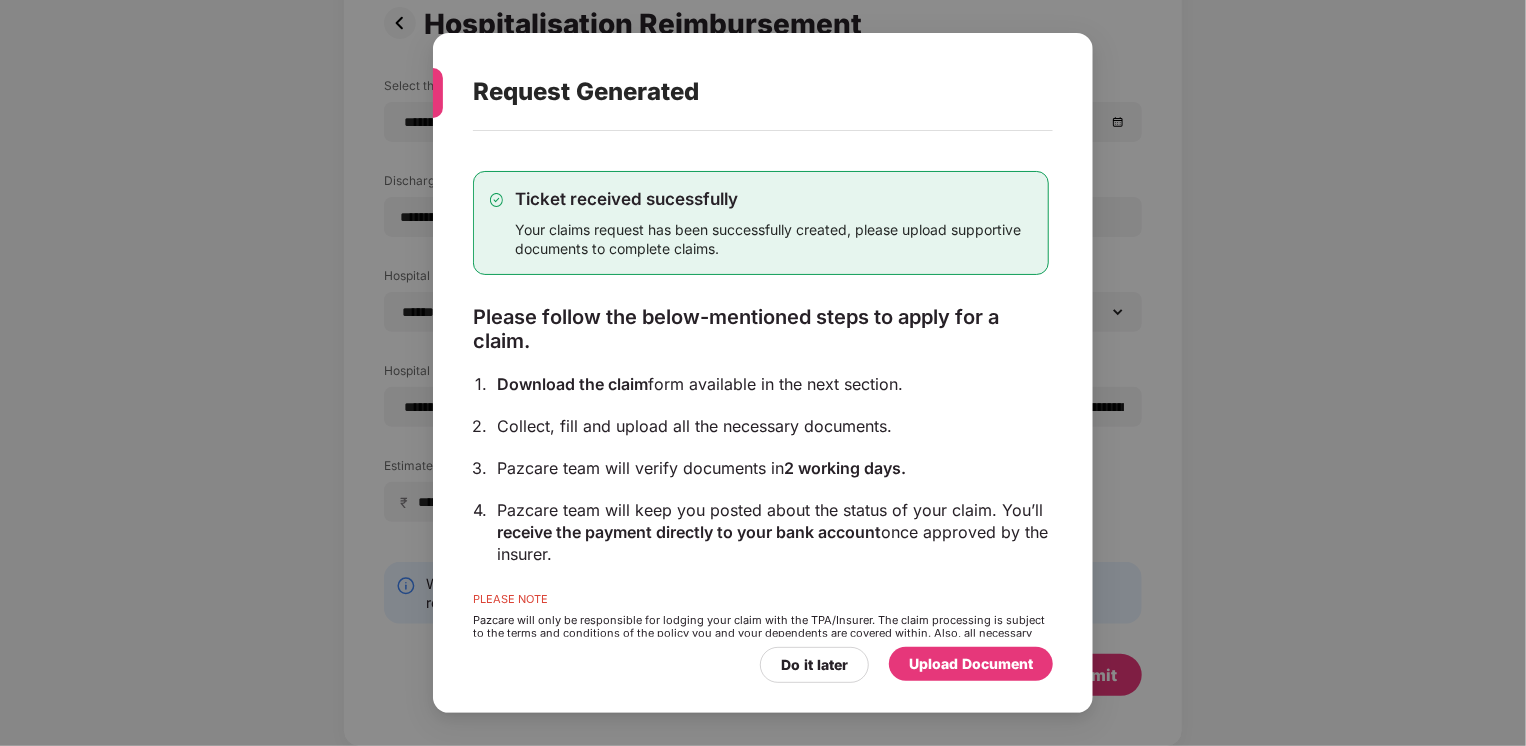 click on "Upload Document" at bounding box center [971, 664] 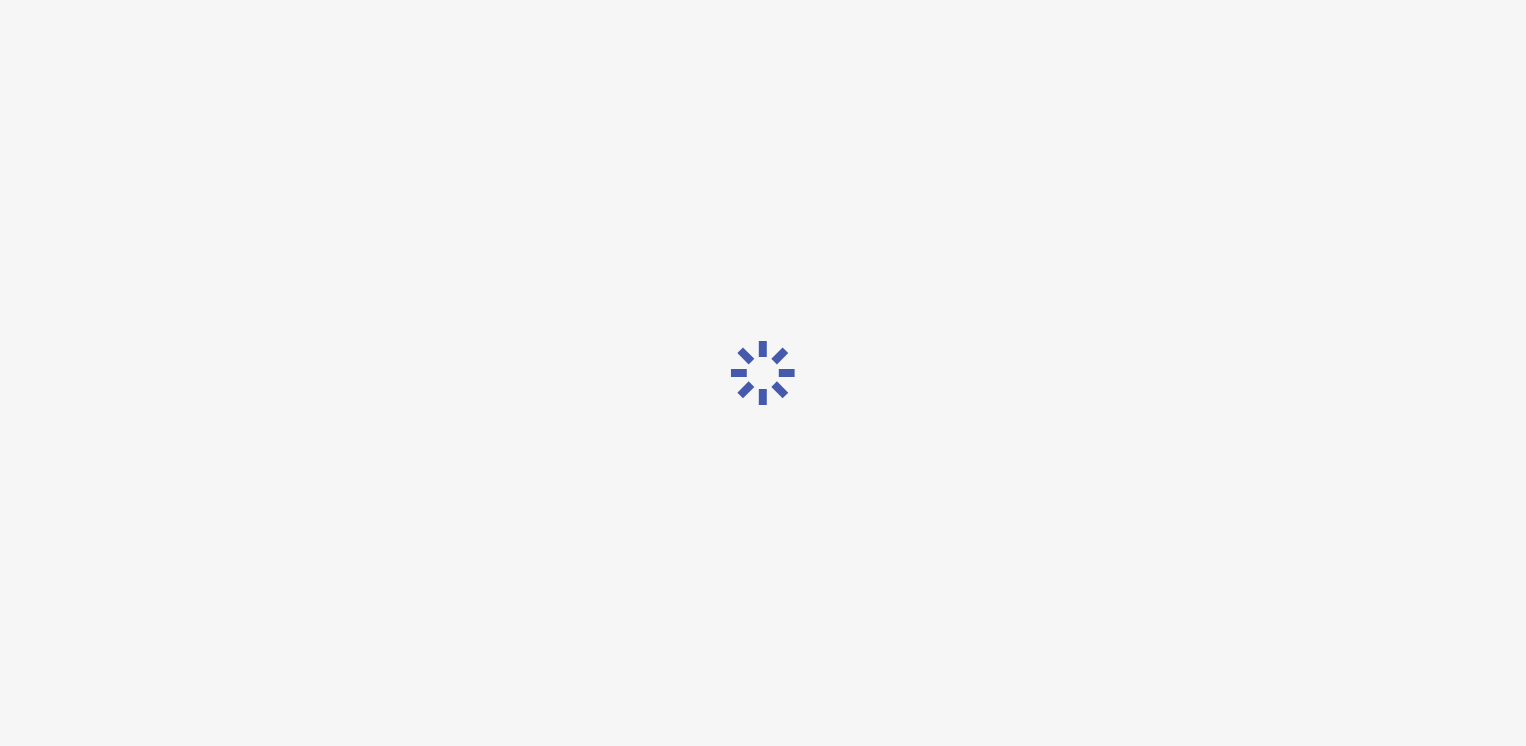 scroll, scrollTop: 0, scrollLeft: 0, axis: both 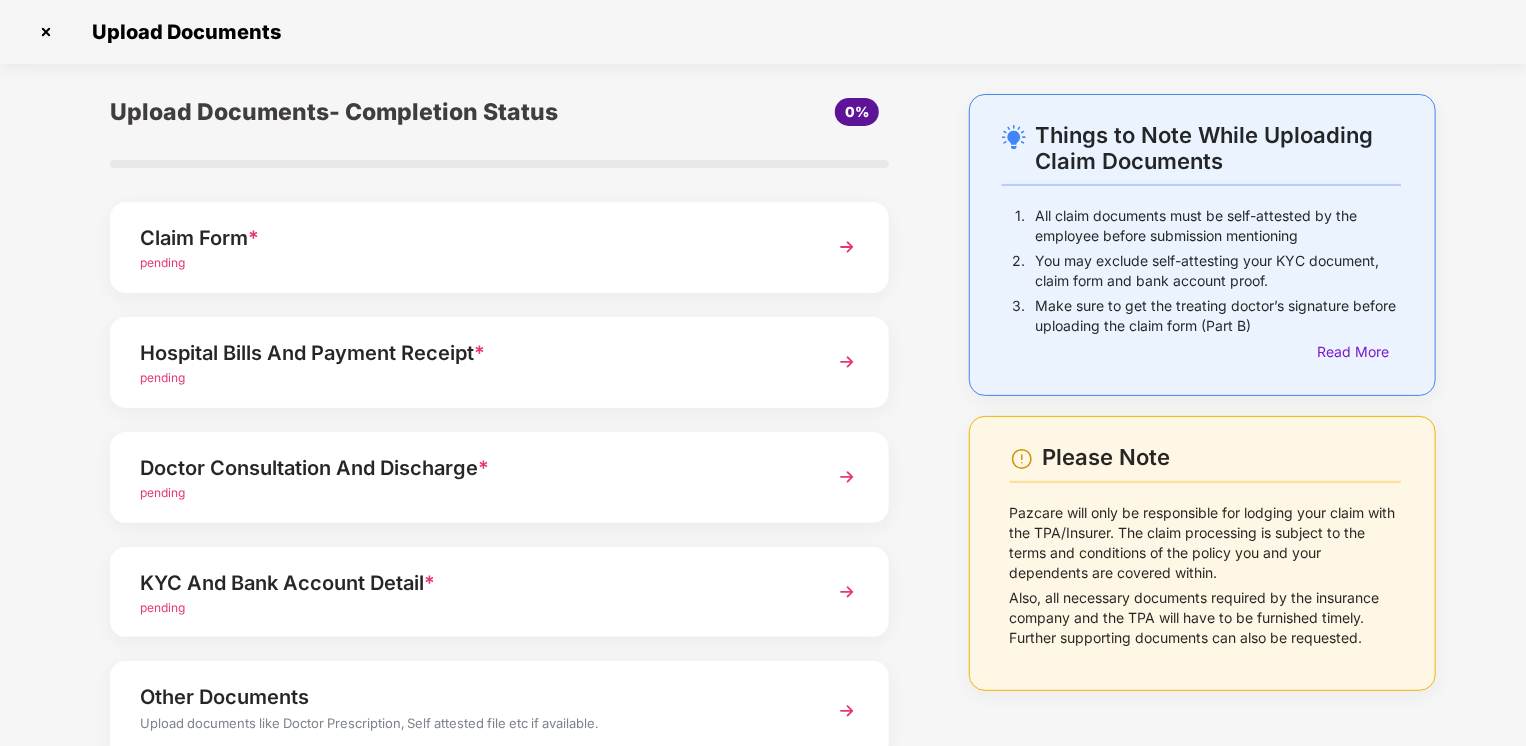 click on "Claim Form * pending" at bounding box center [499, 247] 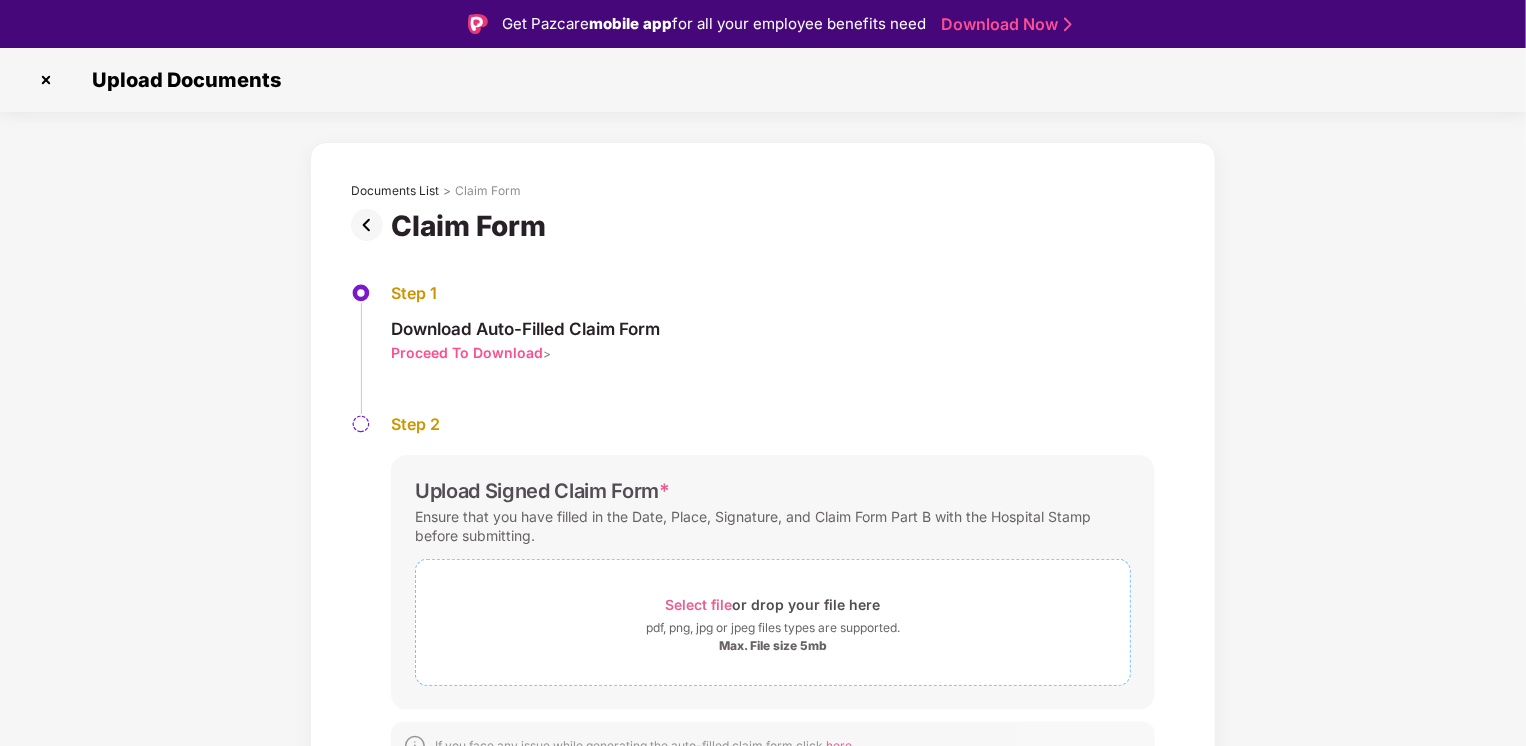 click on "Select file" at bounding box center (699, 604) 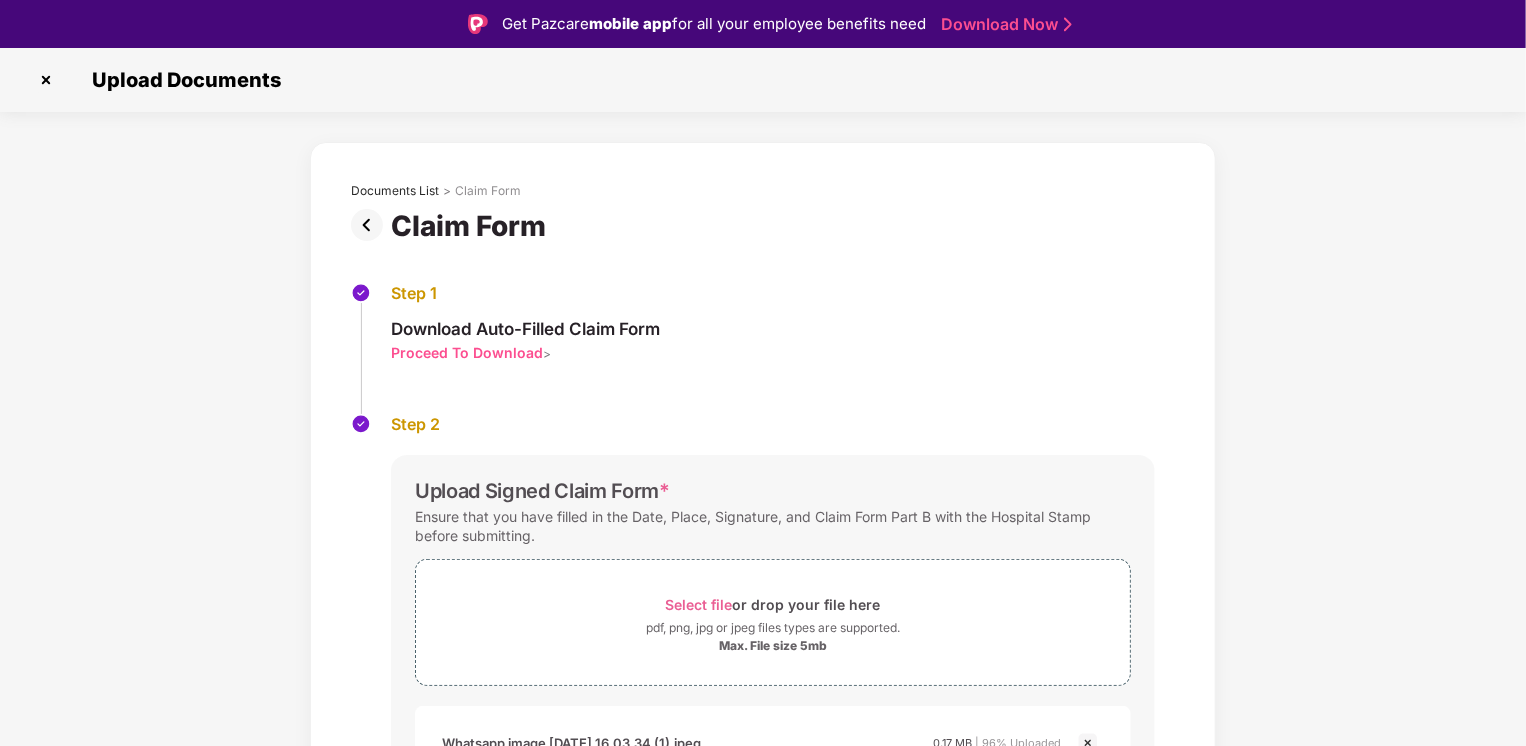 scroll, scrollTop: 48, scrollLeft: 0, axis: vertical 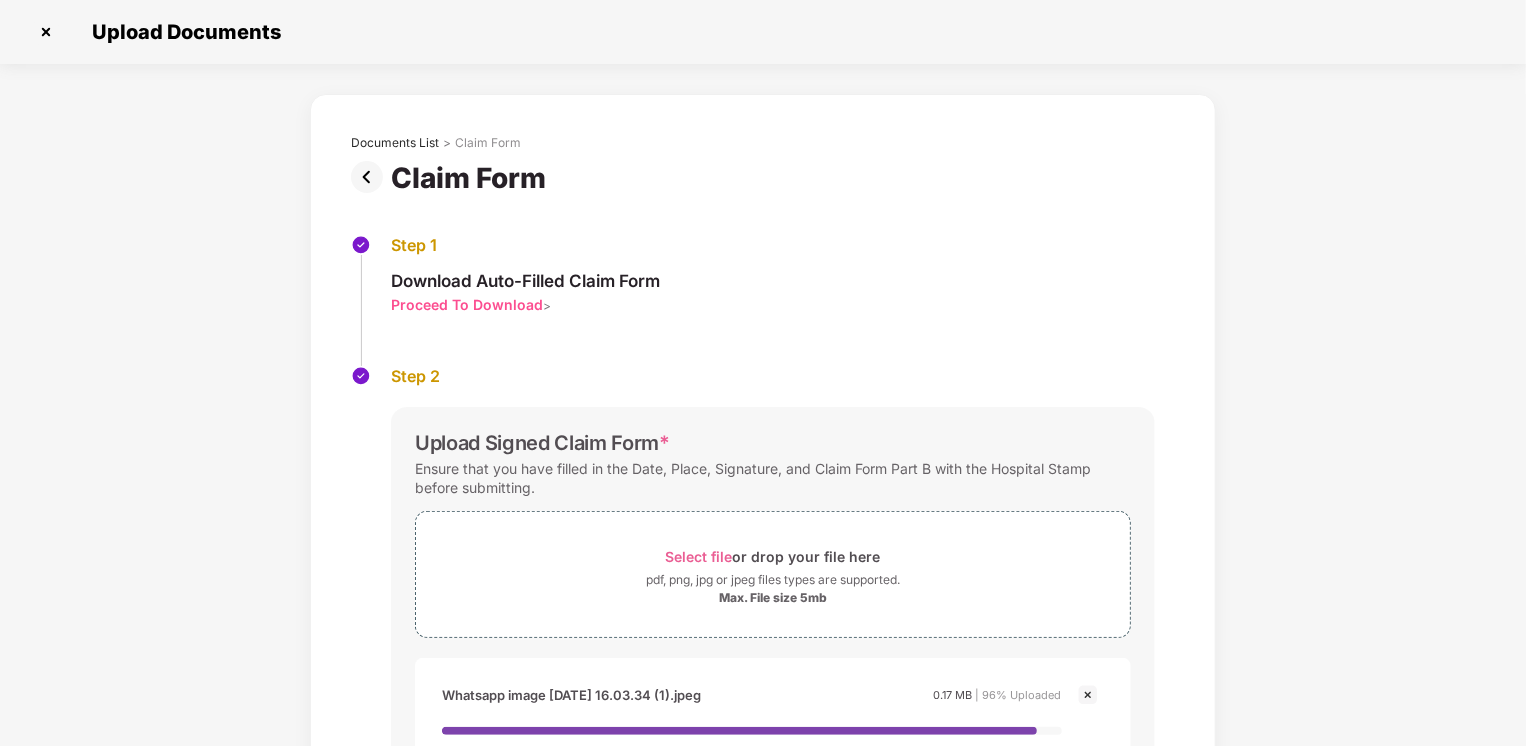 drag, startPoint x: 1523, startPoint y: 298, endPoint x: 1531, endPoint y: 638, distance: 340.09412 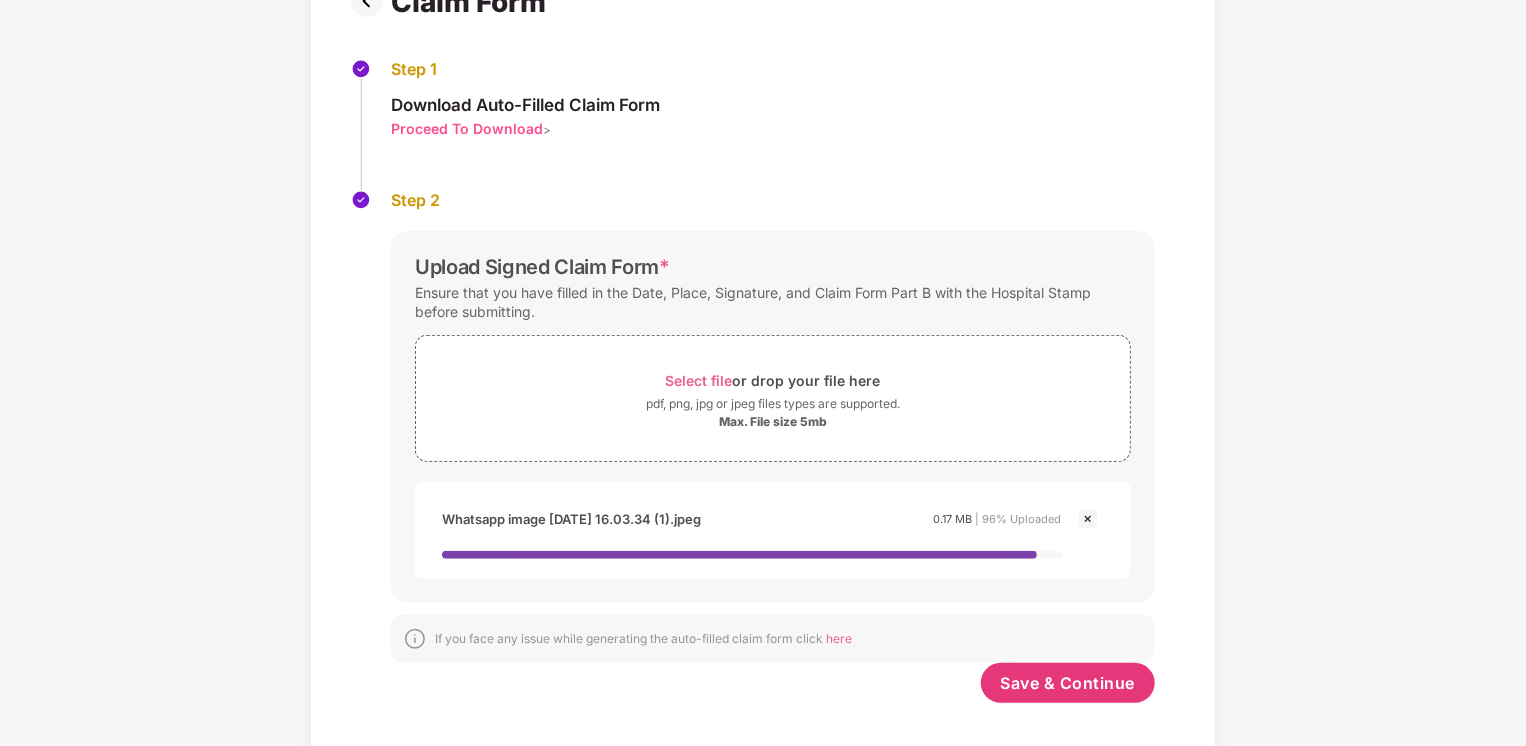 scroll, scrollTop: 192, scrollLeft: 0, axis: vertical 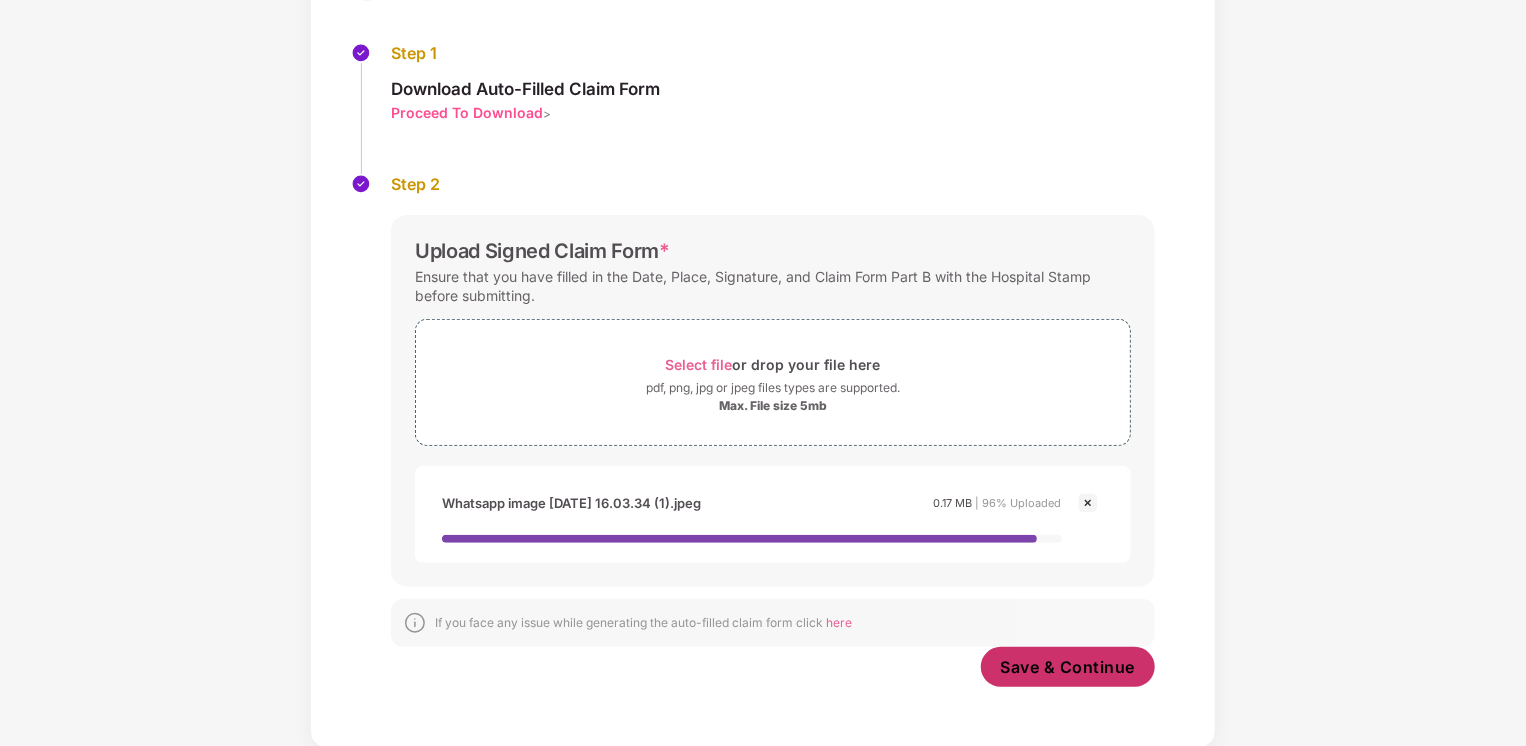click on "Save & Continue" at bounding box center [1068, 667] 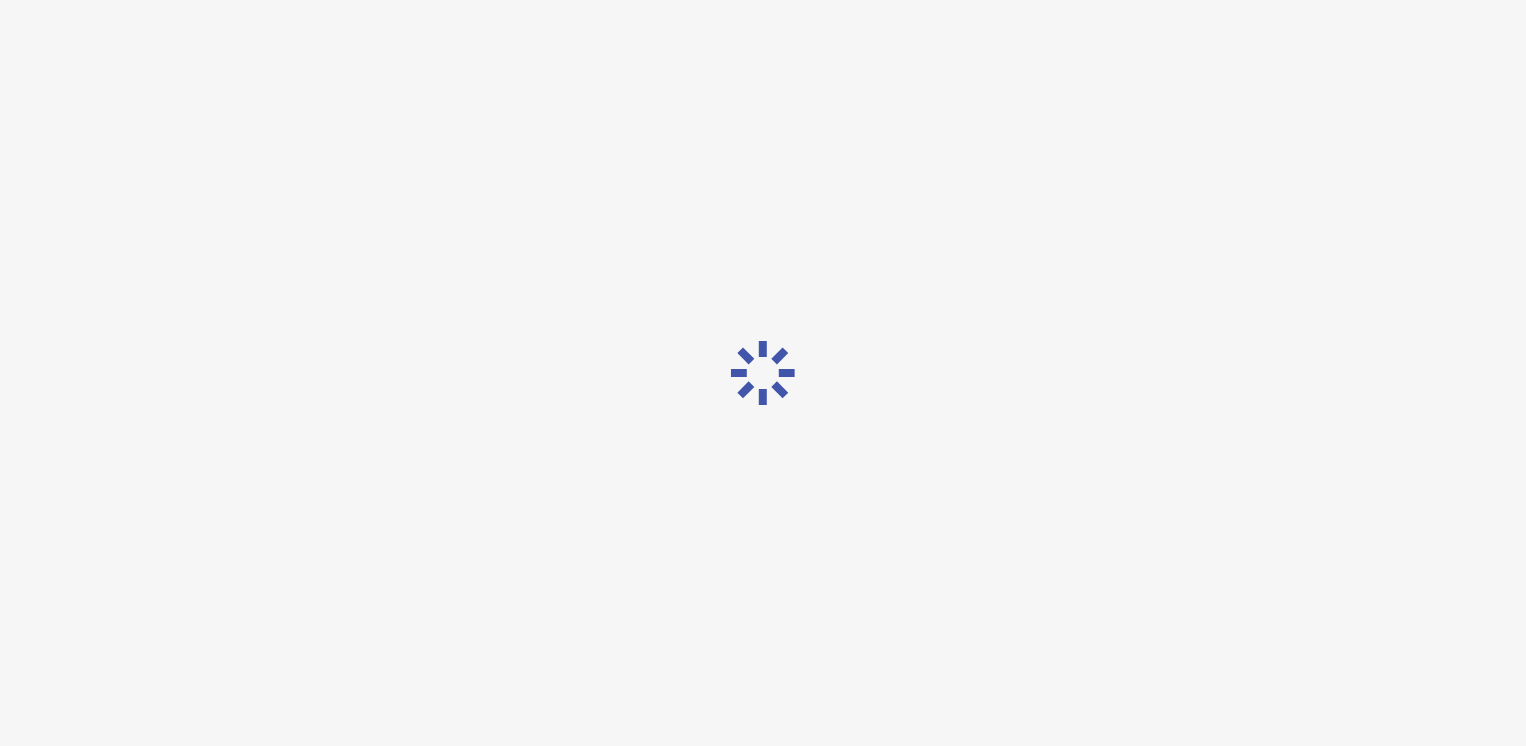 scroll, scrollTop: 0, scrollLeft: 0, axis: both 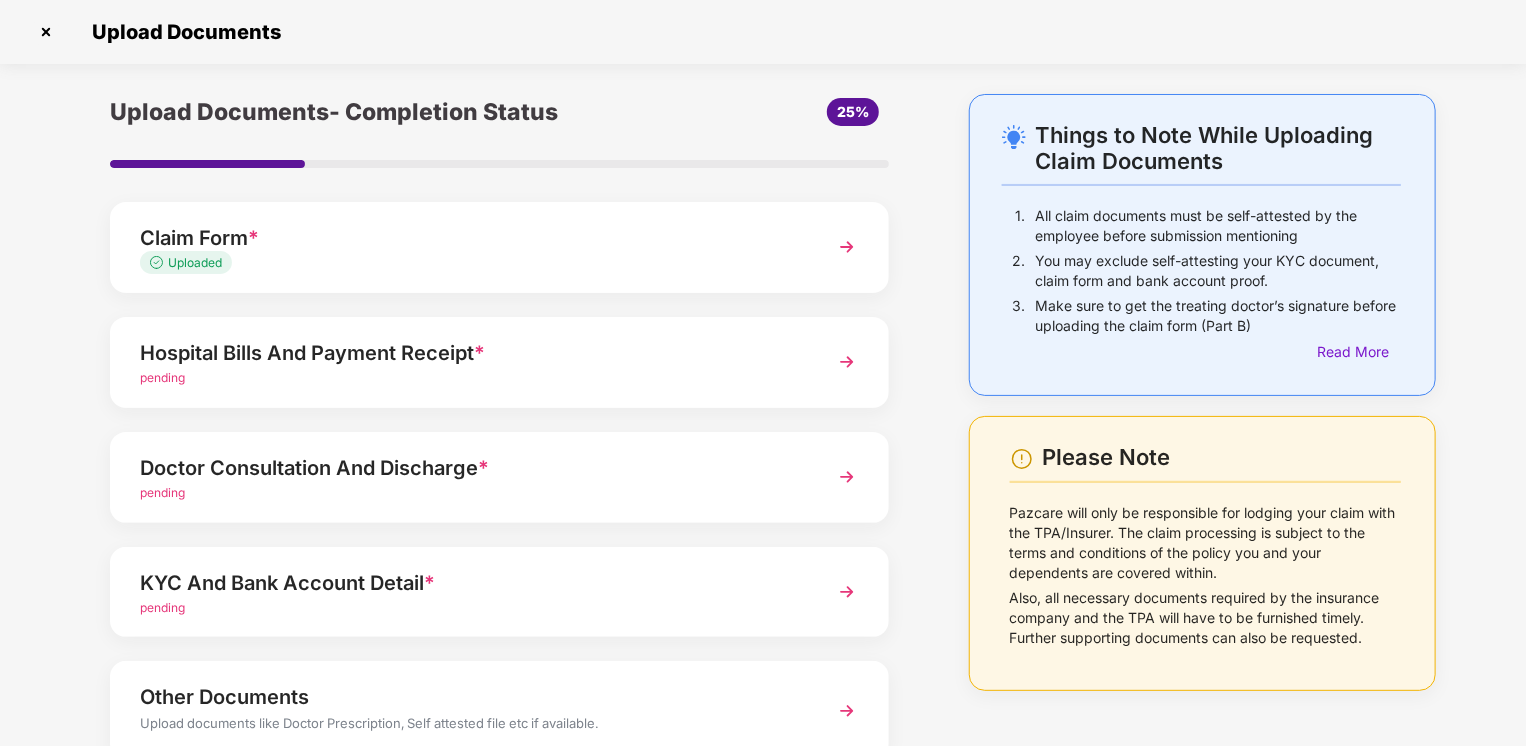 click on "pending" at bounding box center [469, 378] 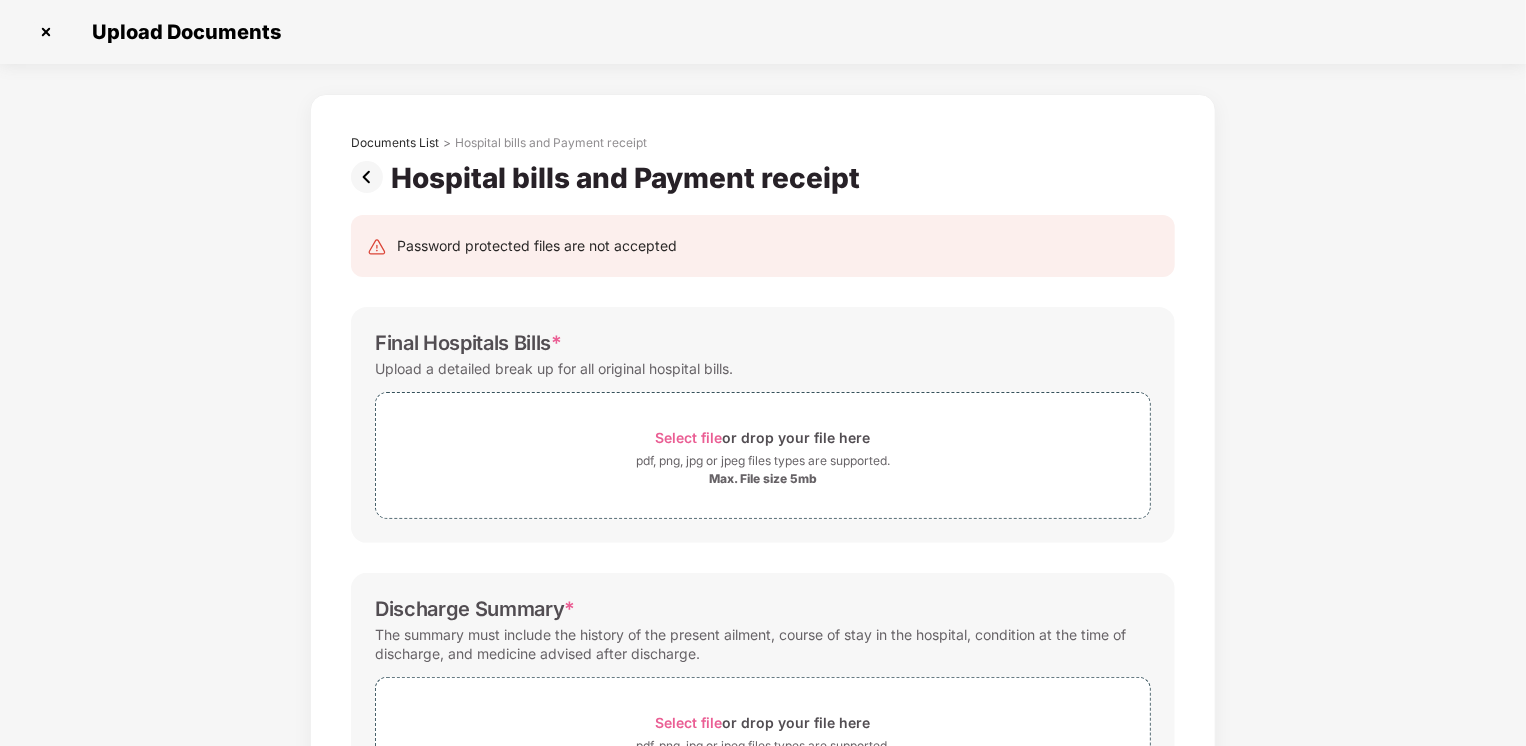 scroll, scrollTop: 0, scrollLeft: 0, axis: both 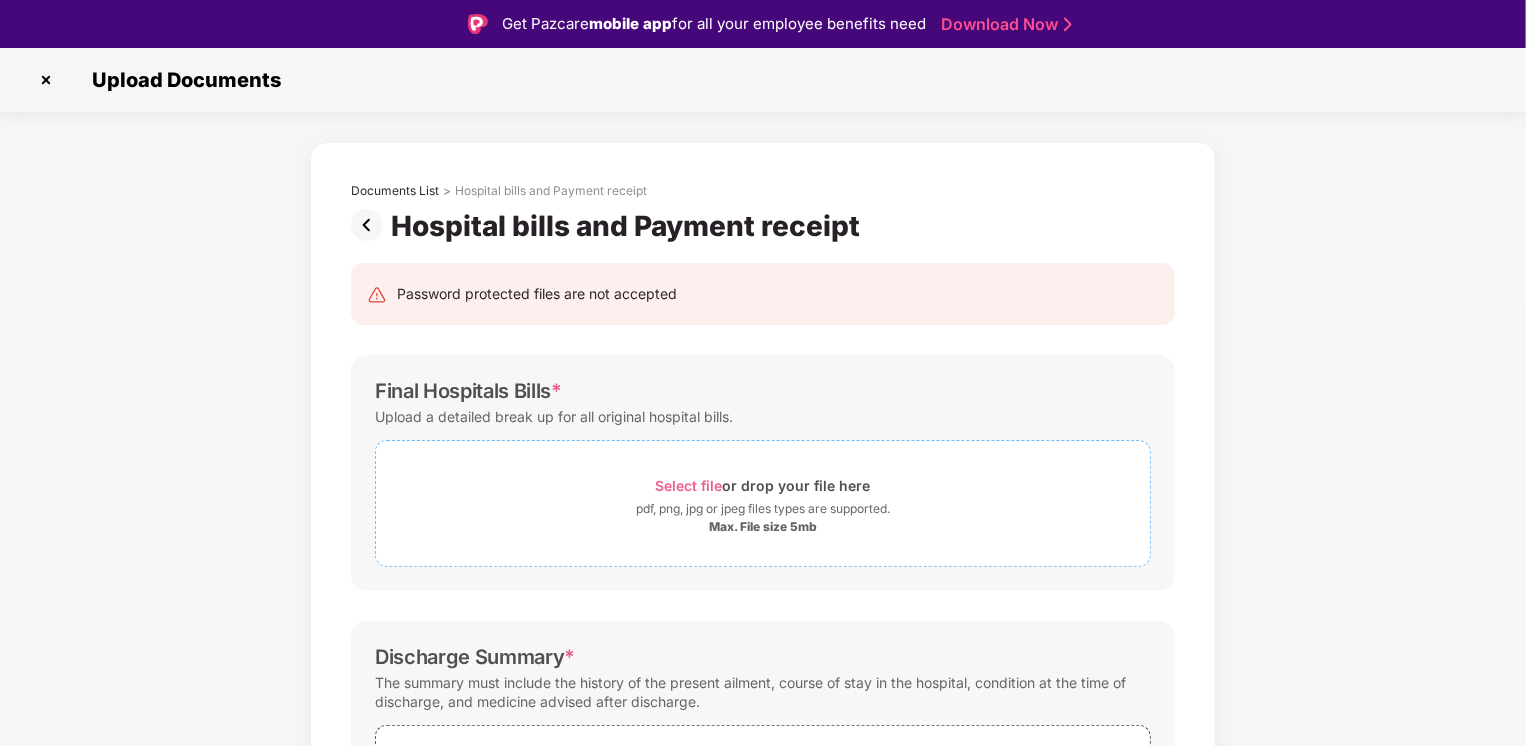 click on "Select file" at bounding box center [689, 485] 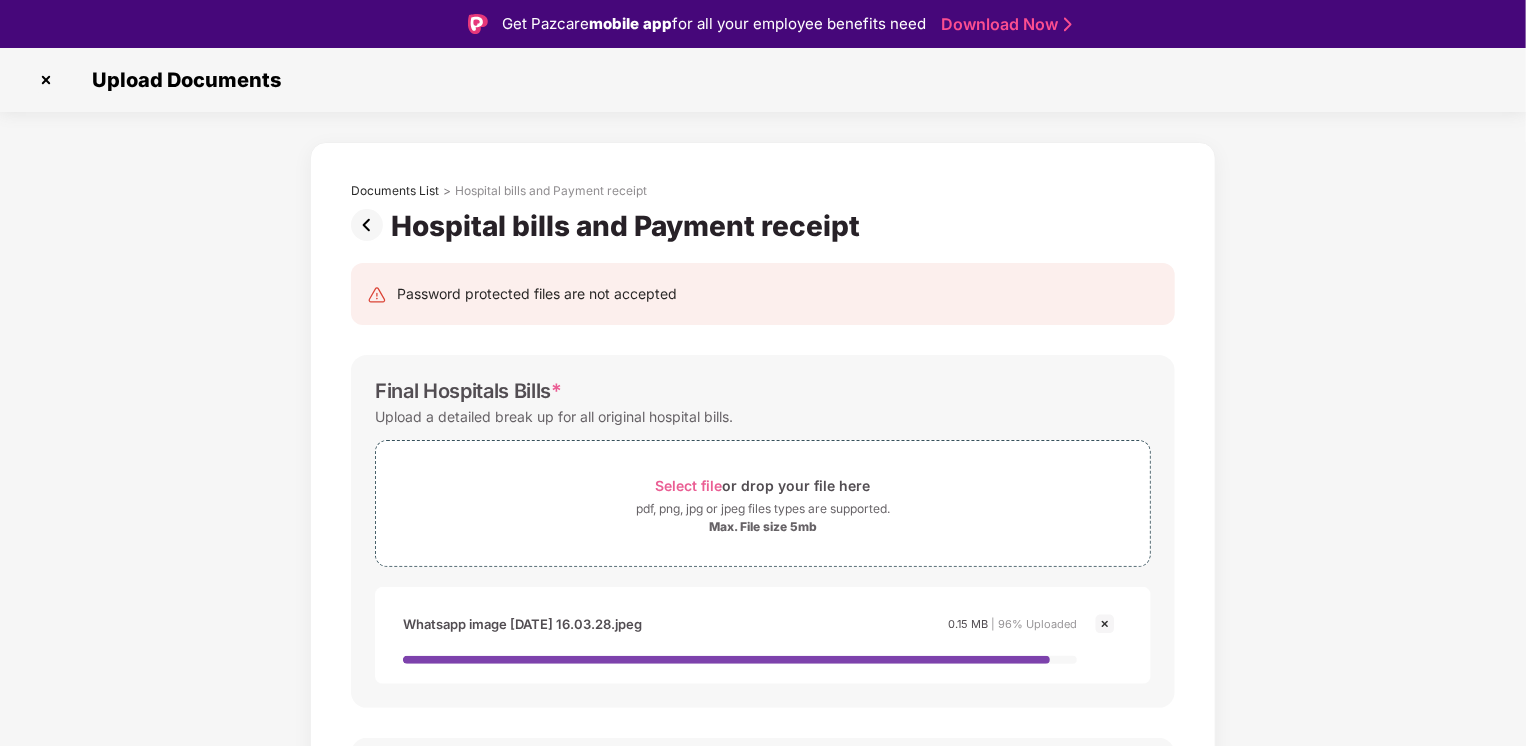 scroll, scrollTop: 48, scrollLeft: 0, axis: vertical 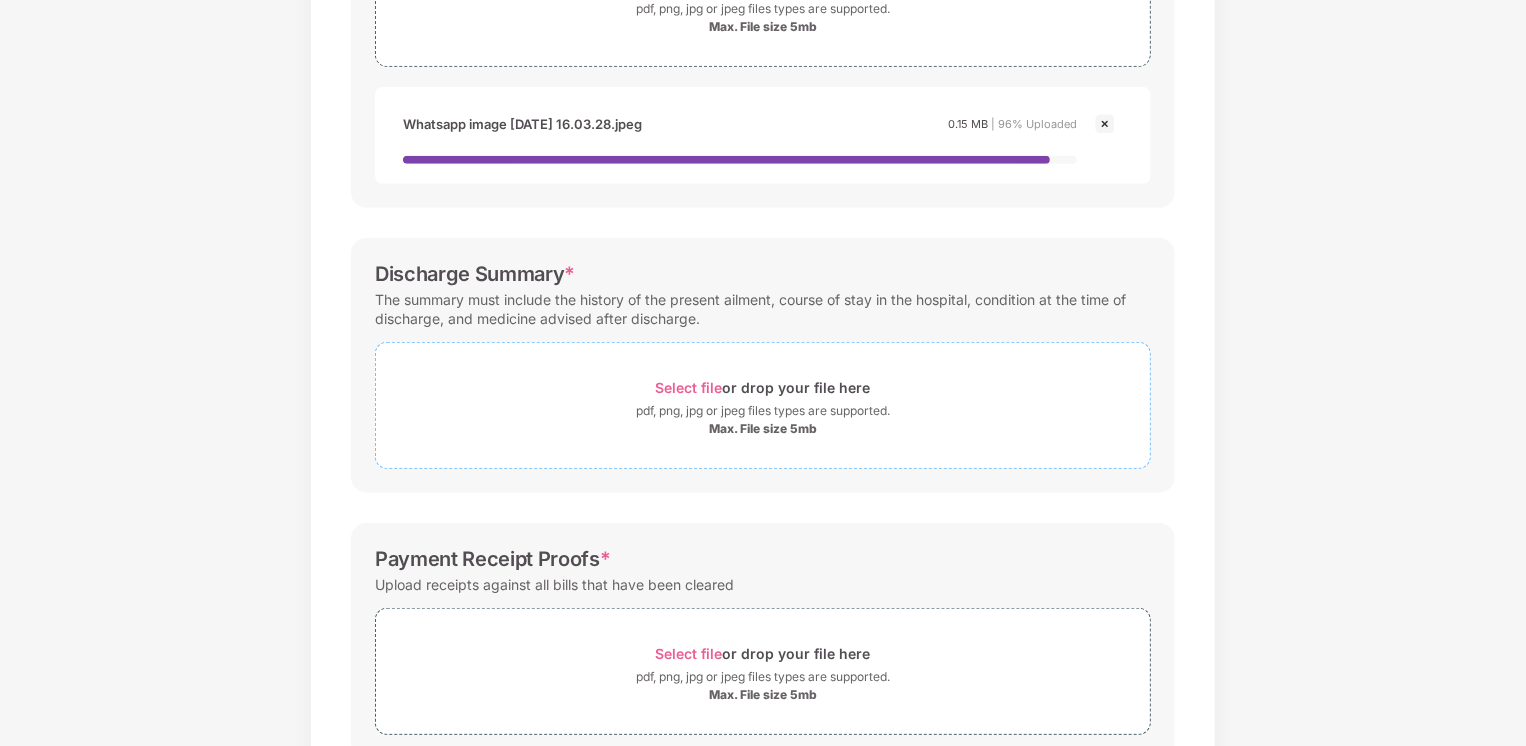 click on "Select file" at bounding box center (689, 387) 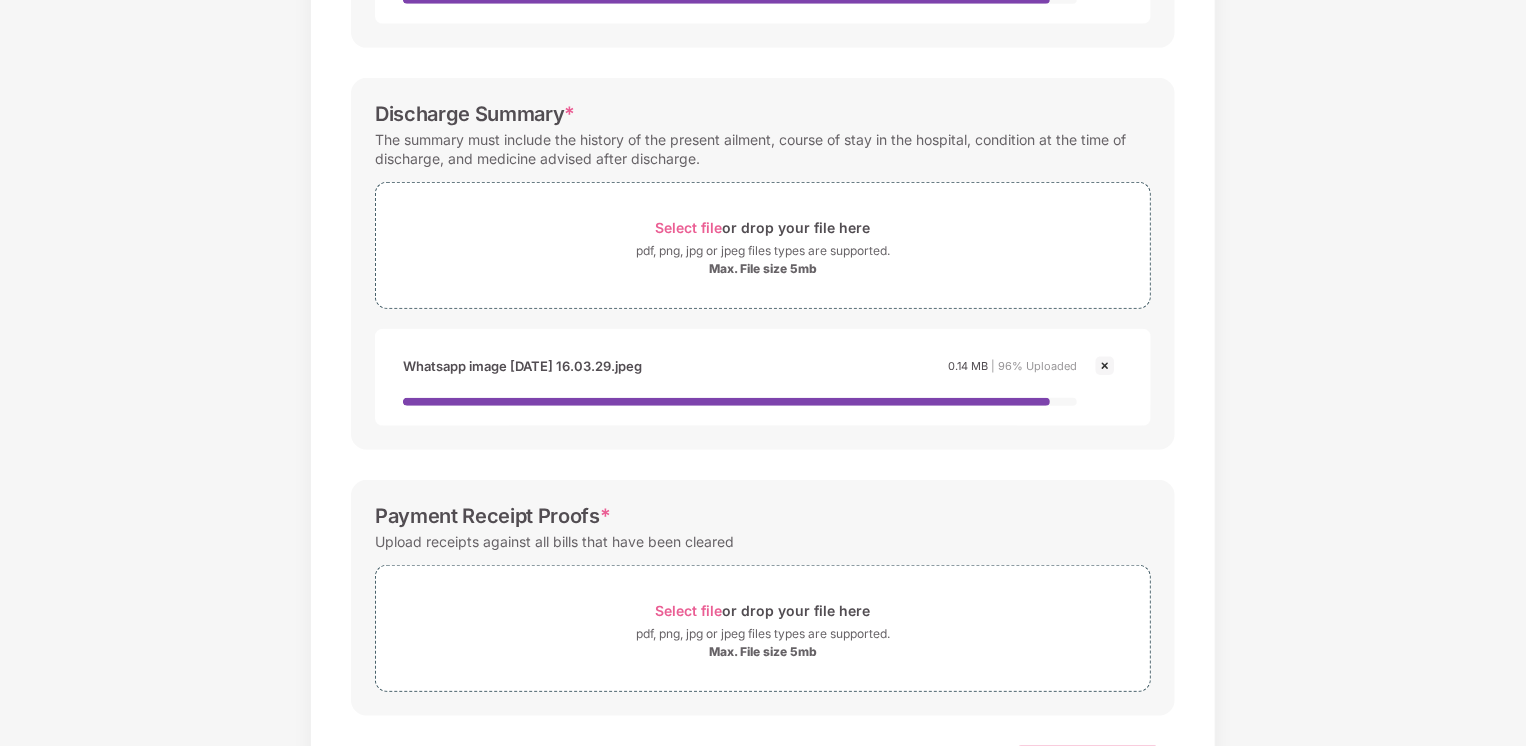 scroll, scrollTop: 700, scrollLeft: 0, axis: vertical 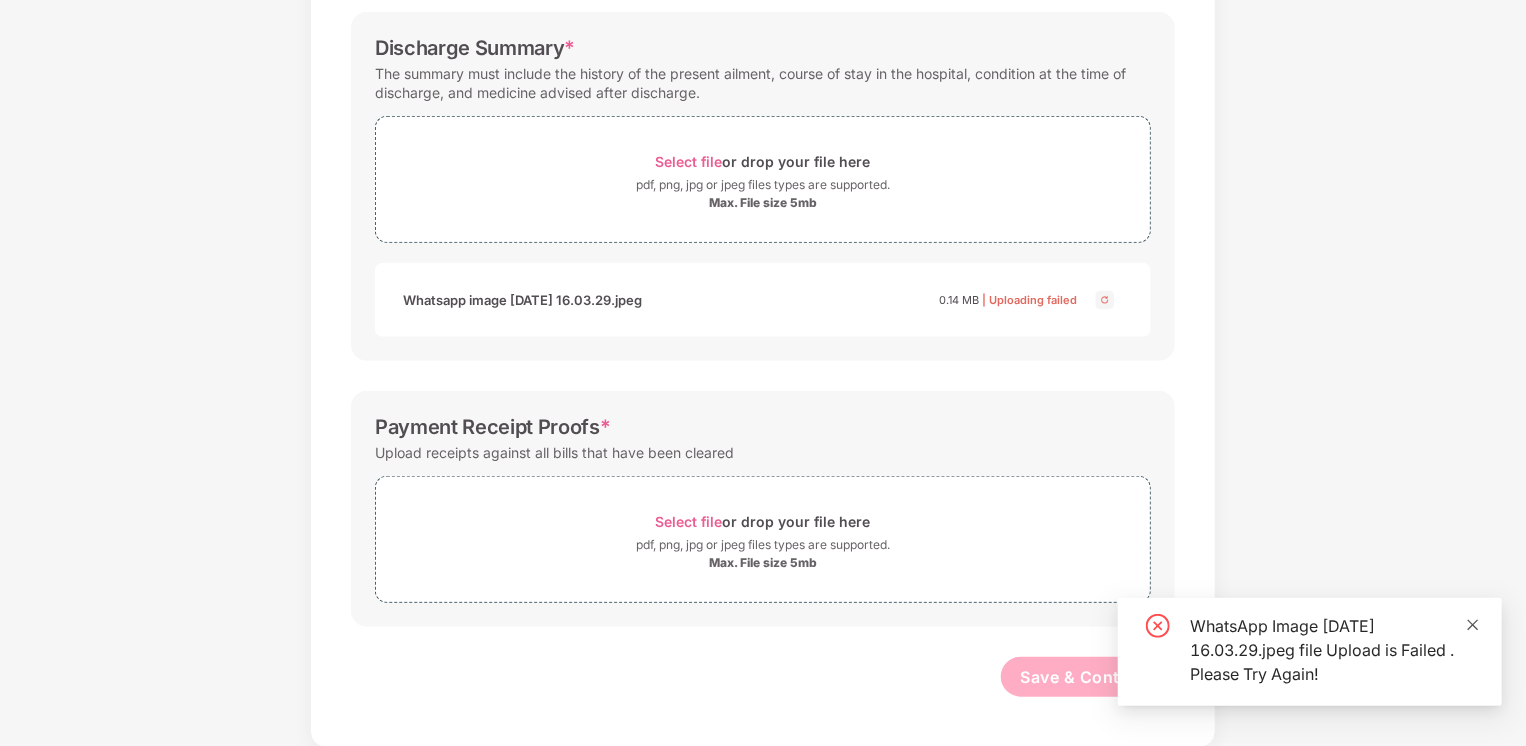 click 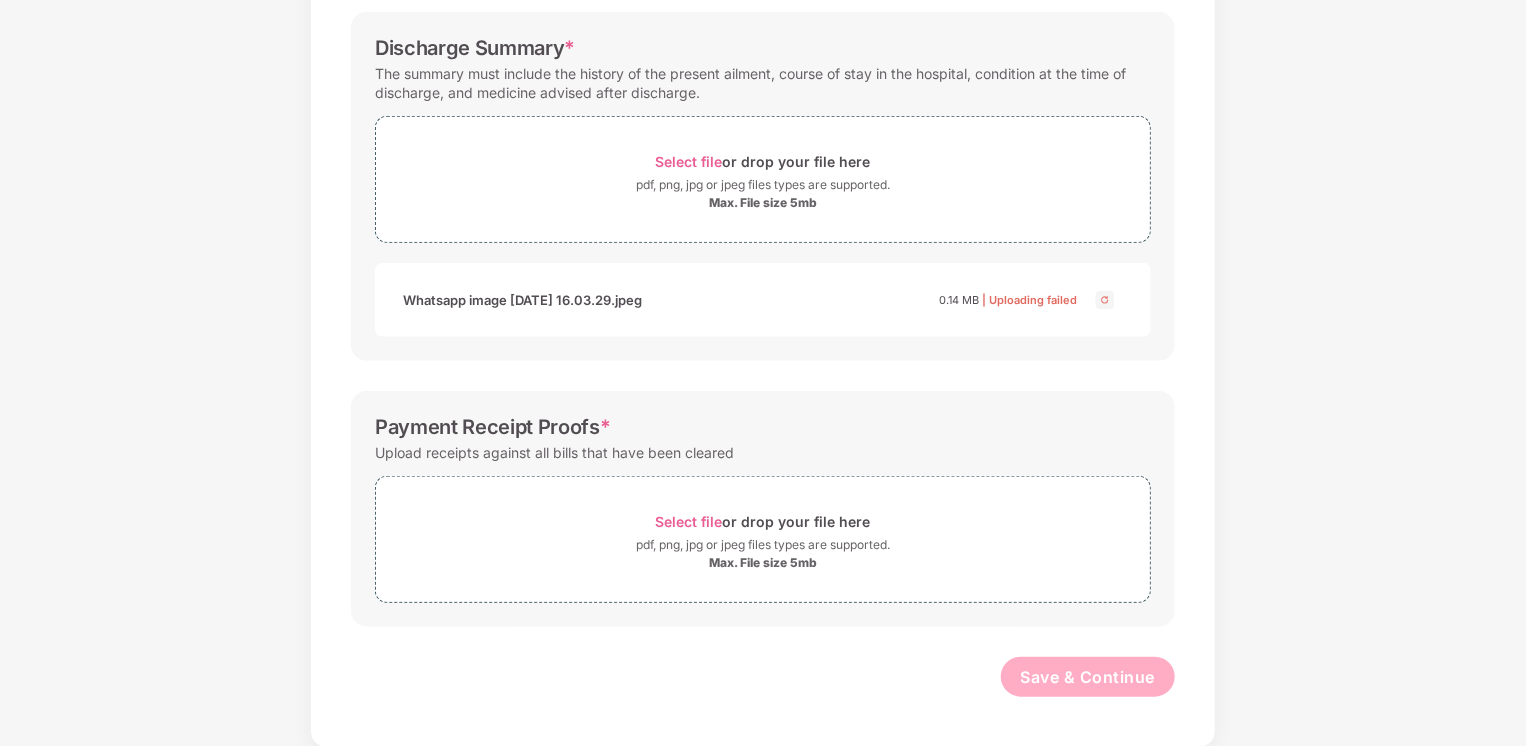 click on "Whatsapp image 2025-07-12 at 16.03.29.jpeg 0.14 MB    | Uploading failed" at bounding box center (763, 300) 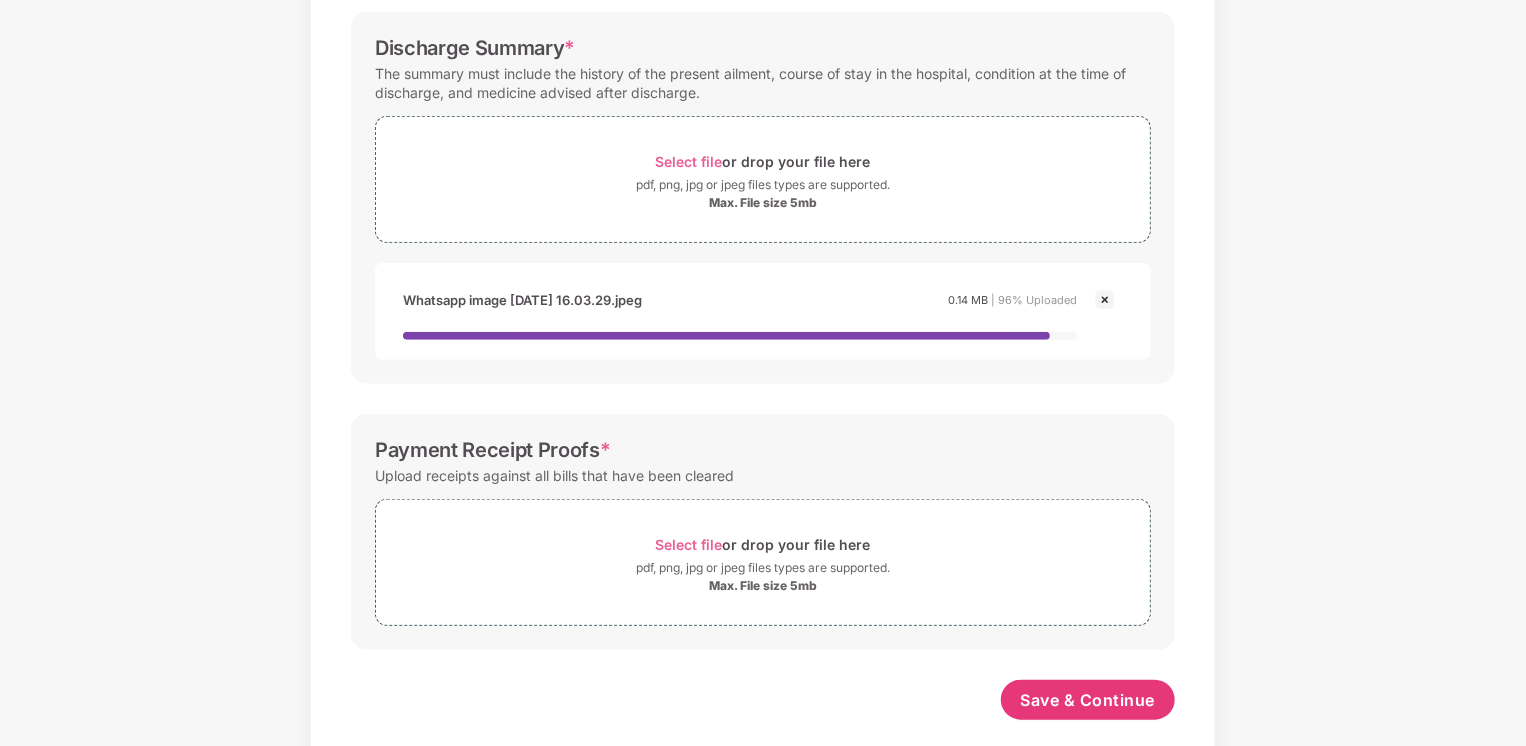 scroll, scrollTop: 0, scrollLeft: 0, axis: both 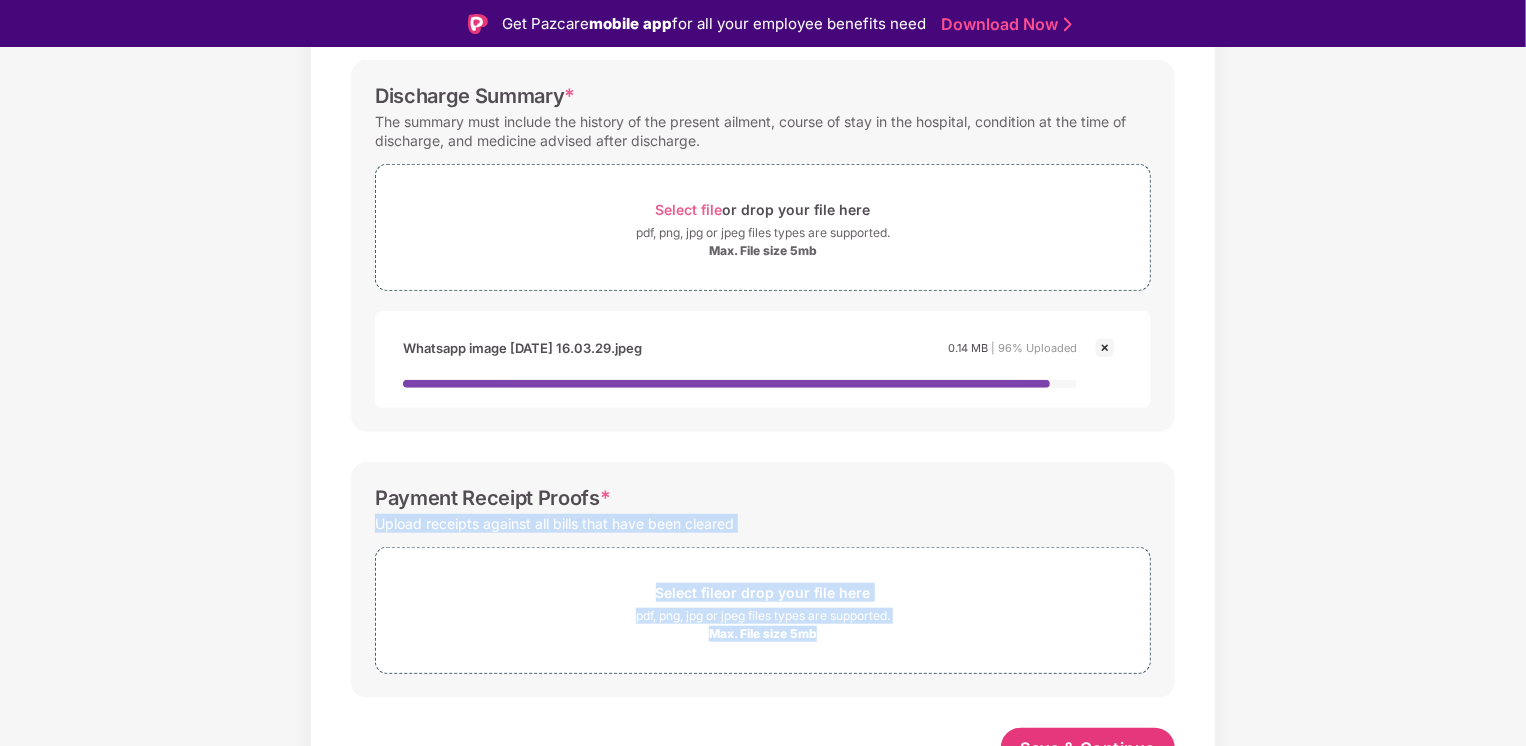 drag, startPoint x: 1521, startPoint y: 439, endPoint x: 1523, endPoint y: 675, distance: 236.00847 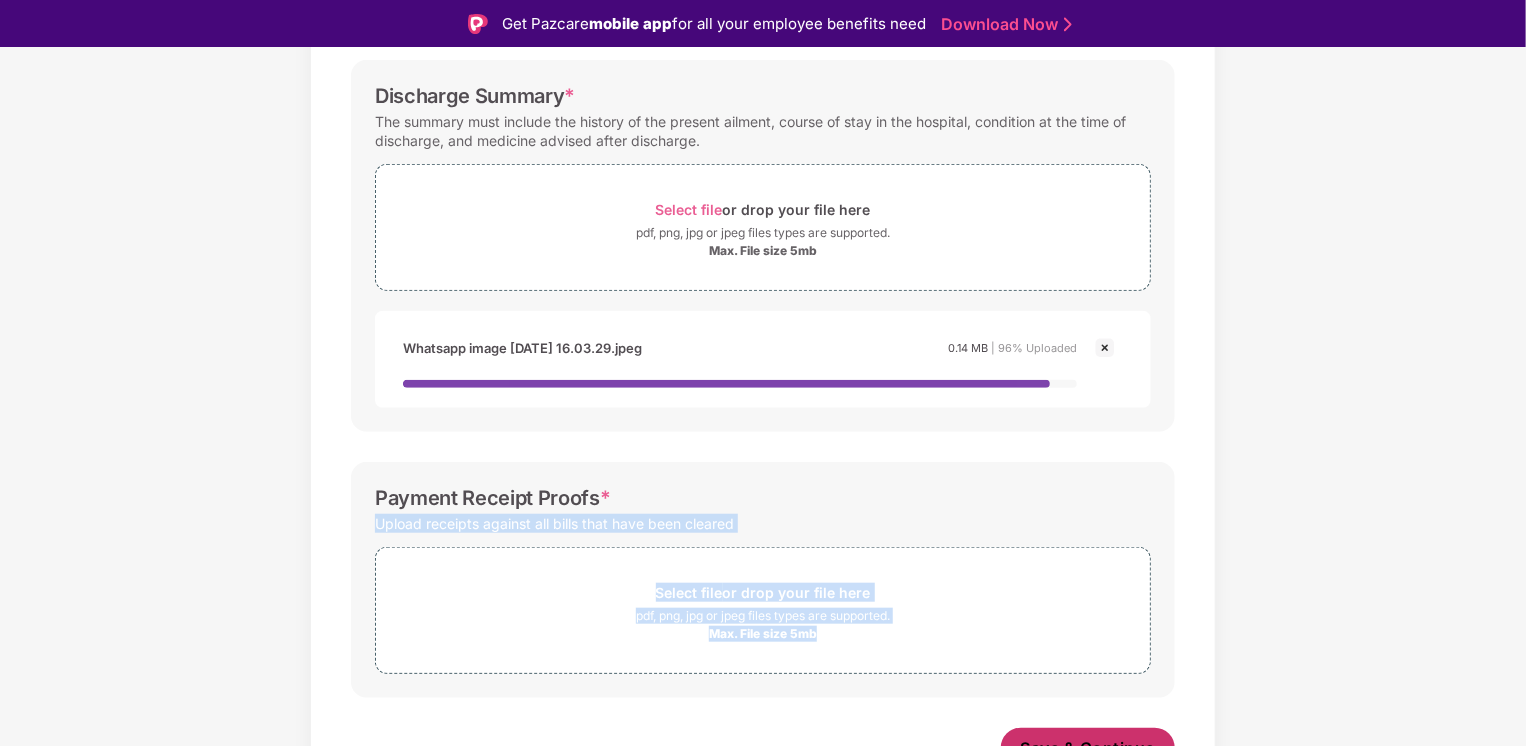 click on "Save & Continue" at bounding box center (1088, 748) 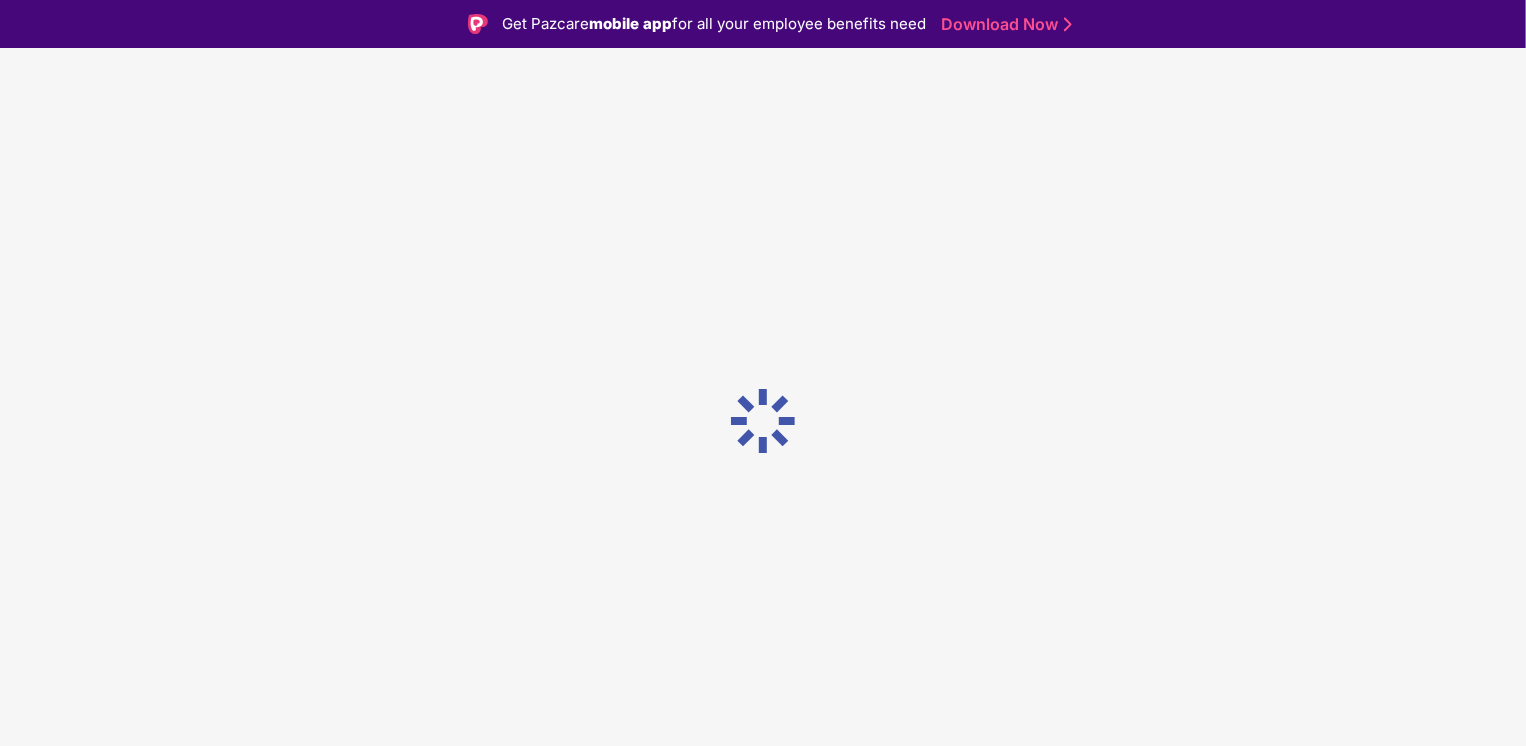scroll, scrollTop: 0, scrollLeft: 0, axis: both 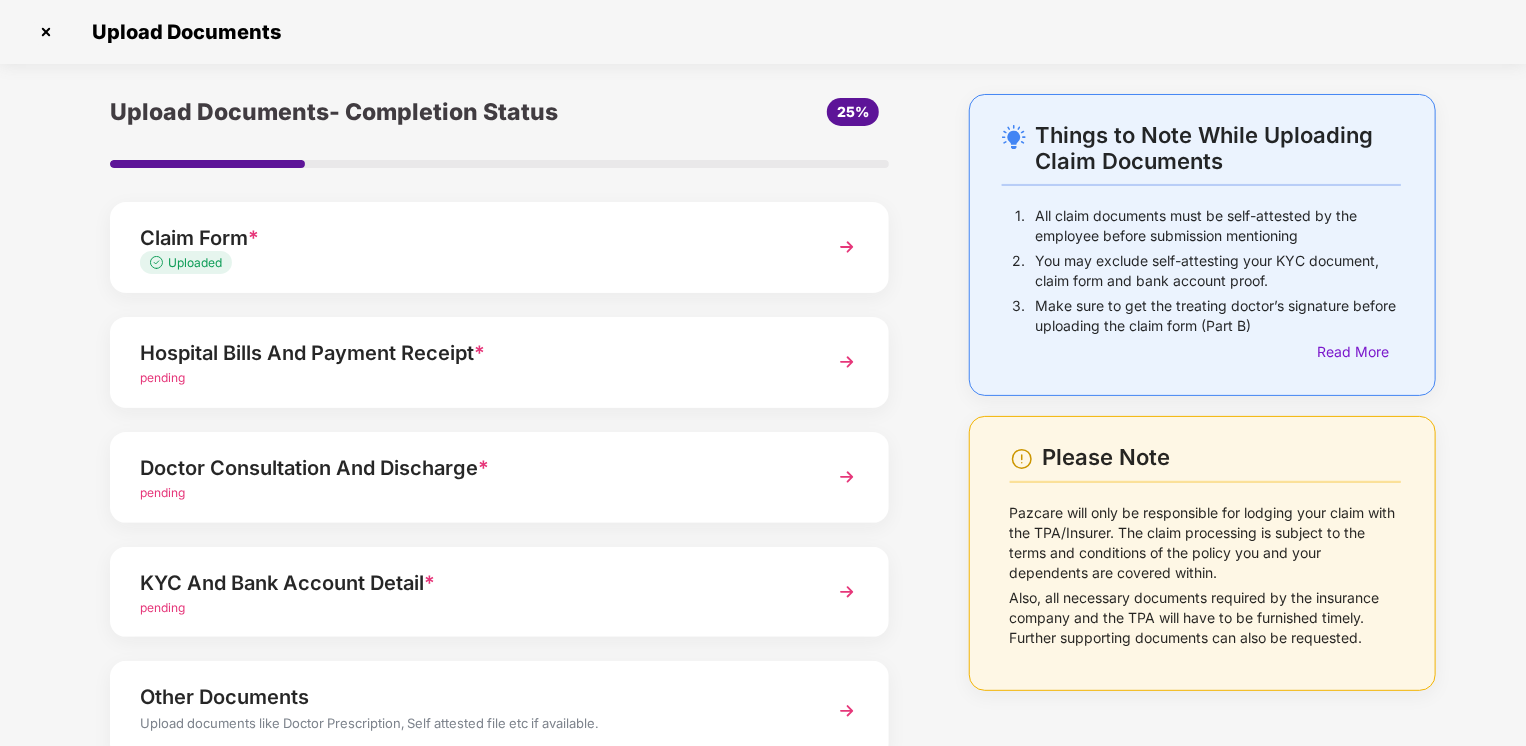 click on "pending" at bounding box center (162, 377) 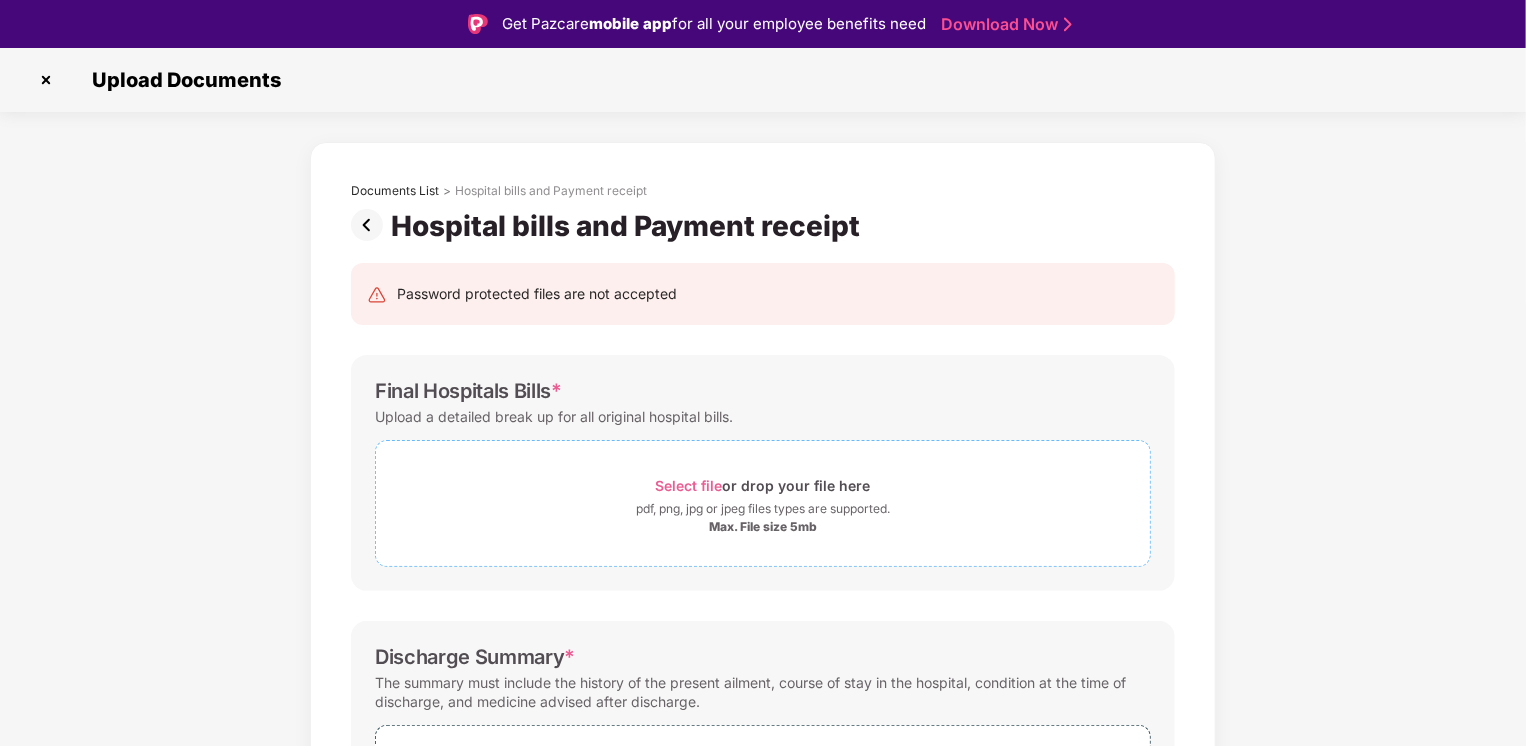click on "Select file" at bounding box center (689, 485) 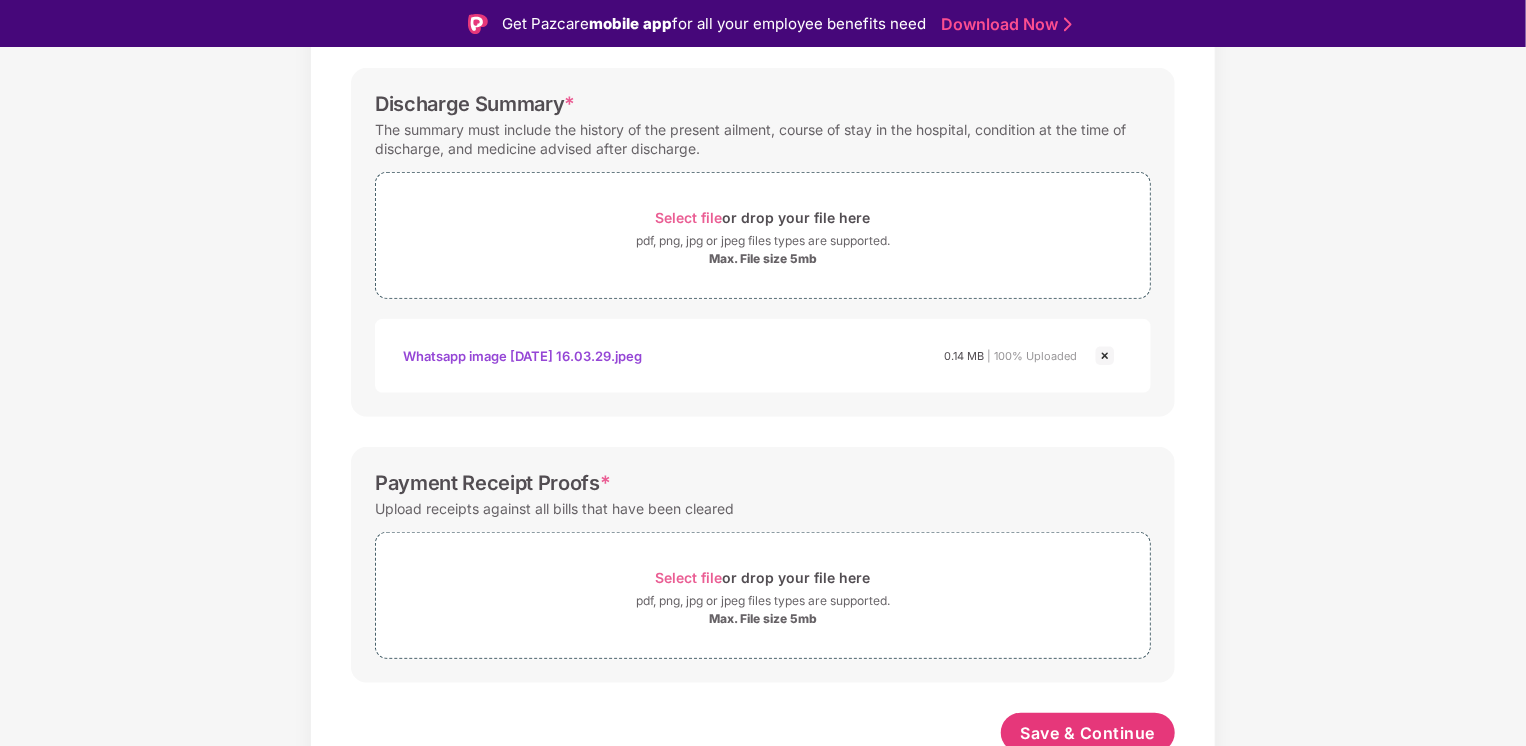 scroll, scrollTop: 678, scrollLeft: 0, axis: vertical 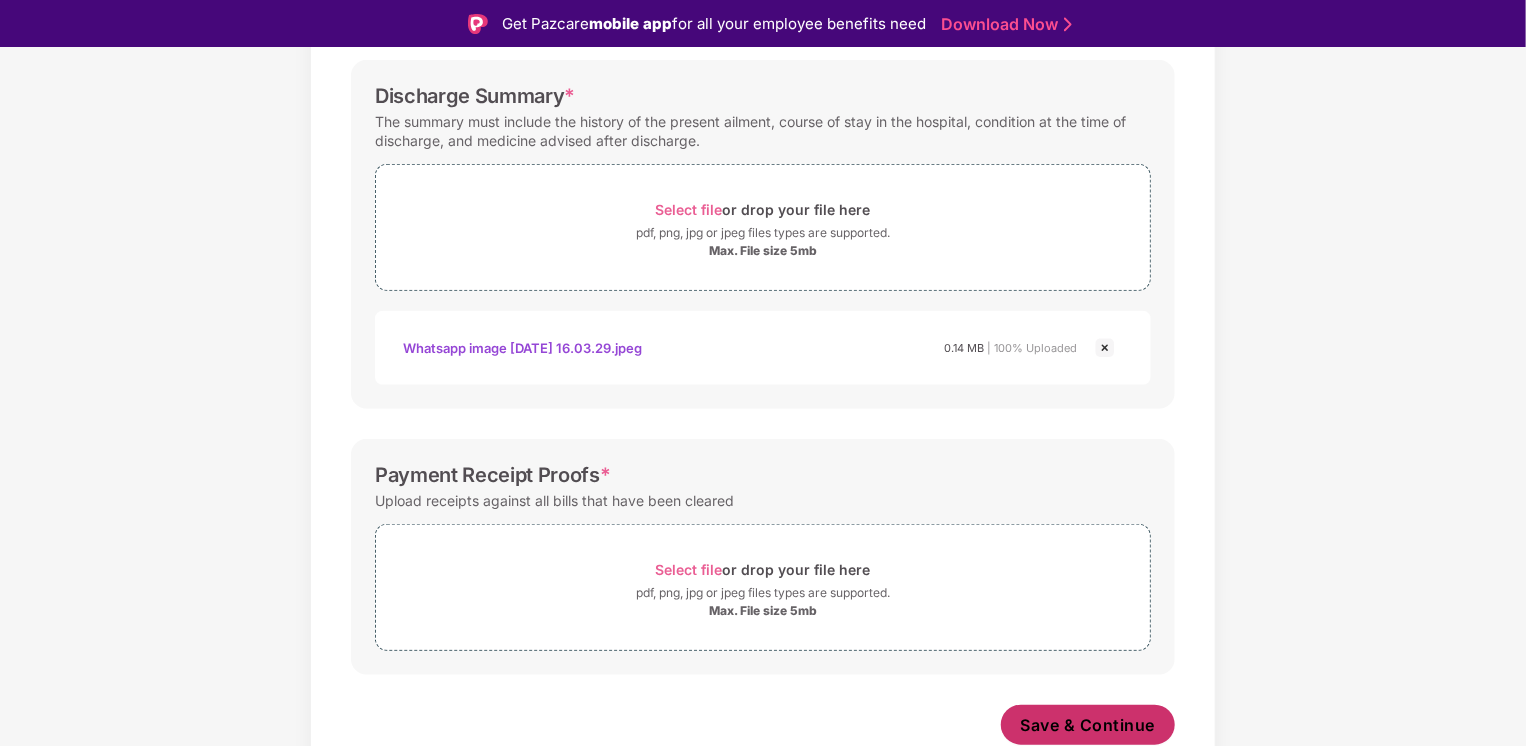 click on "Save & Continue" at bounding box center (1088, 725) 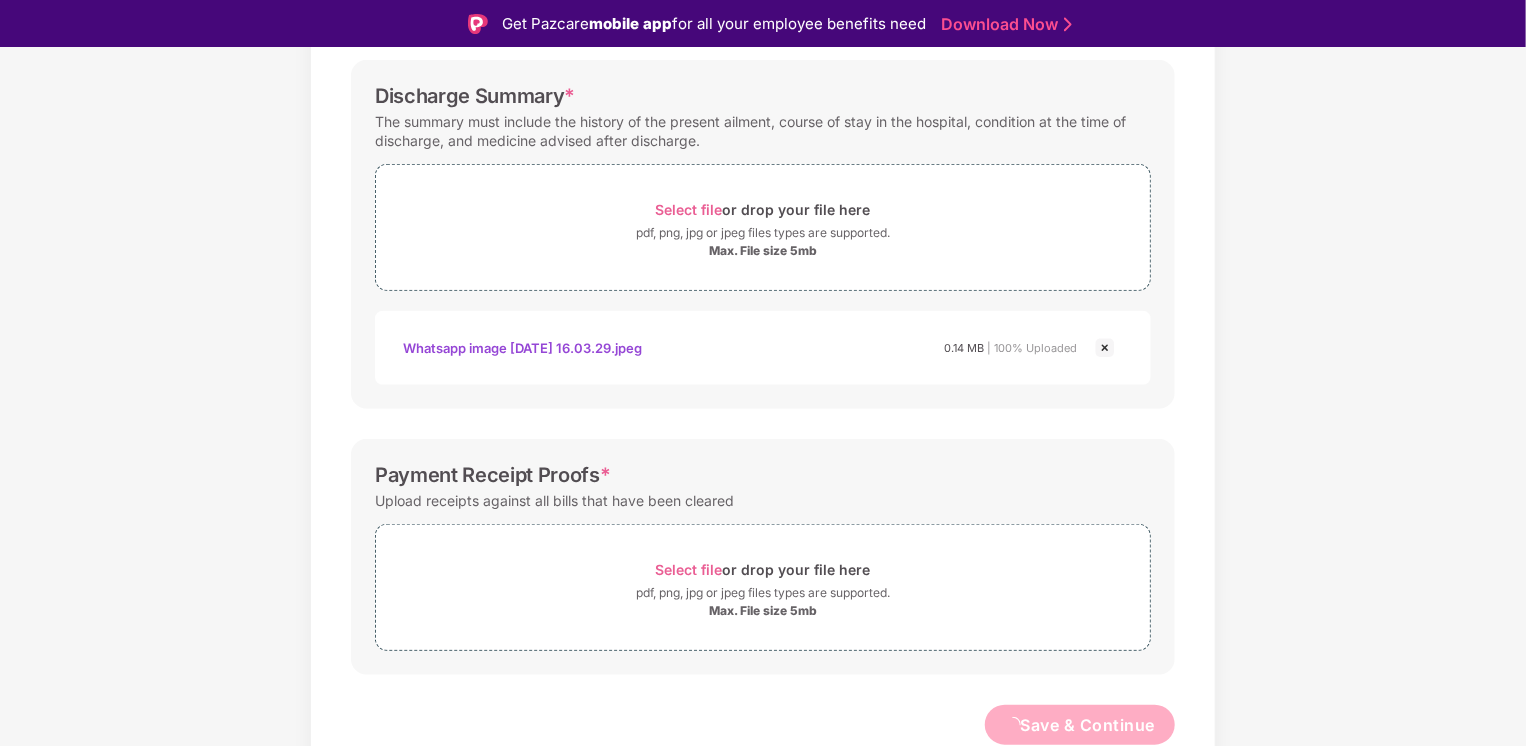 scroll, scrollTop: 0, scrollLeft: 0, axis: both 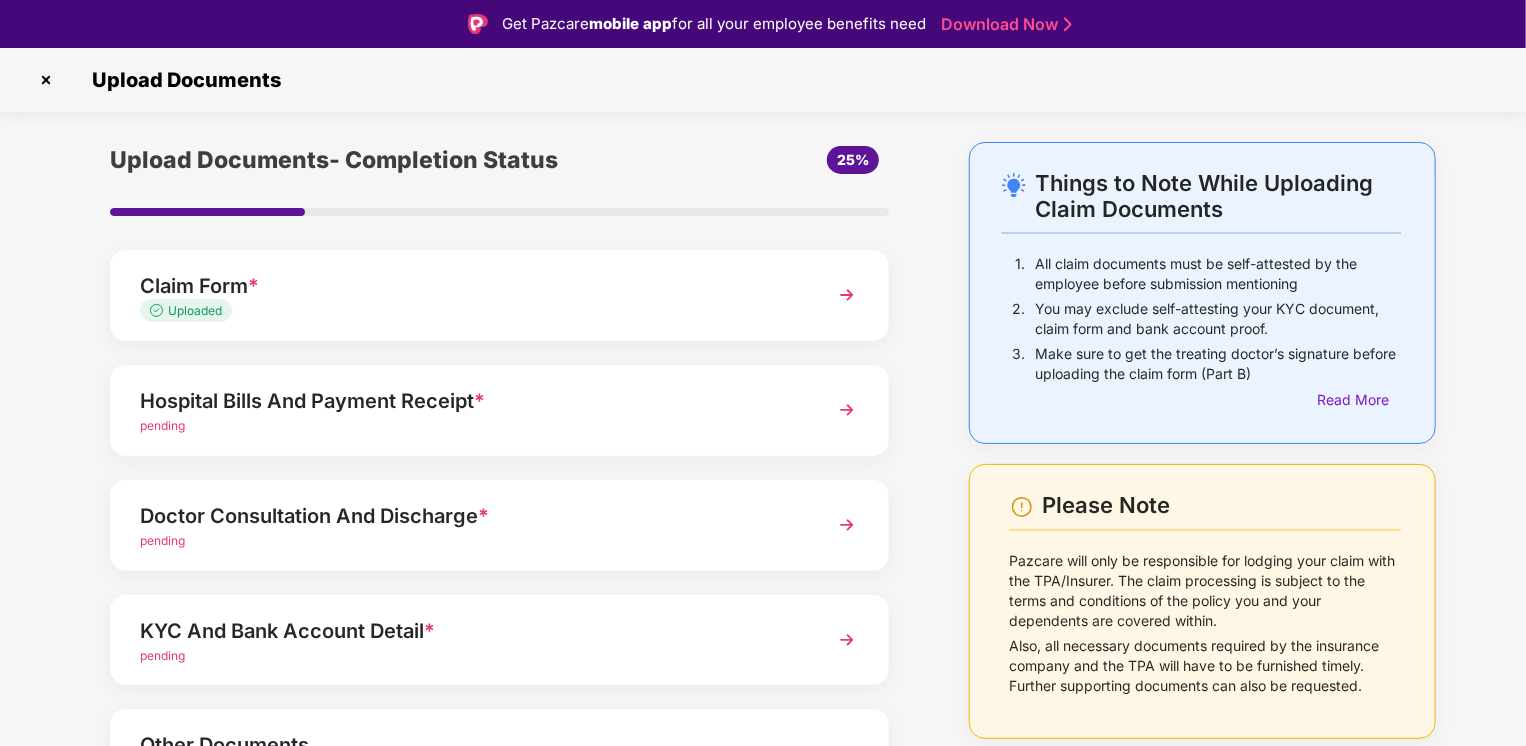 click on "pending" at bounding box center (162, 540) 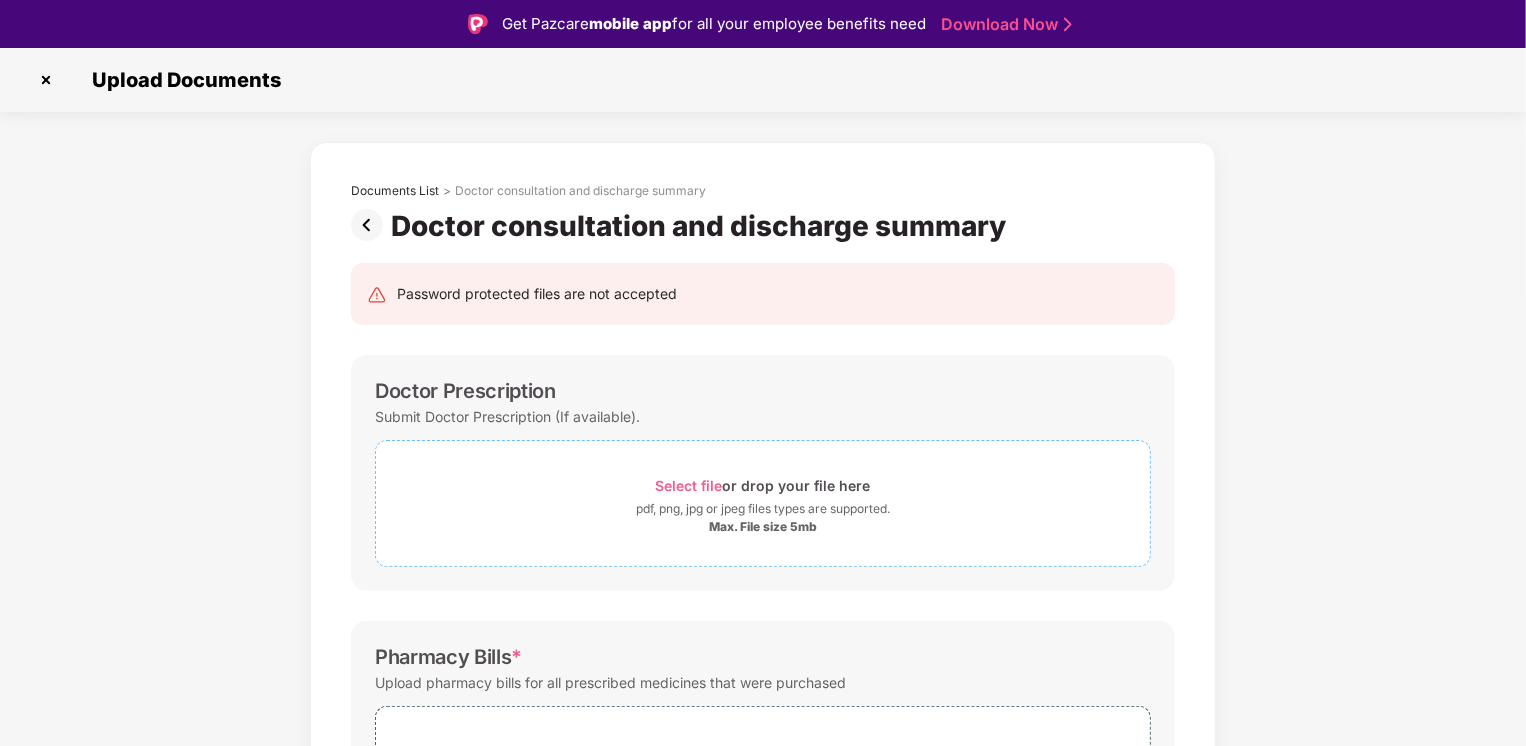 click on "Select file" at bounding box center (689, 485) 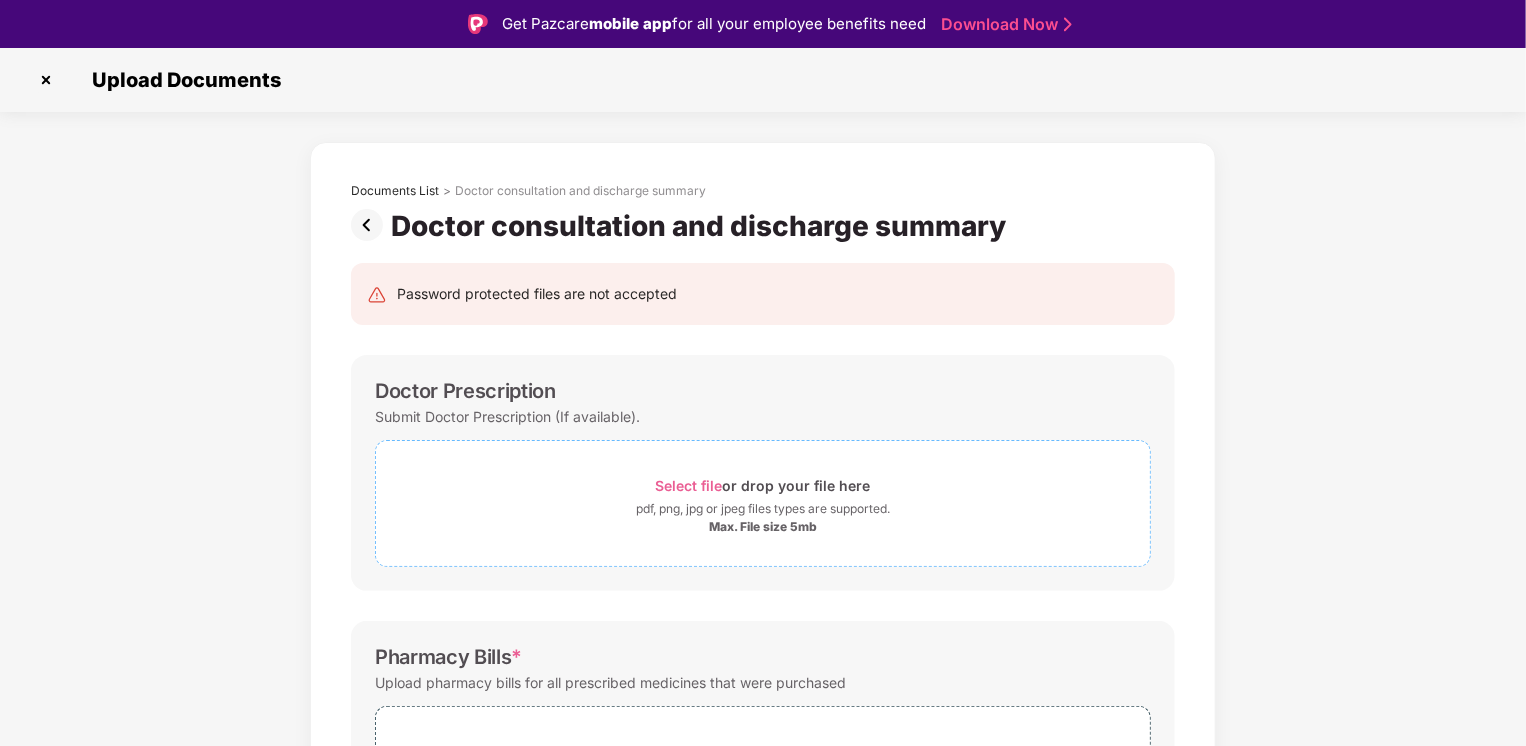 click on "Select file" at bounding box center [689, 485] 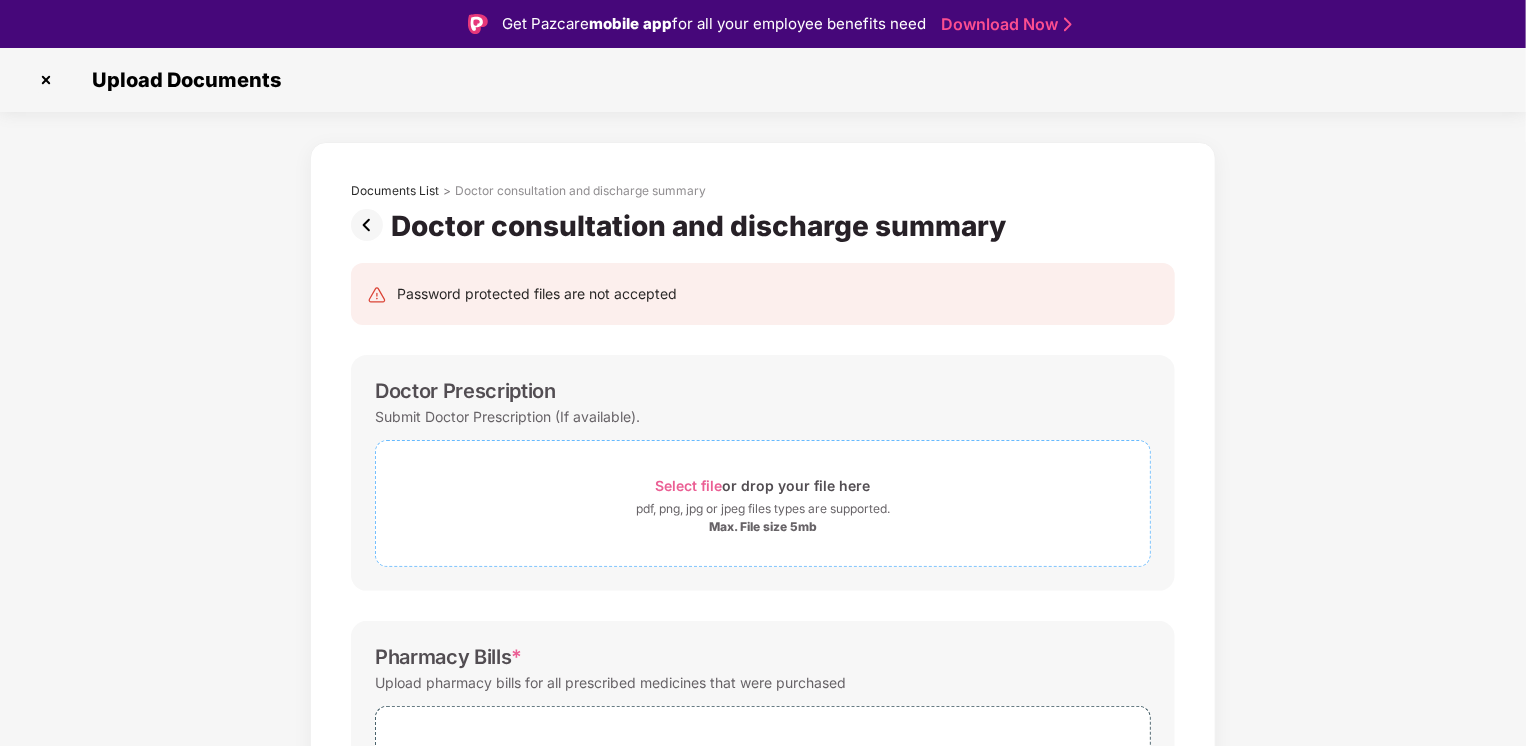 click on "Select file  or drop your file here" at bounding box center (763, 485) 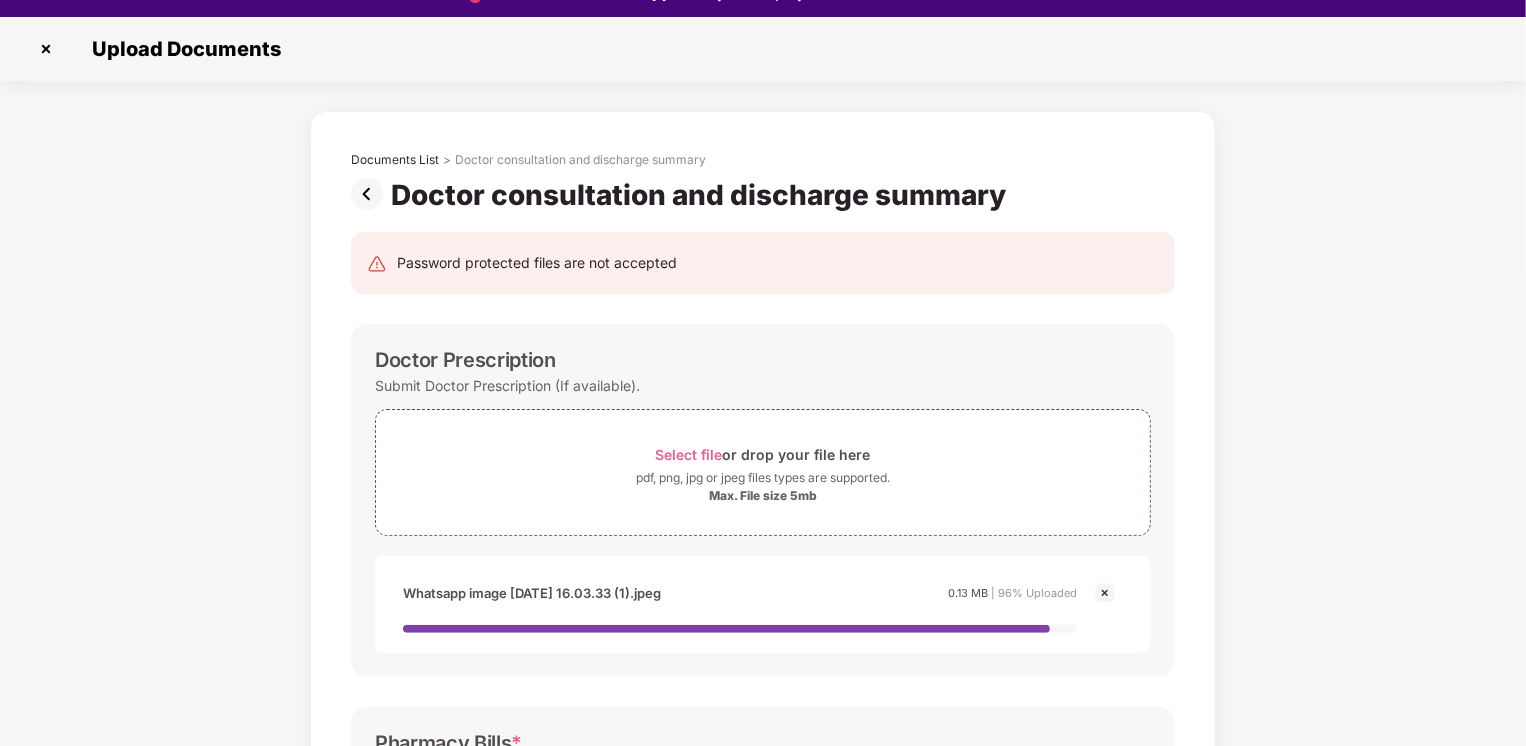 scroll, scrollTop: 48, scrollLeft: 0, axis: vertical 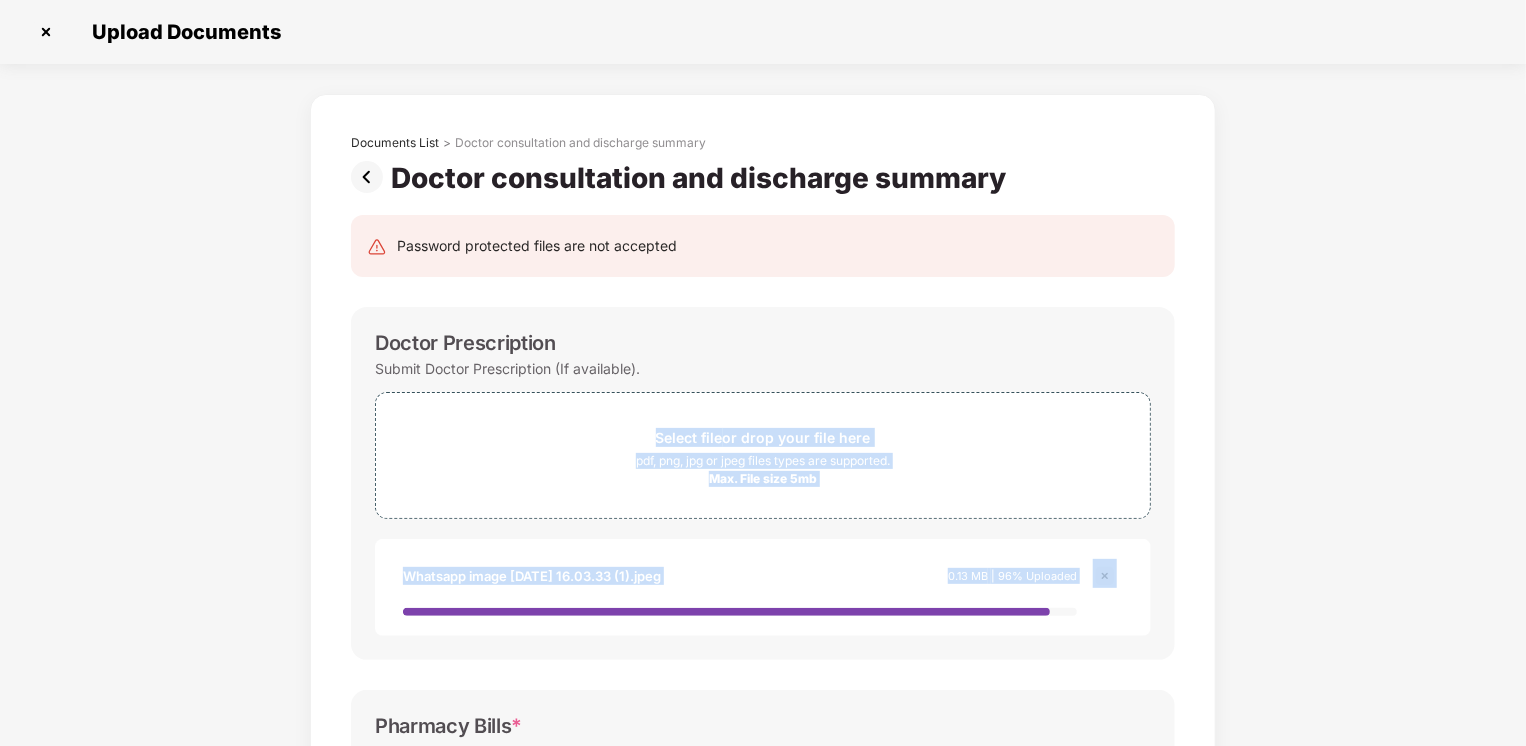 drag, startPoint x: 1522, startPoint y: 365, endPoint x: 1511, endPoint y: 623, distance: 258.23438 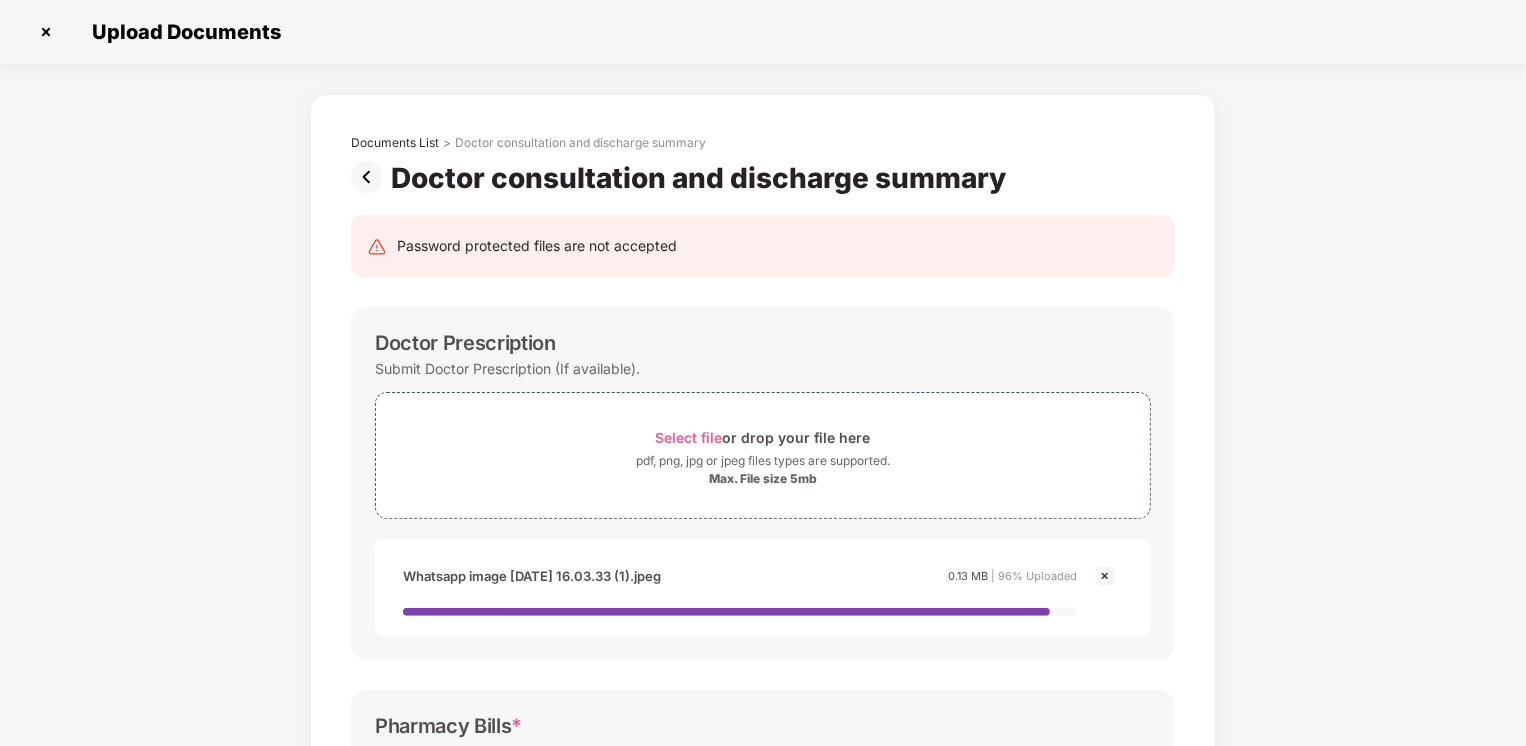 click on "Documents List > Doctor consultation and discharge summary   Doctor consultation and discharge summary Password protected files are not accepted Doctor Prescription Submit Doctor Prescription (If available).   Select file  or drop your file here pdf, png, jpg or jpeg files types are supported. Max. File size 5mb WhatsApp Image 2025-07-12 at 16.03.33 (1).jpeg   Whatsapp image 2025-07-12 at 16.03.33 (1).jpeg 0.13 MB    | 96% Uploaded Pharmacy Bills * Upload pharmacy bills for all prescribed medicines that were purchased   Select file  or drop your file here pdf, png, jpg or jpeg files types are supported. Max. File size 5mb   All Investigation Reports * Upload all original blood reports, X-Ray reports, sonography, CT scan, MRI, etc. against which you are claiming investigation bills   Select file  or drop your file here pdf, png, jpg or jpeg files types are supported. Max. File size 5mb    Save & Continue" at bounding box center [763, 713] 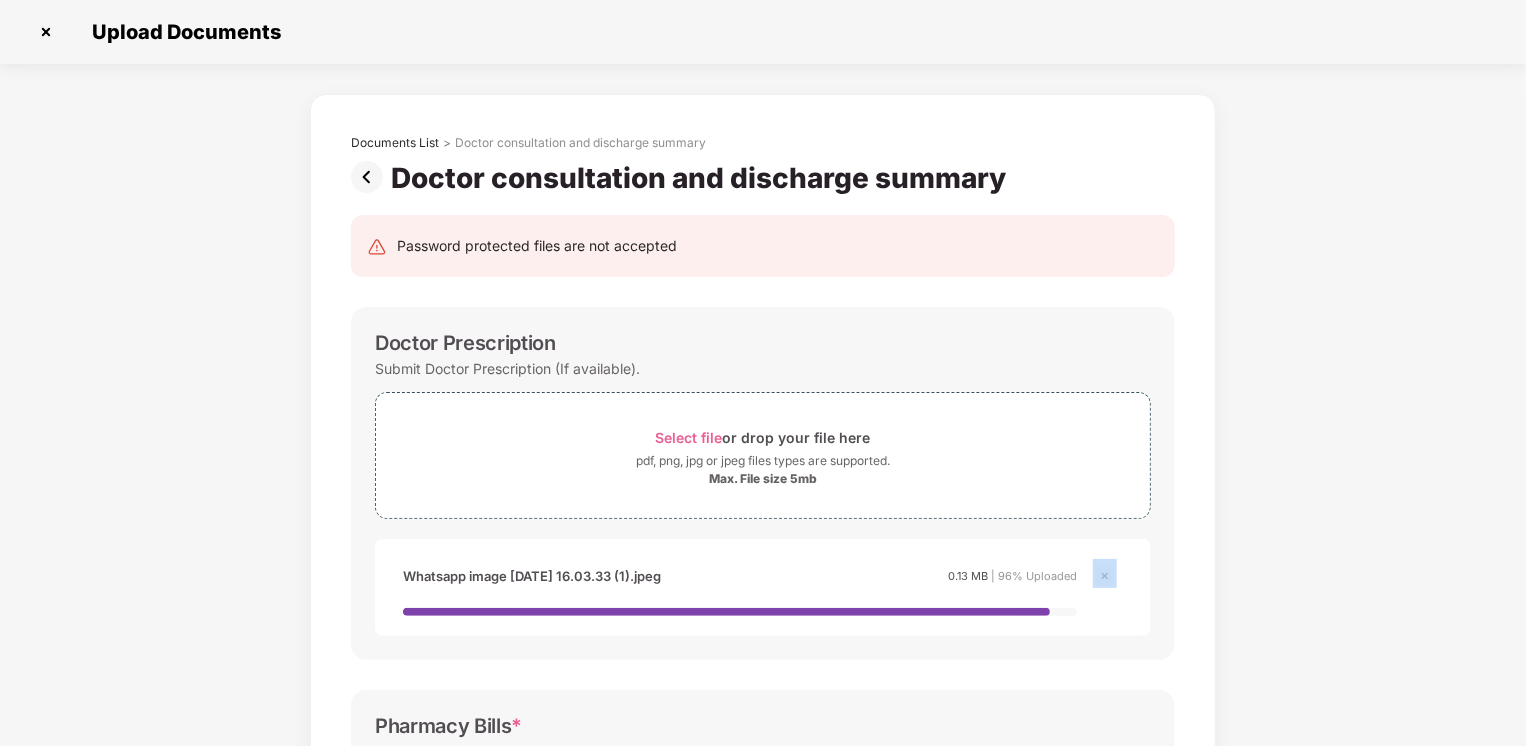 click on "Documents List > Doctor consultation and discharge summary   Doctor consultation and discharge summary Password protected files are not accepted Doctor Prescription Submit Doctor Prescription (If available).   Select file  or drop your file here pdf, png, jpg or jpeg files types are supported. Max. File size 5mb WhatsApp Image 2025-07-12 at 16.03.33 (1).jpeg   Whatsapp image 2025-07-12 at 16.03.33 (1).jpeg 0.13 MB    | 96% Uploaded Pharmacy Bills * Upload pharmacy bills for all prescribed medicines that were purchased   Select file  or drop your file here pdf, png, jpg or jpeg files types are supported. Max. File size 5mb   All Investigation Reports * Upload all original blood reports, X-Ray reports, sonography, CT scan, MRI, etc. against which you are claiming investigation bills   Select file  or drop your file here pdf, png, jpg or jpeg files types are supported. Max. File size 5mb    Save & Continue" at bounding box center (763, 713) 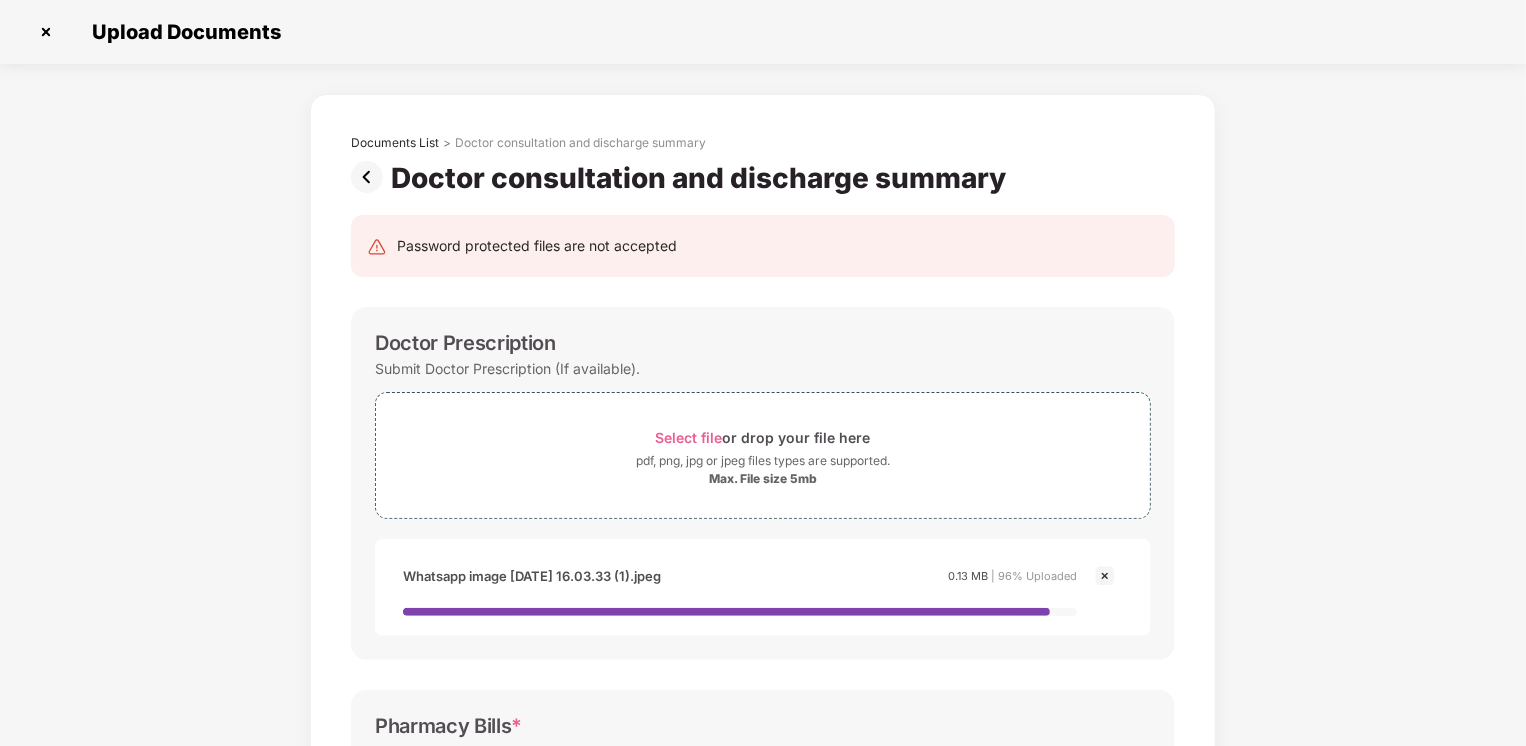 click on "Documents List > Doctor consultation and discharge summary   Doctor consultation and discharge summary Password protected files are not accepted Doctor Prescription Submit Doctor Prescription (If available).   Select file  or drop your file here pdf, png, jpg or jpeg files types are supported. Max. File size 5mb WhatsApp Image 2025-07-12 at 16.03.33 (1).jpeg   Whatsapp image 2025-07-12 at 16.03.33 (1).jpeg 0.13 MB    | 96% Uploaded Pharmacy Bills * Upload pharmacy bills for all prescribed medicines that were purchased   Select file  or drop your file here pdf, png, jpg or jpeg files types are supported. Max. File size 5mb   All Investigation Reports * Upload all original blood reports, X-Ray reports, sonography, CT scan, MRI, etc. against which you are claiming investigation bills   Select file  or drop your file here pdf, png, jpg or jpeg files types are supported. Max. File size 5mb    Save & Continue" at bounding box center (763, 713) 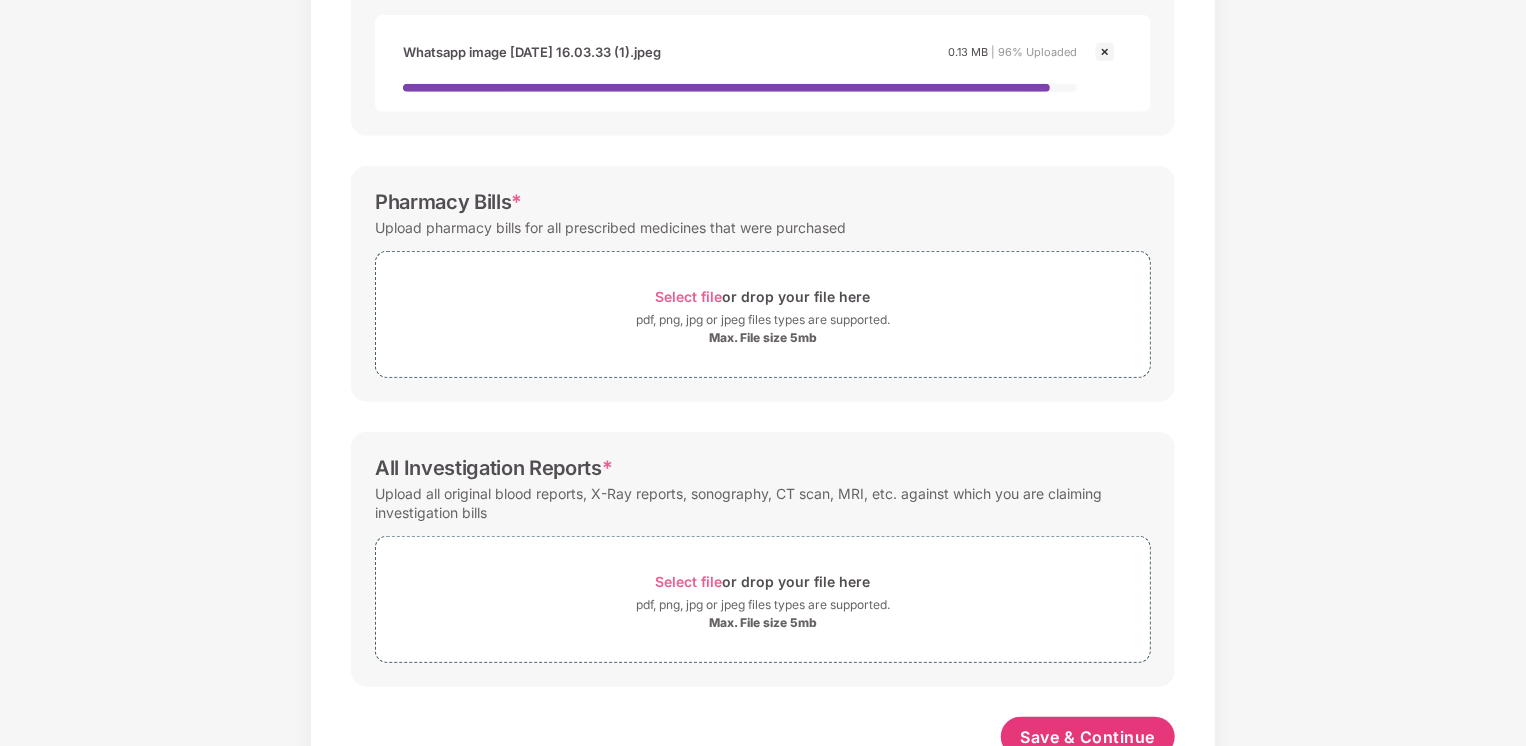 scroll, scrollTop: 584, scrollLeft: 0, axis: vertical 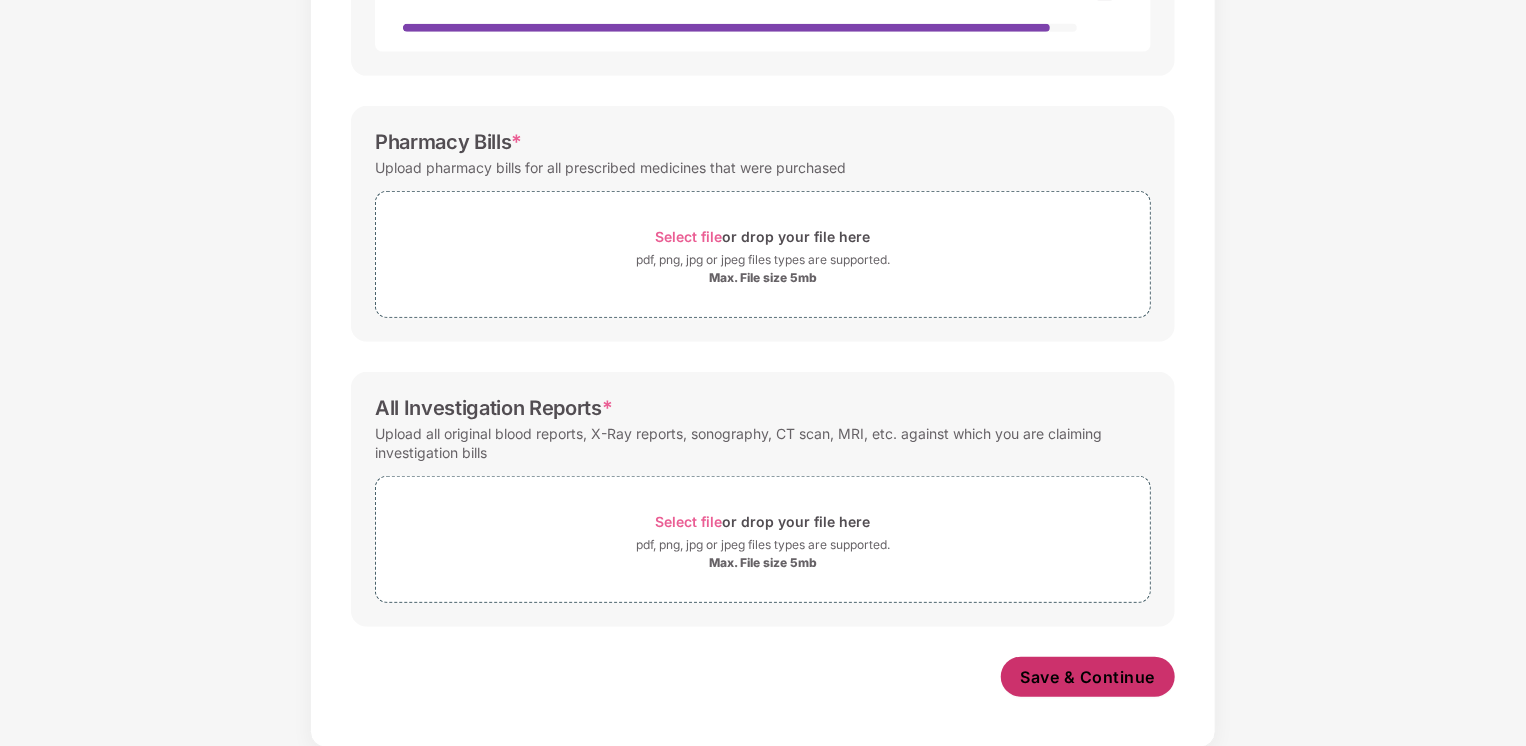 click on "Save & Continue" at bounding box center (1088, 677) 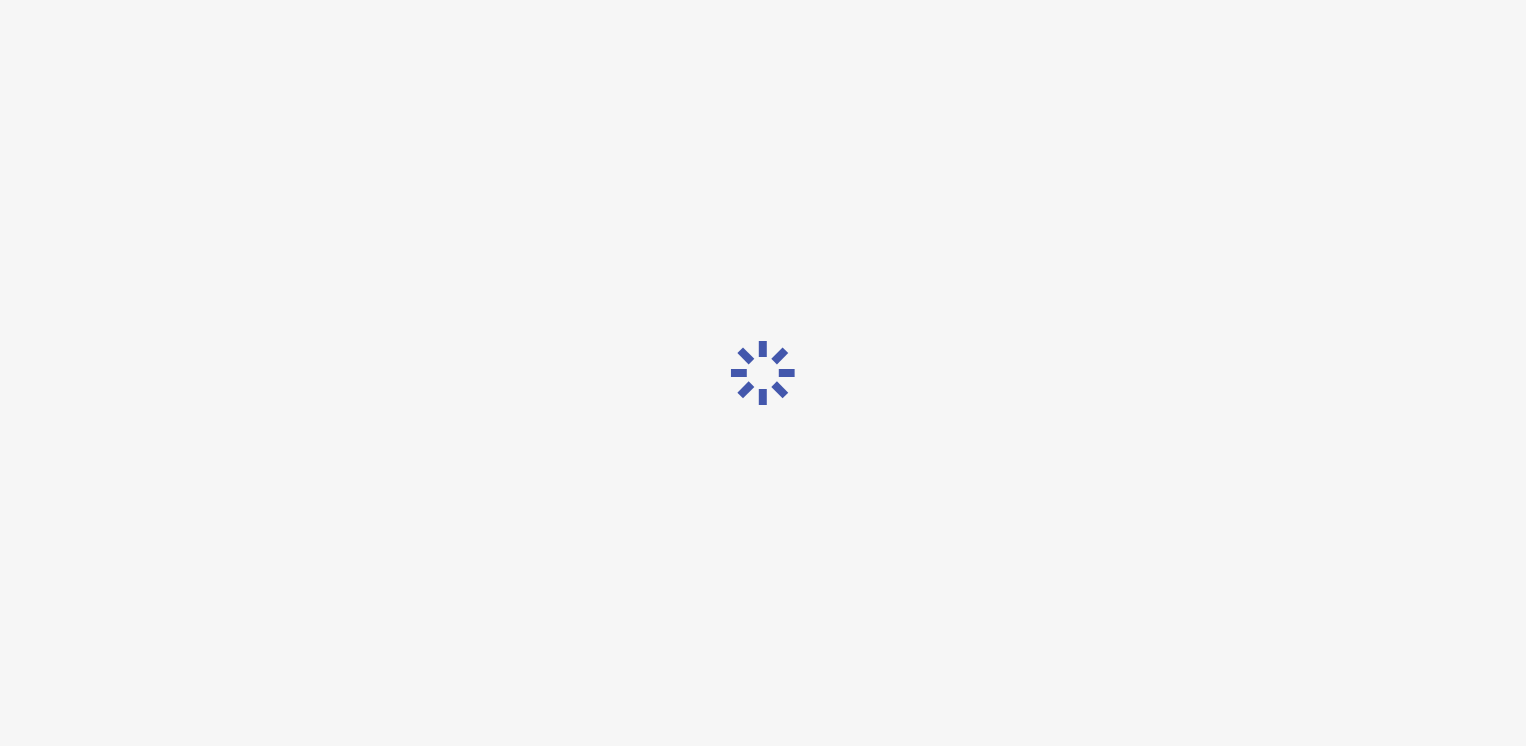 scroll, scrollTop: 0, scrollLeft: 0, axis: both 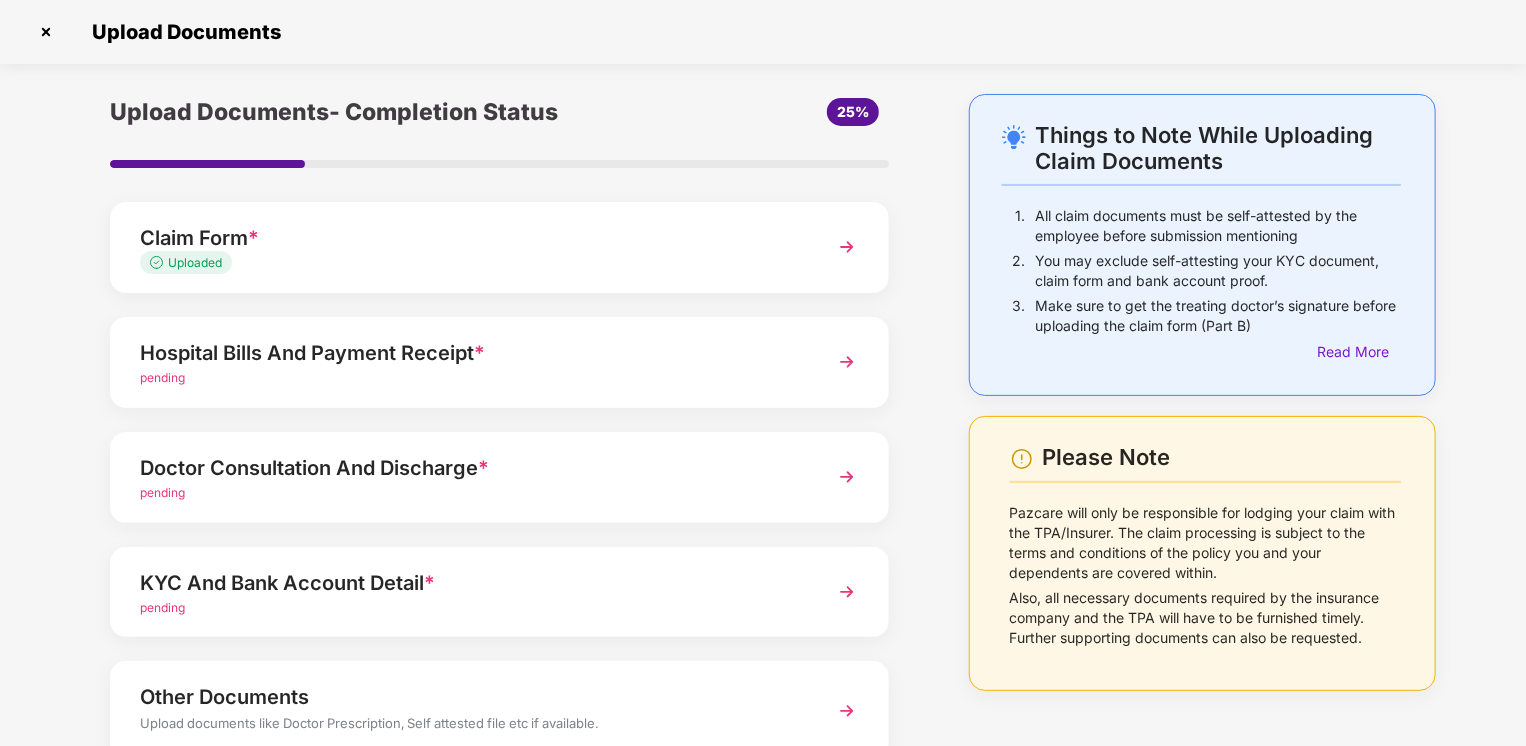 click on "pending" at bounding box center [162, 377] 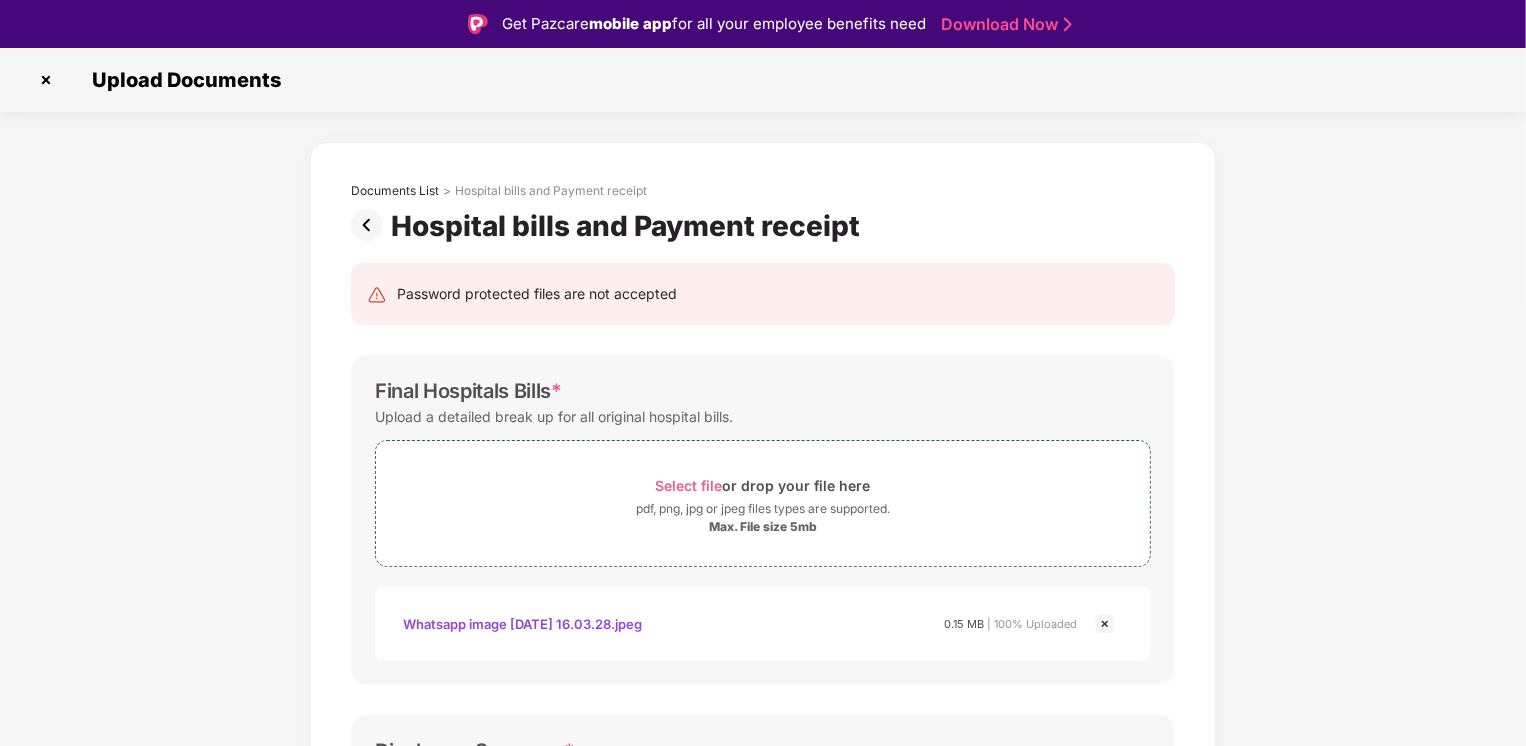 scroll, scrollTop: 48, scrollLeft: 0, axis: vertical 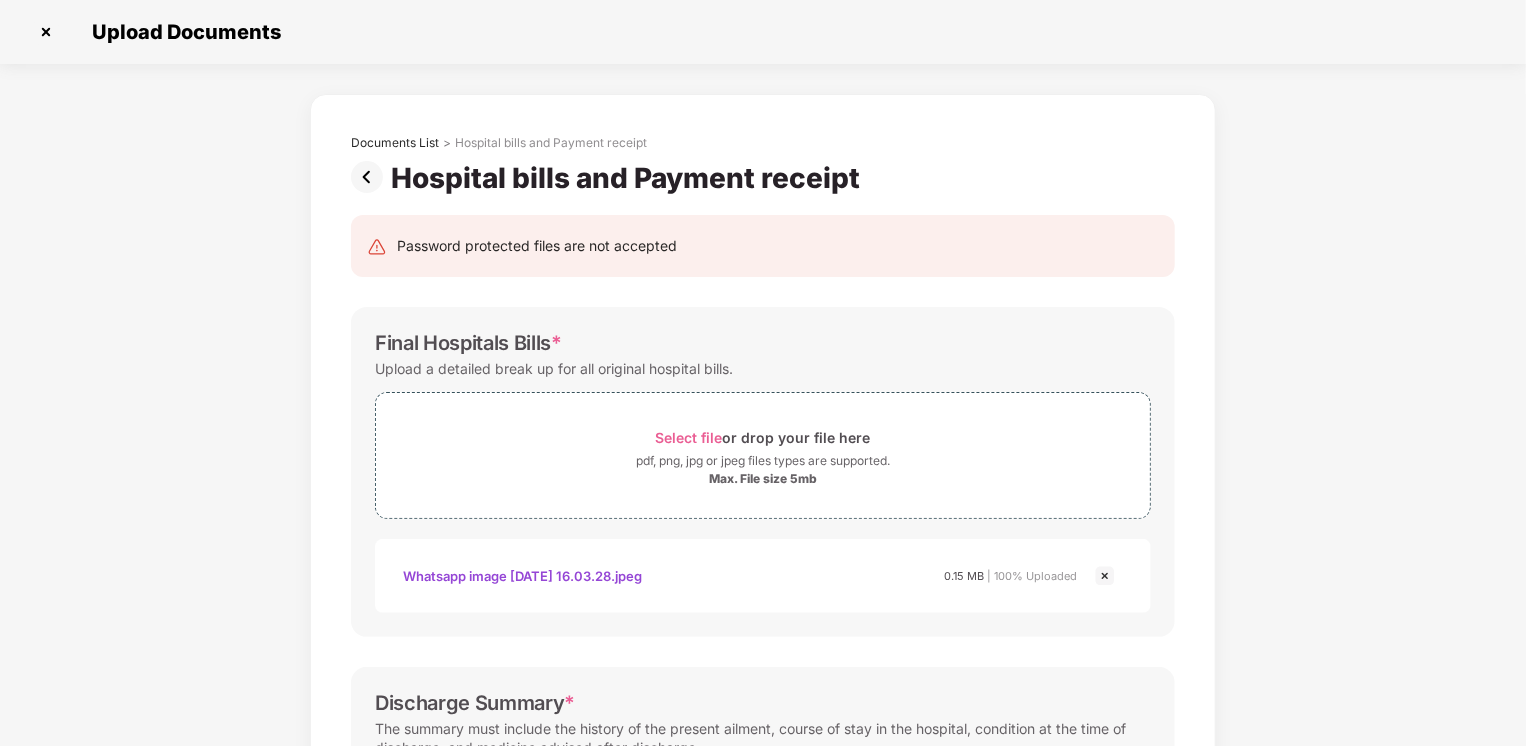 click on "Documents List > Hospital bills and Payment receipt   Hospital bills and Payment receipt Password protected files are not accepted Final Hospitals Bills * Upload a detailed break up for all original hospital bills.   Select file  or drop your file here pdf, png, jpg or jpeg files types are supported. Max. File size 5mb   Whatsapp image 2025-07-12 at 16.03.28.jpeg 0.15 MB    | 100% Uploaded Discharge Summary * The summary must include the history of the present ailment, course of stay in the hospital, condition at the time of discharge, and medicine advised after discharge.   Select file  or drop your file here pdf, png, jpg or jpeg files types are supported. Max. File size 5mb   Whatsapp image 2025-07-12 at 16.03.29.jpeg 0.14 MB    | 100% Uploaded Payment Receipt Proofs * Upload receipts against all bills that have been cleared   Select file  or drop your file here pdf, png, jpg or jpeg files types are supported. Max. File size 5mb    Save & Continue" at bounding box center (763, 748) 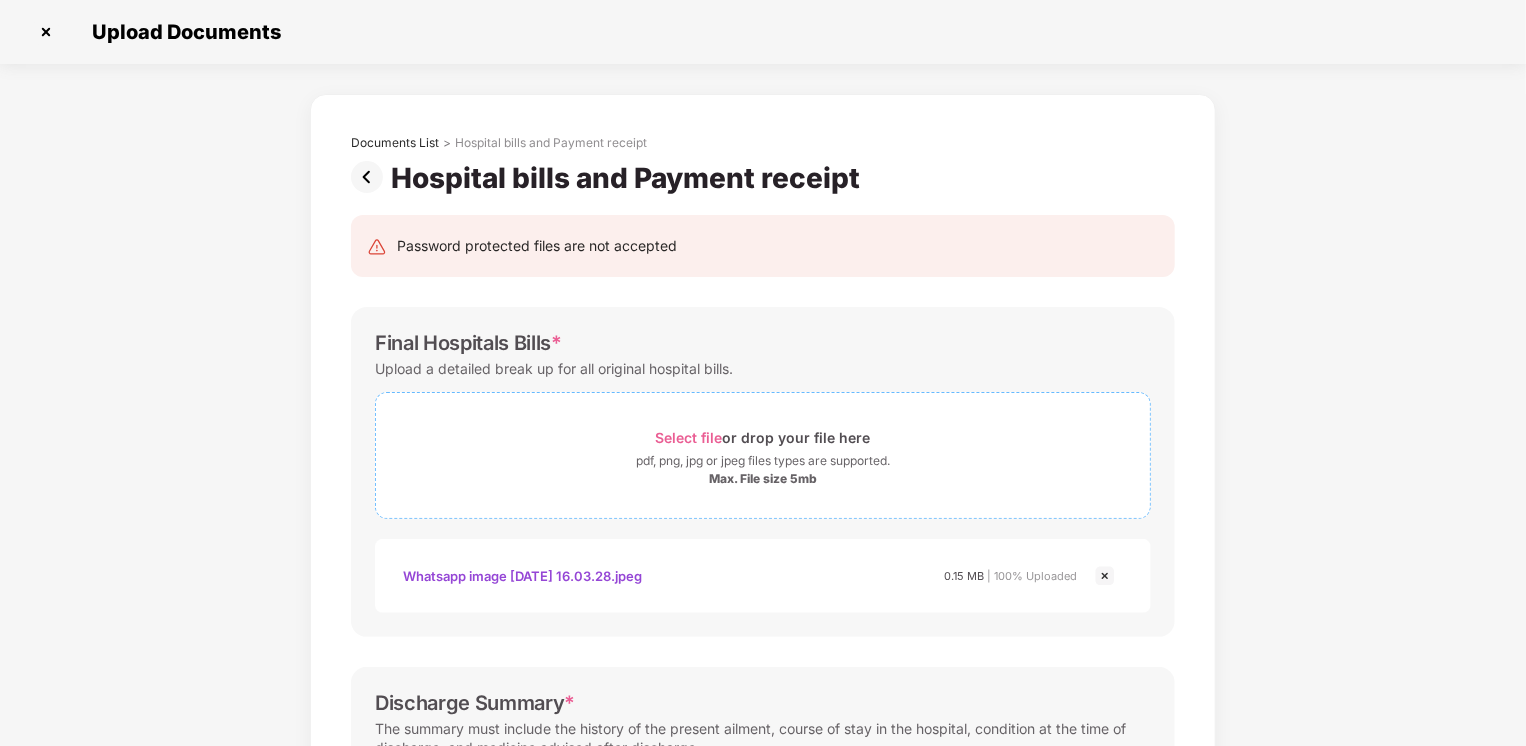 click on "Select file" at bounding box center [689, 437] 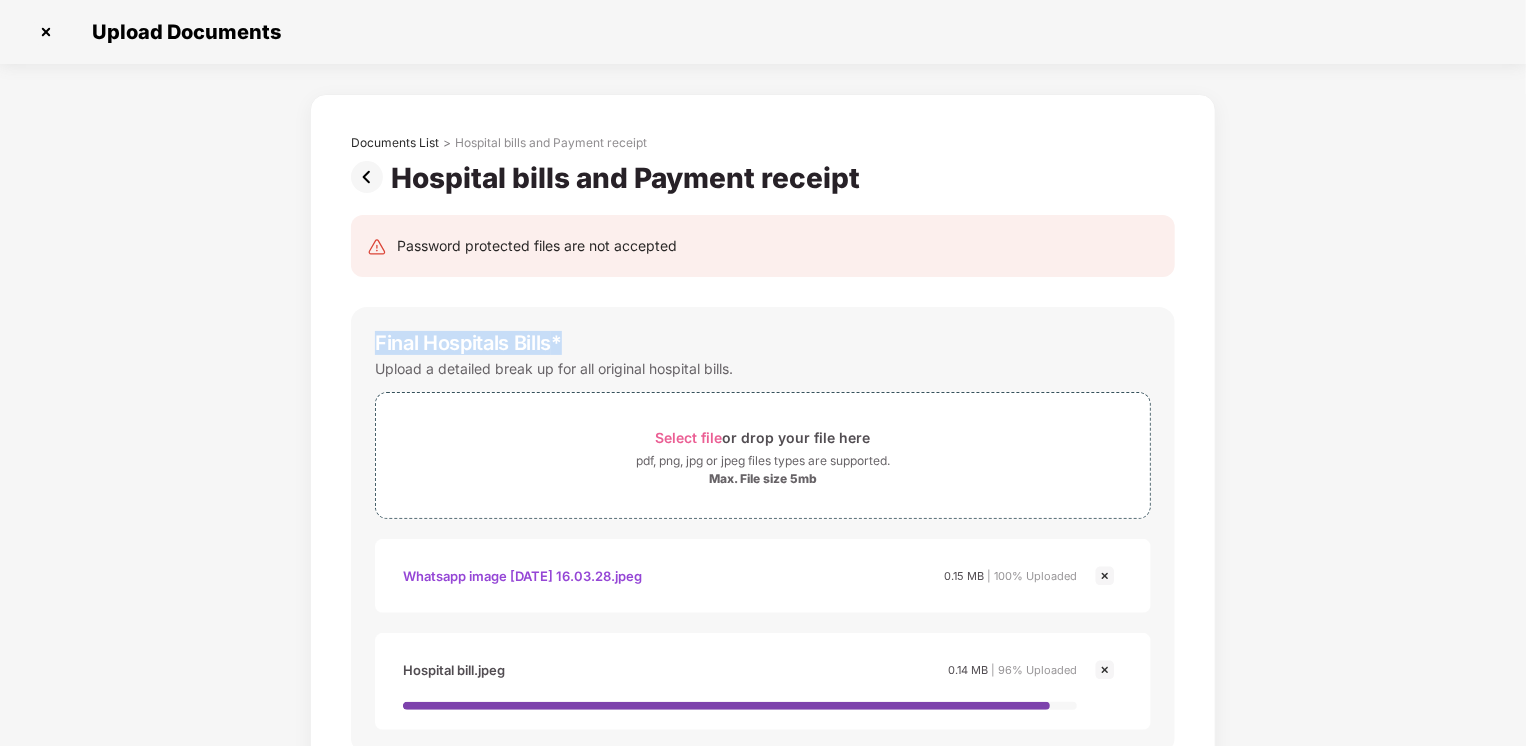 drag, startPoint x: 1523, startPoint y: 206, endPoint x: 1531, endPoint y: 324, distance: 118.270874 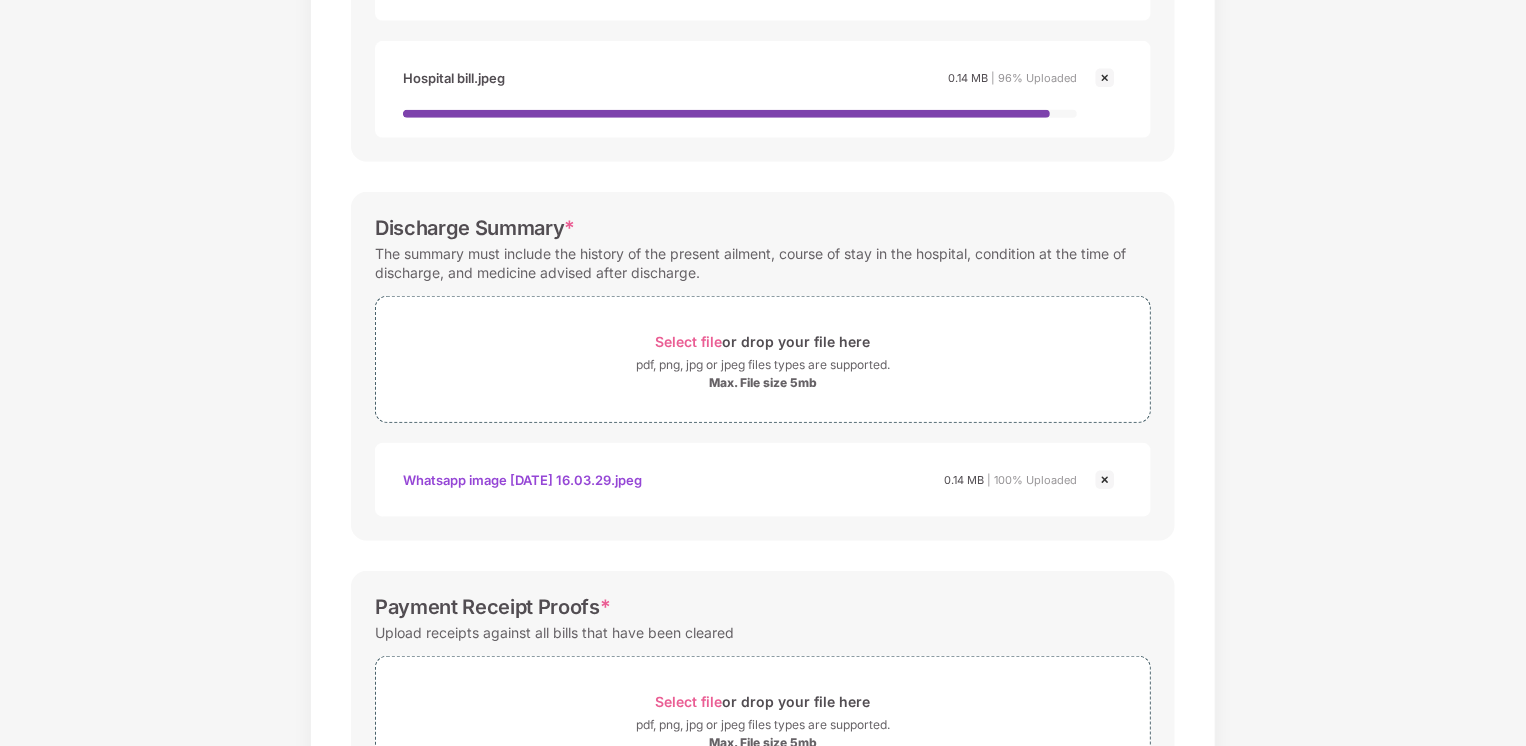 scroll, scrollTop: 627, scrollLeft: 0, axis: vertical 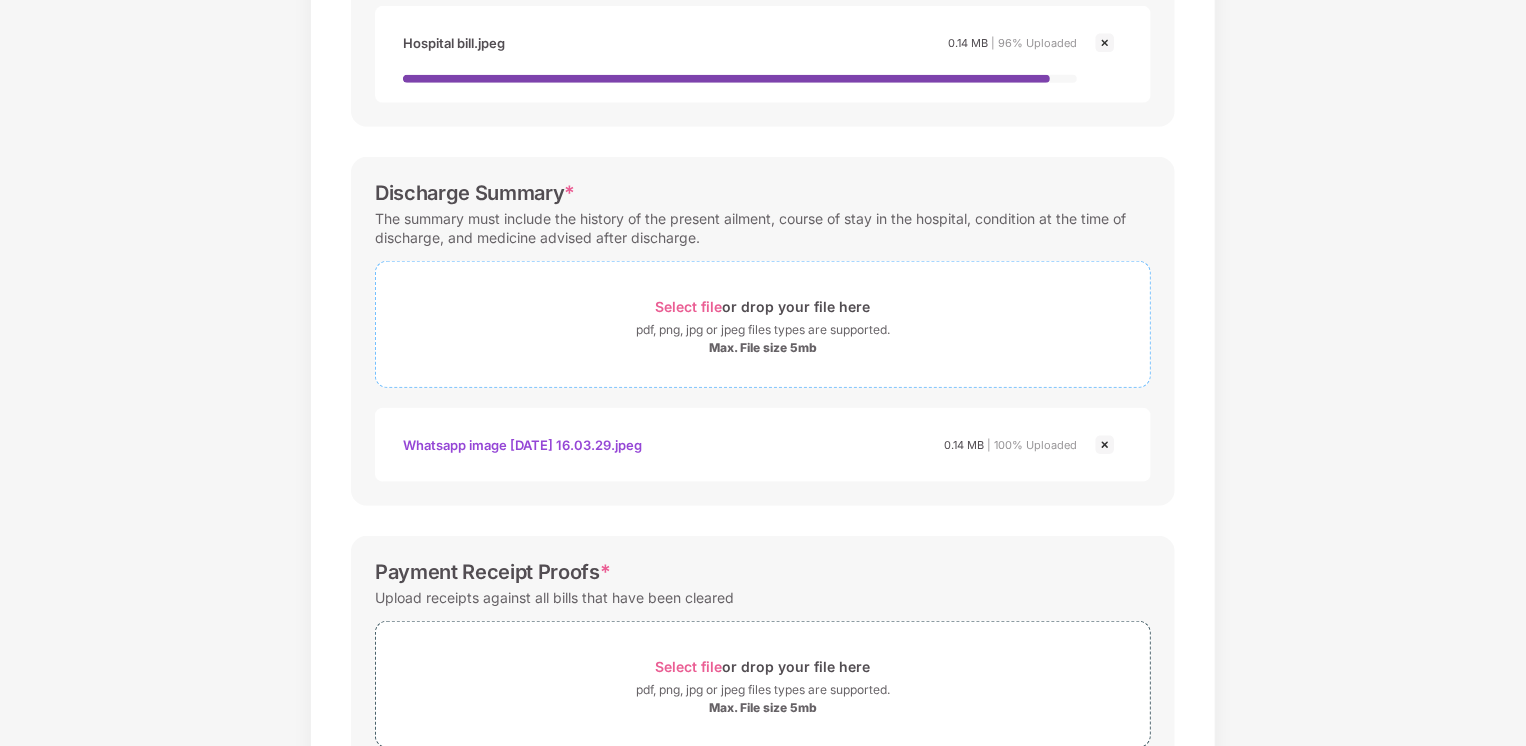 click on "Select file" at bounding box center (689, 306) 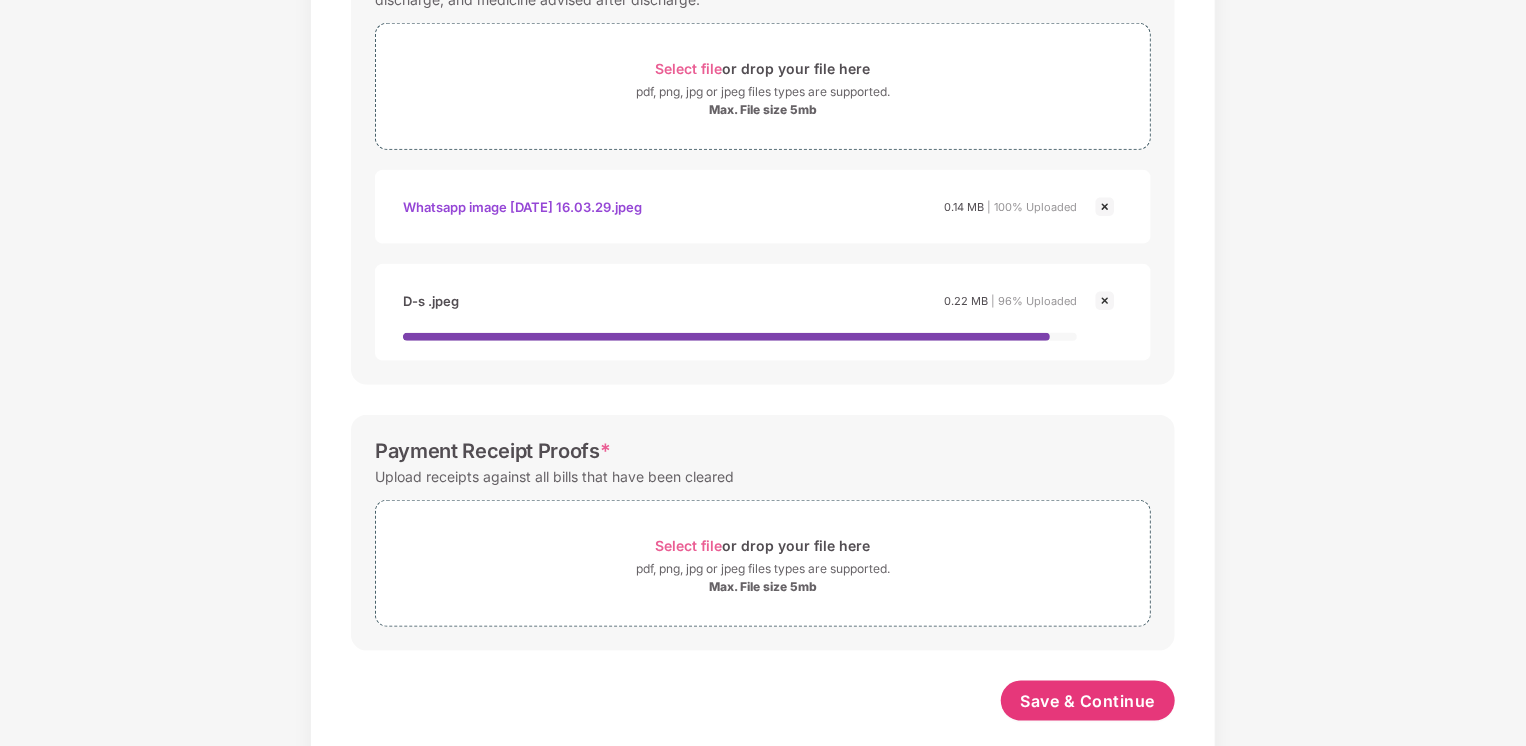 scroll, scrollTop: 888, scrollLeft: 0, axis: vertical 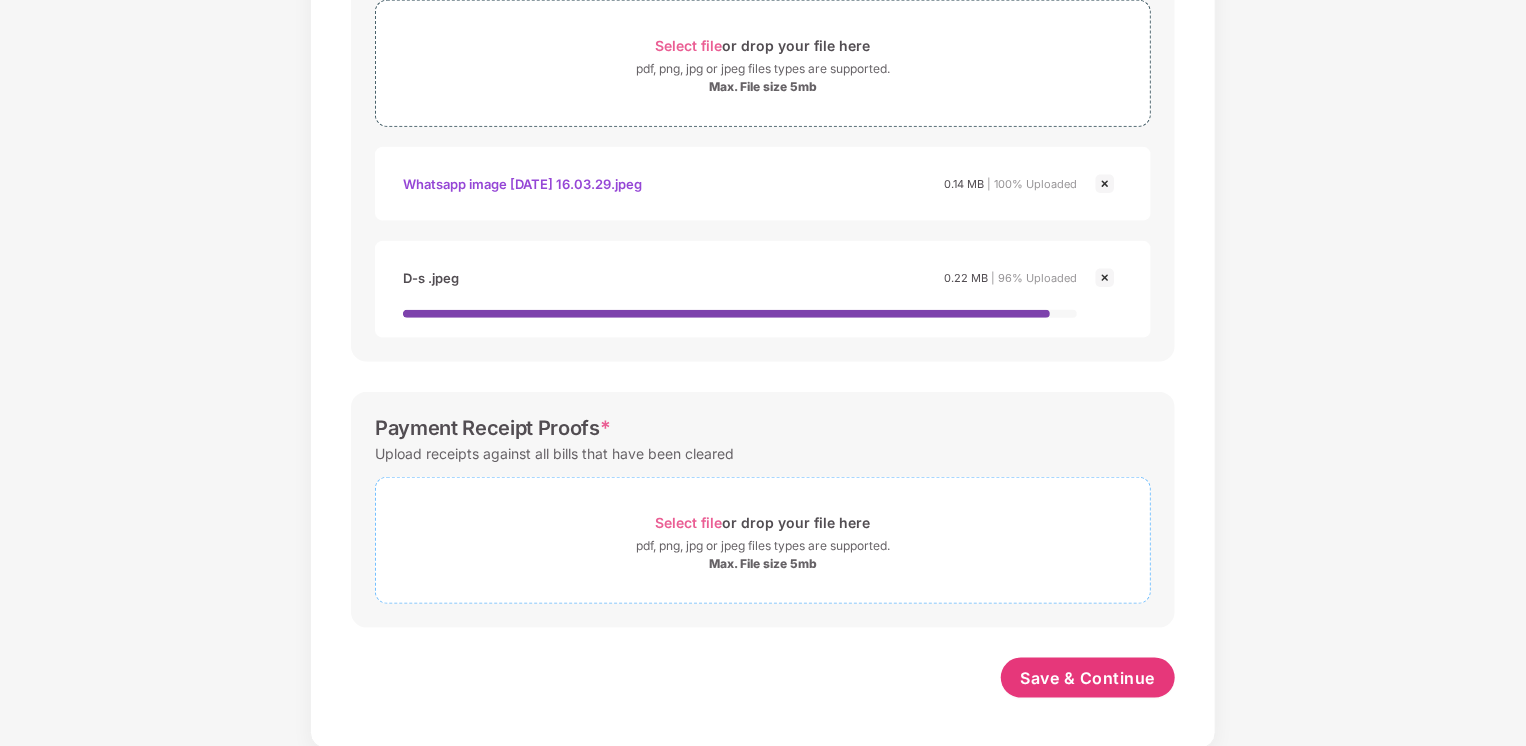 click on "Select file" at bounding box center [689, 522] 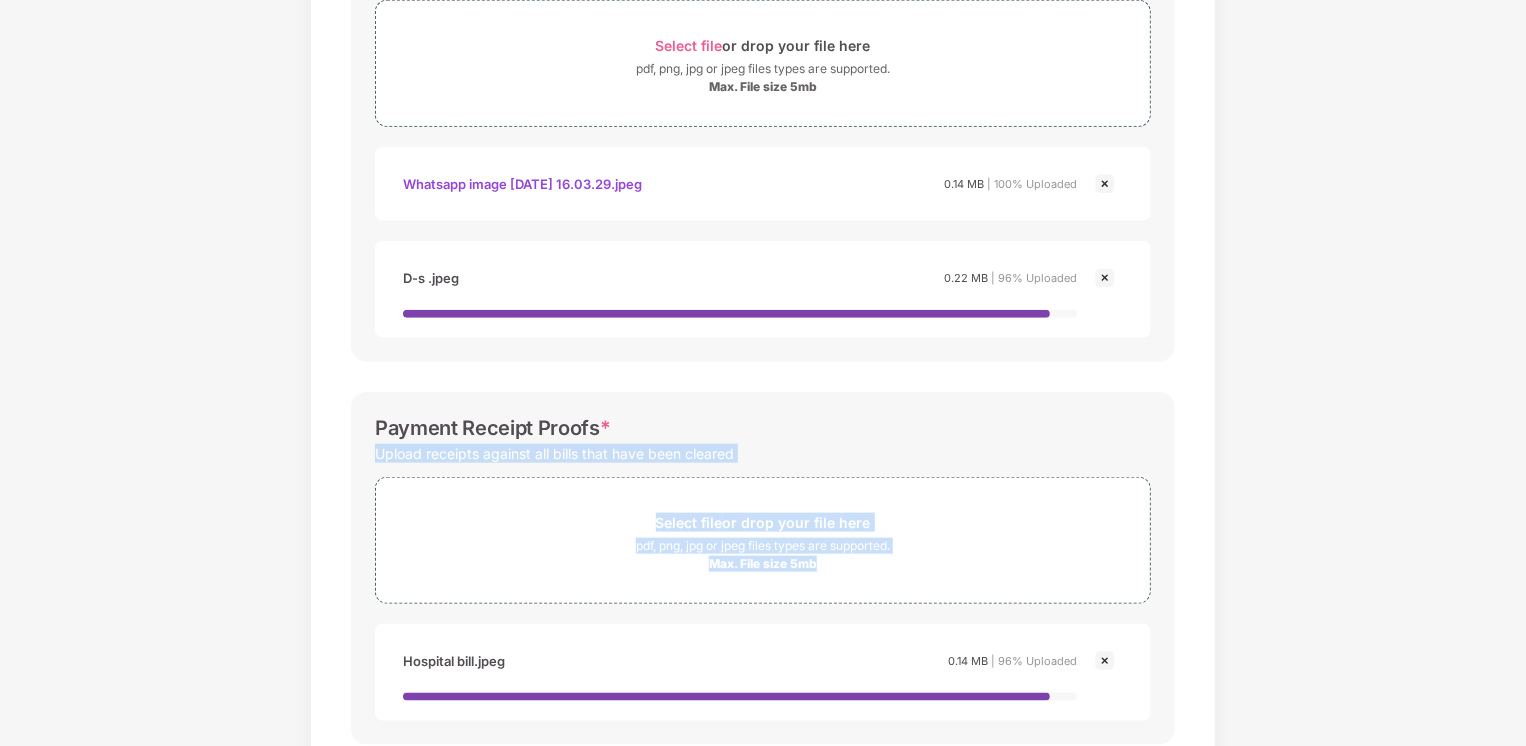 drag, startPoint x: 1522, startPoint y: 413, endPoint x: 1531, endPoint y: 526, distance: 113.35784 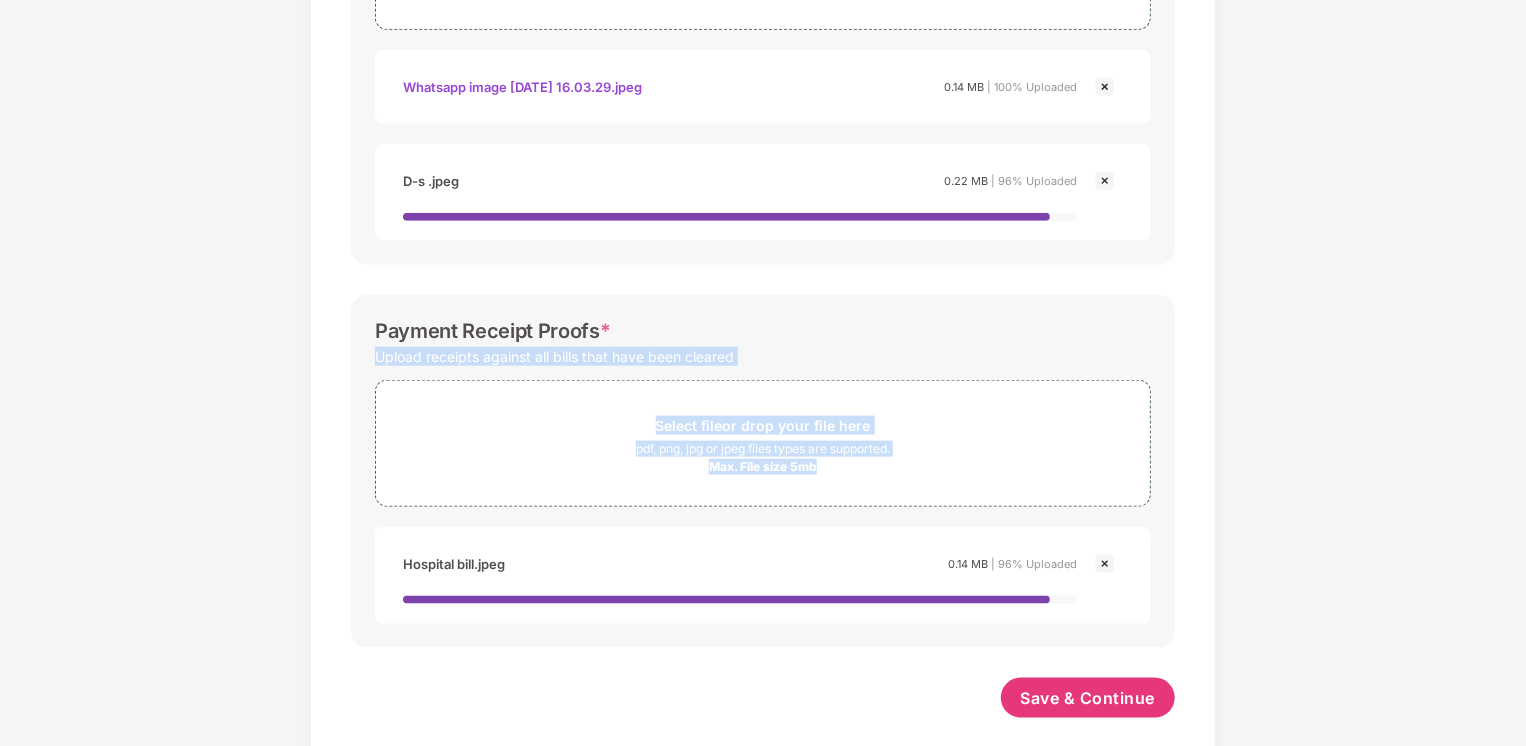 scroll, scrollTop: 1006, scrollLeft: 0, axis: vertical 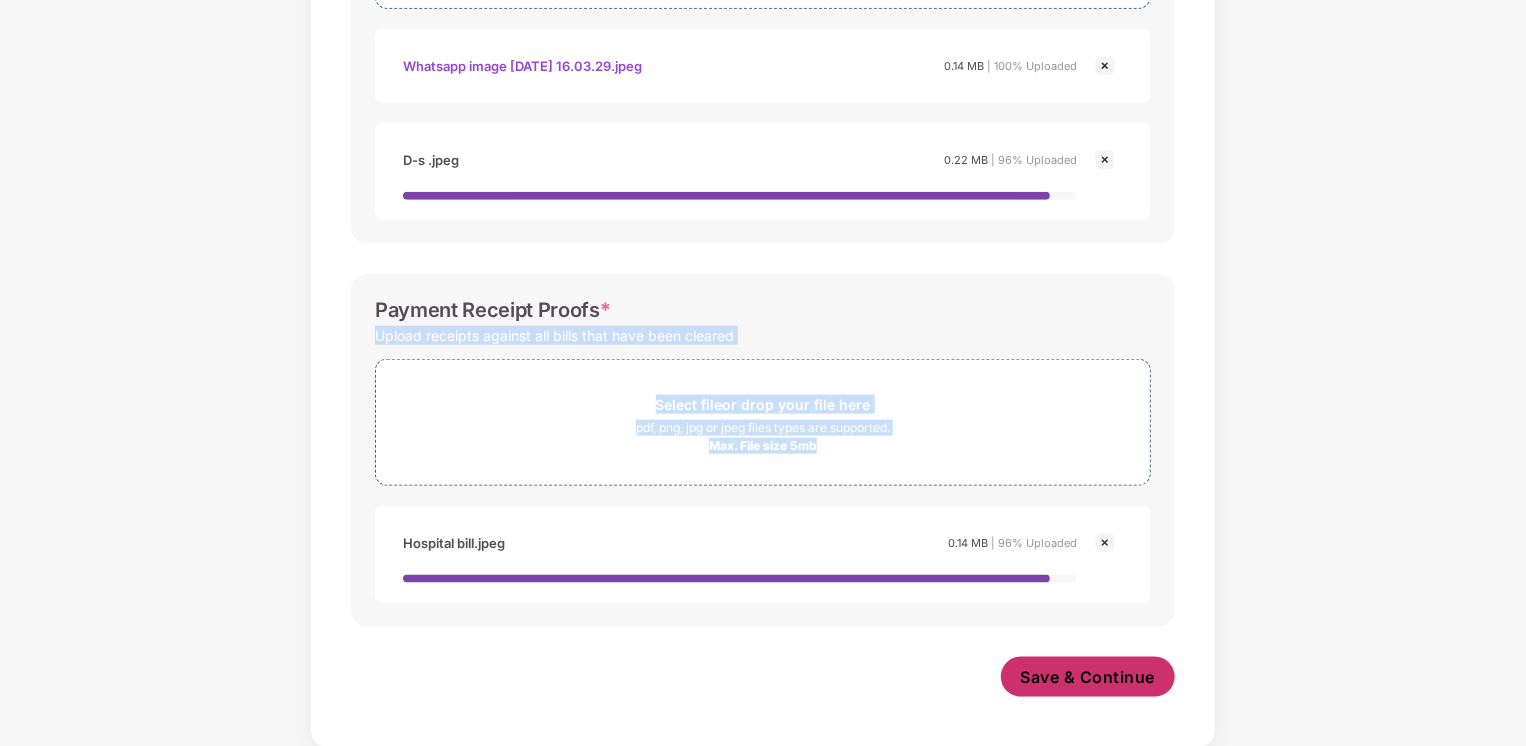 click on "Save & Continue" at bounding box center (1088, 677) 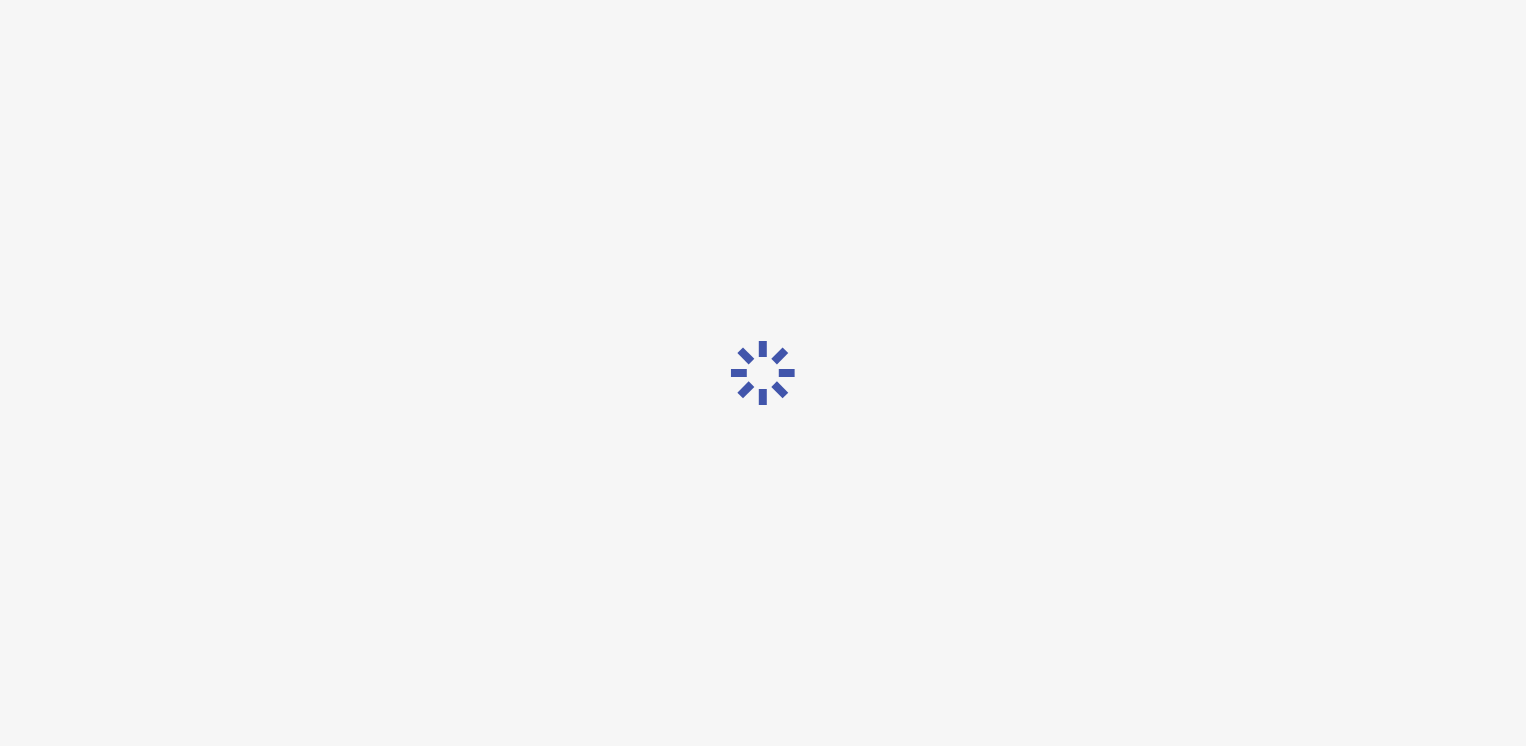 scroll, scrollTop: 0, scrollLeft: 0, axis: both 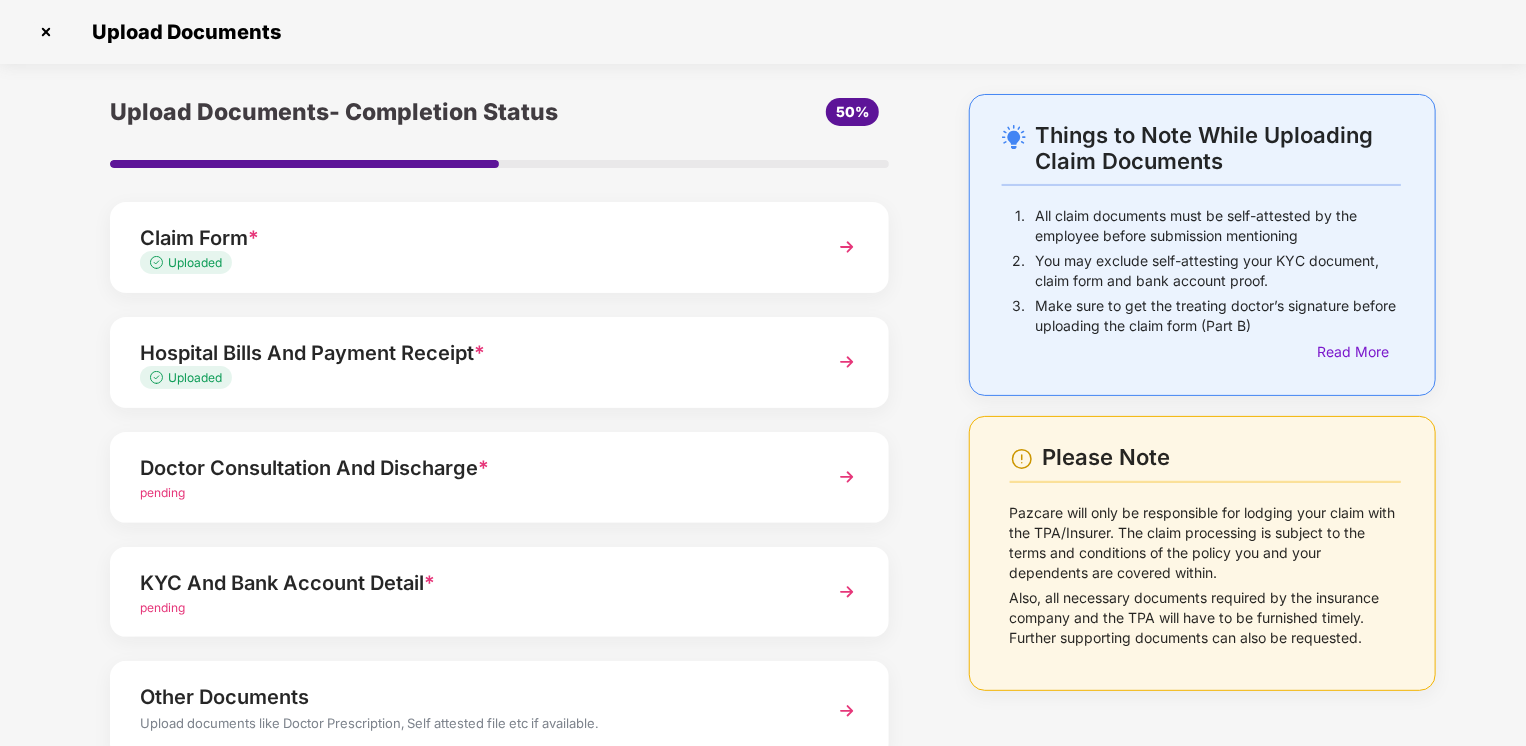 click on "pending" at bounding box center [162, 492] 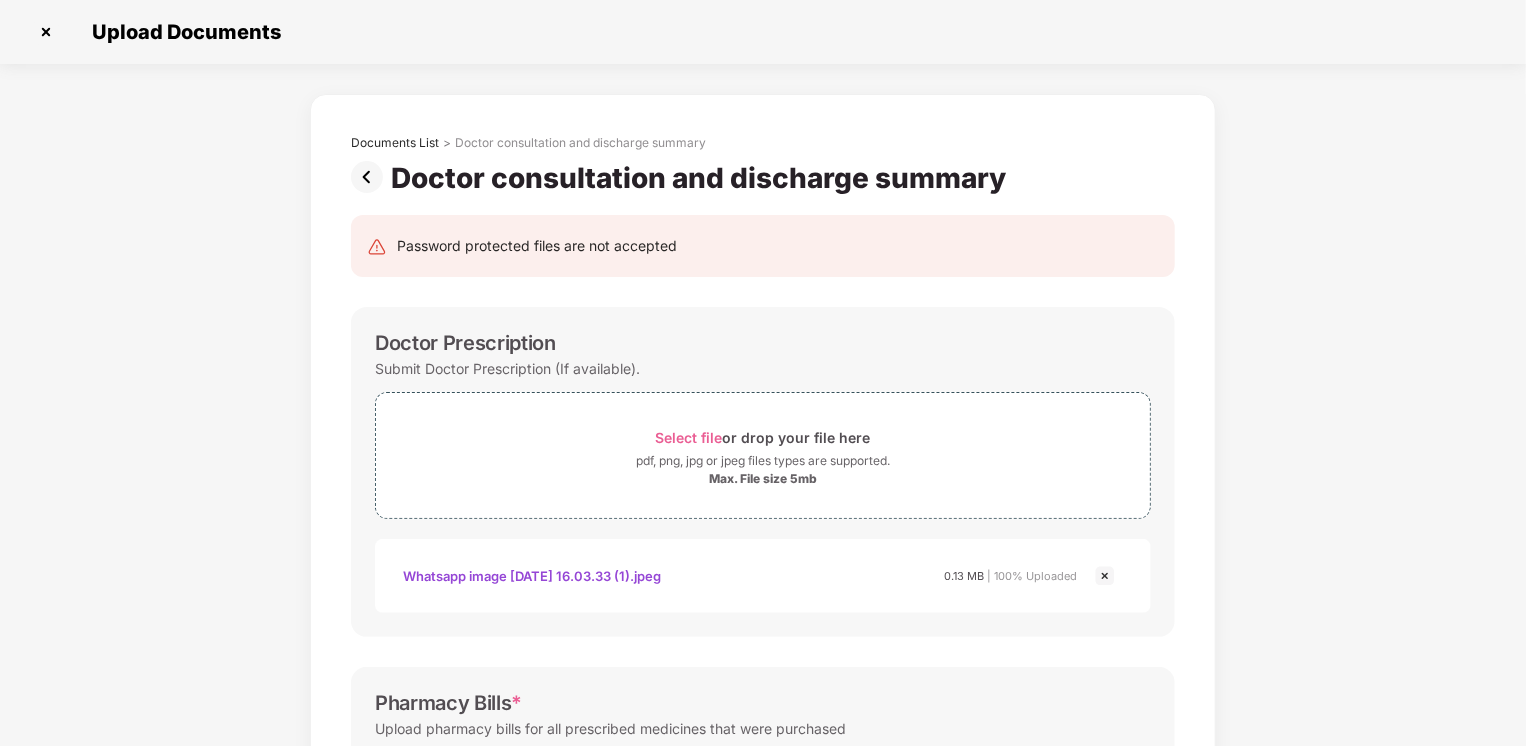 scroll, scrollTop: 0, scrollLeft: 0, axis: both 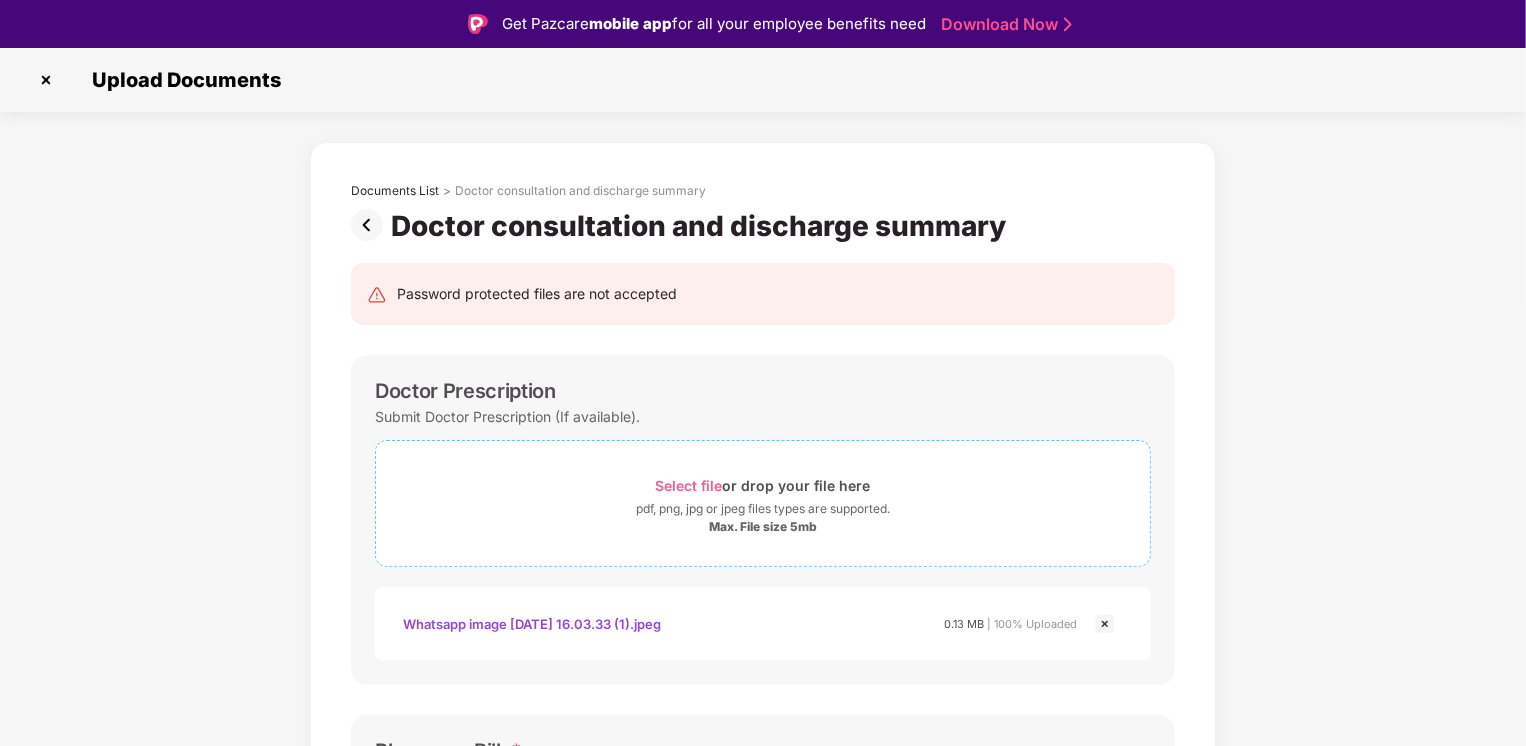 click on "Select file" at bounding box center [689, 485] 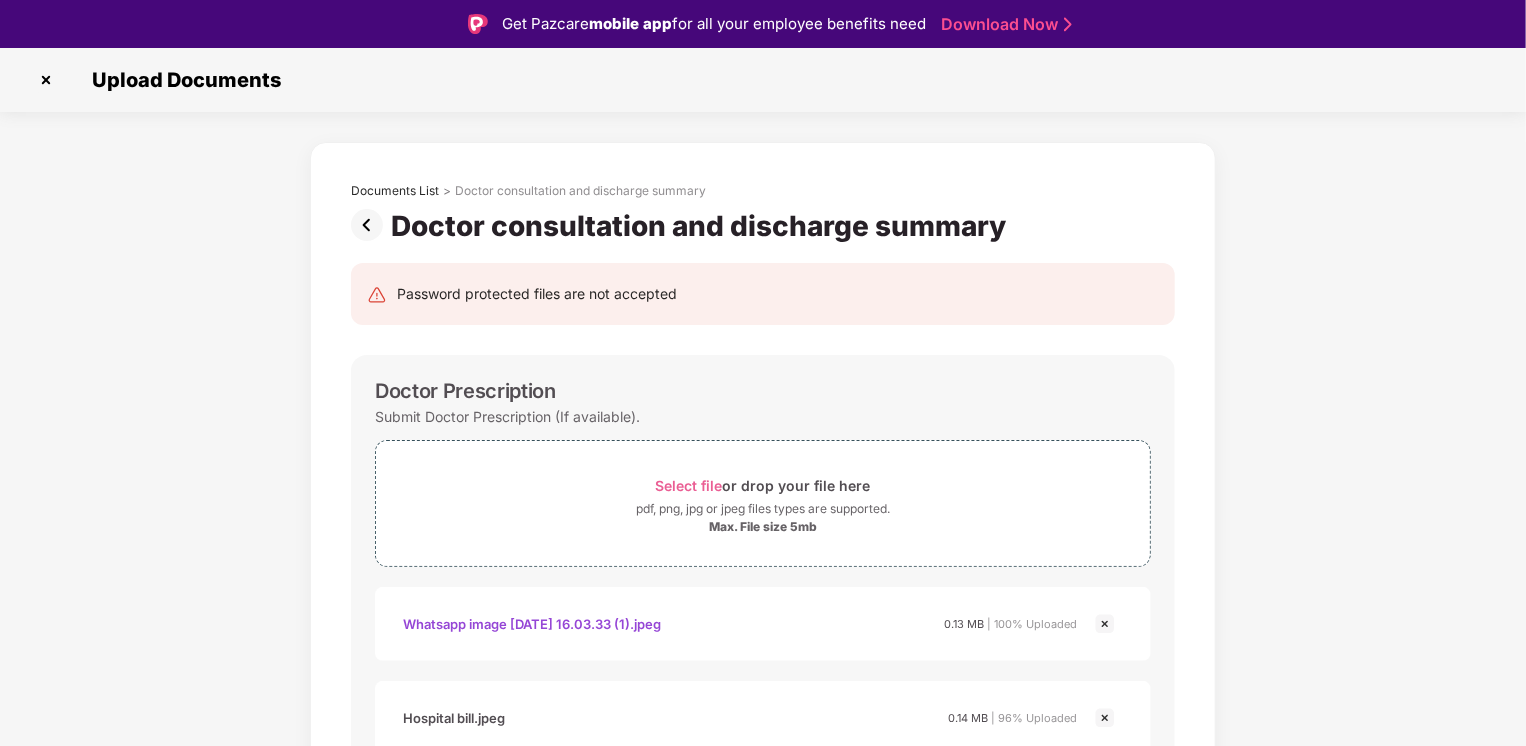 scroll, scrollTop: 48, scrollLeft: 0, axis: vertical 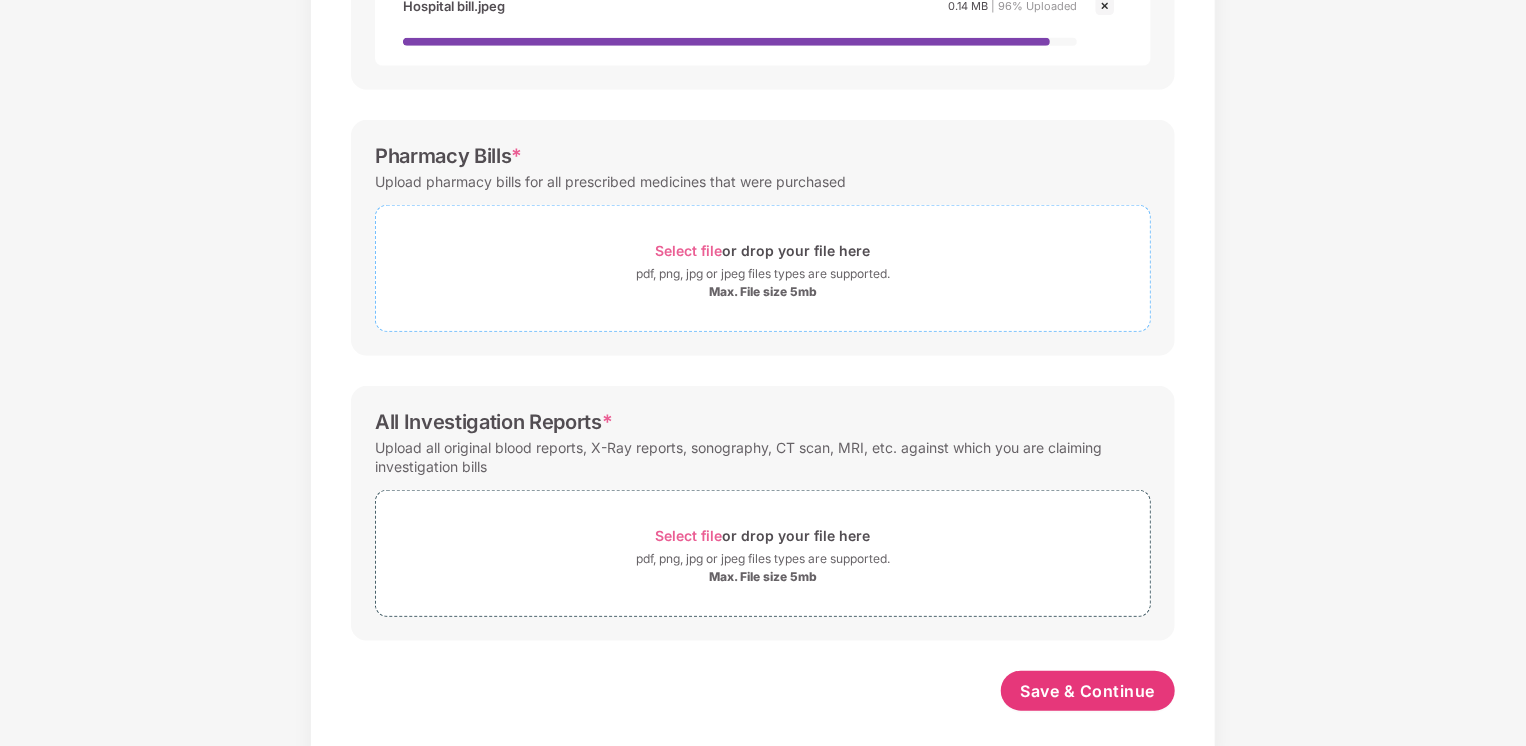 click on "Select file" at bounding box center (689, 250) 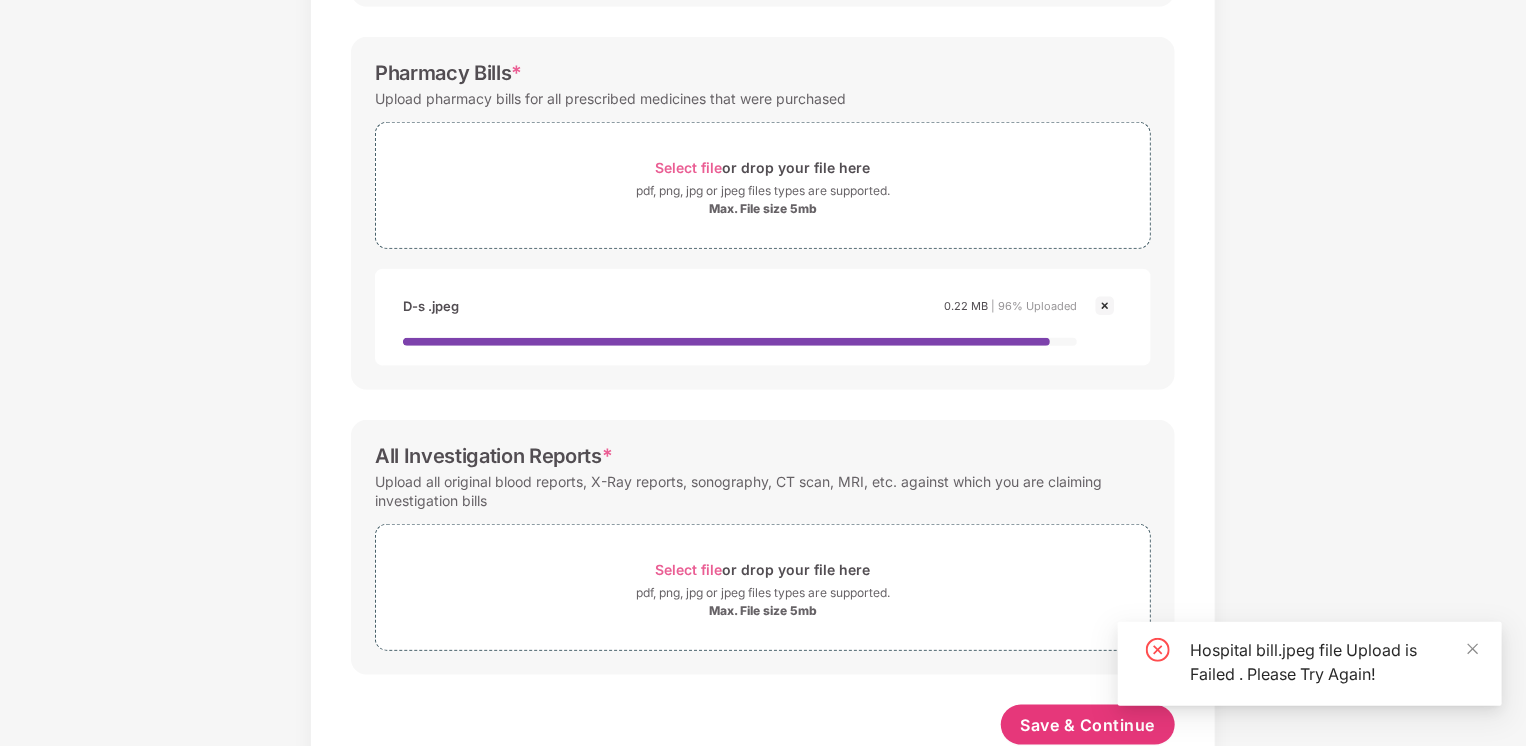 scroll, scrollTop: 795, scrollLeft: 0, axis: vertical 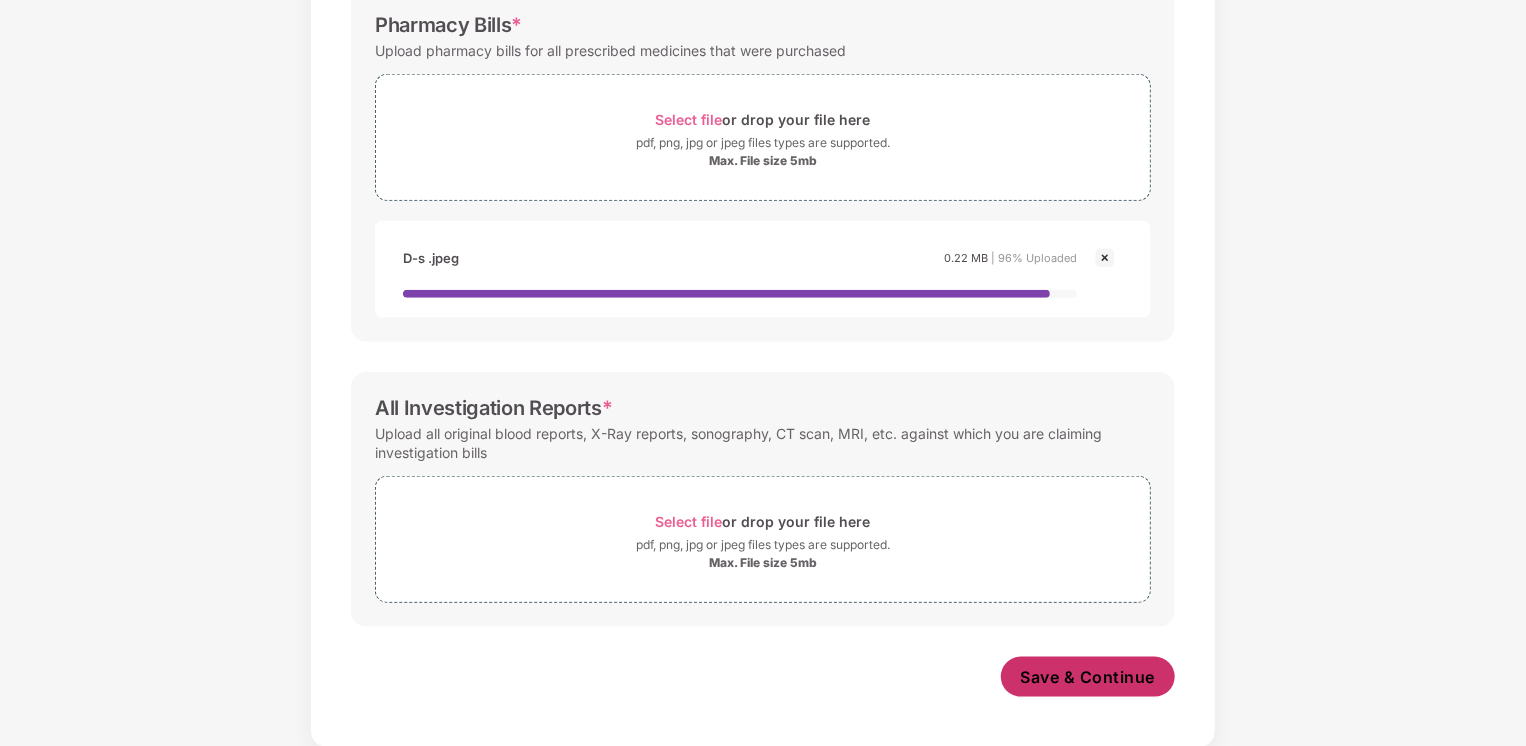 click on "Save & Continue" at bounding box center (1088, 677) 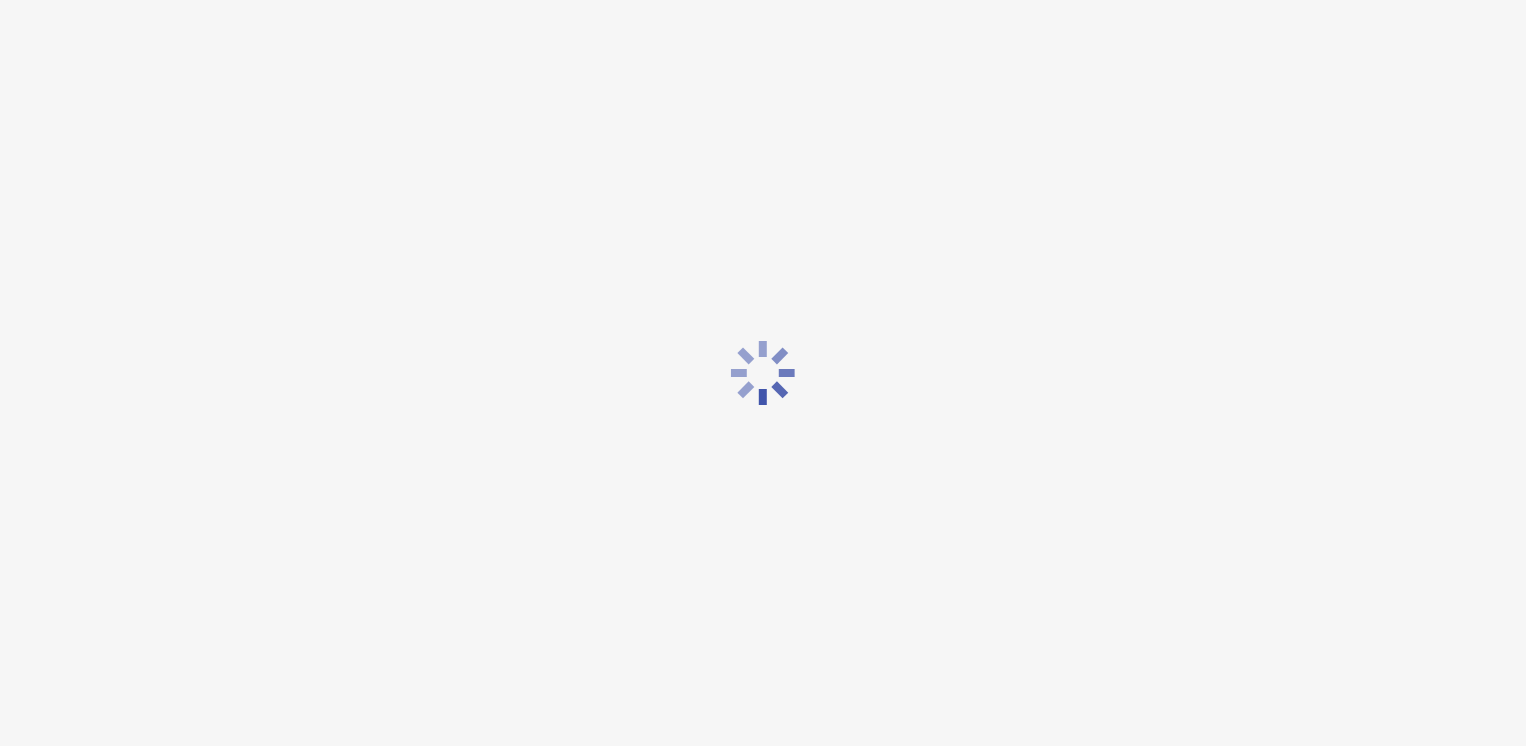 scroll, scrollTop: 0, scrollLeft: 0, axis: both 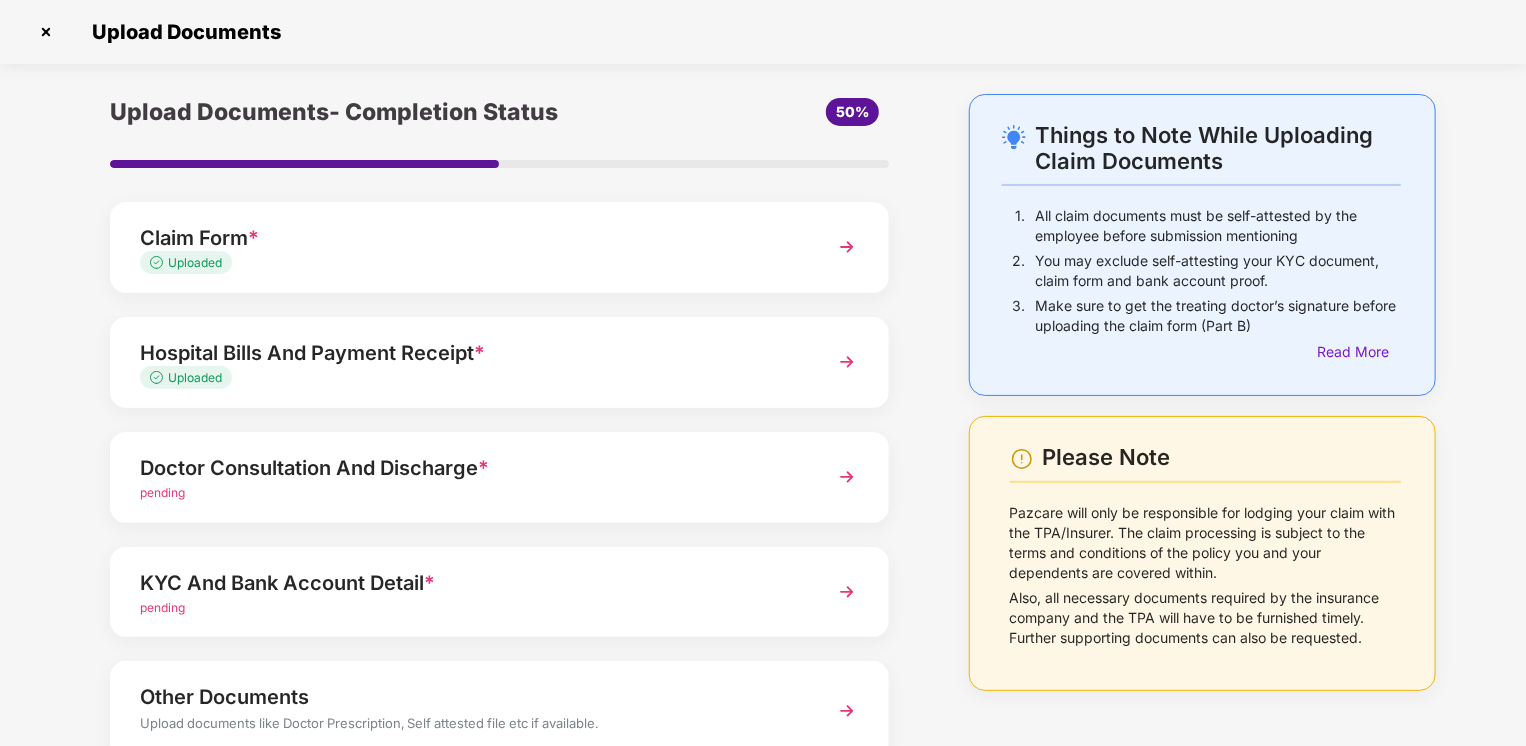 click on "pending" at bounding box center (162, 492) 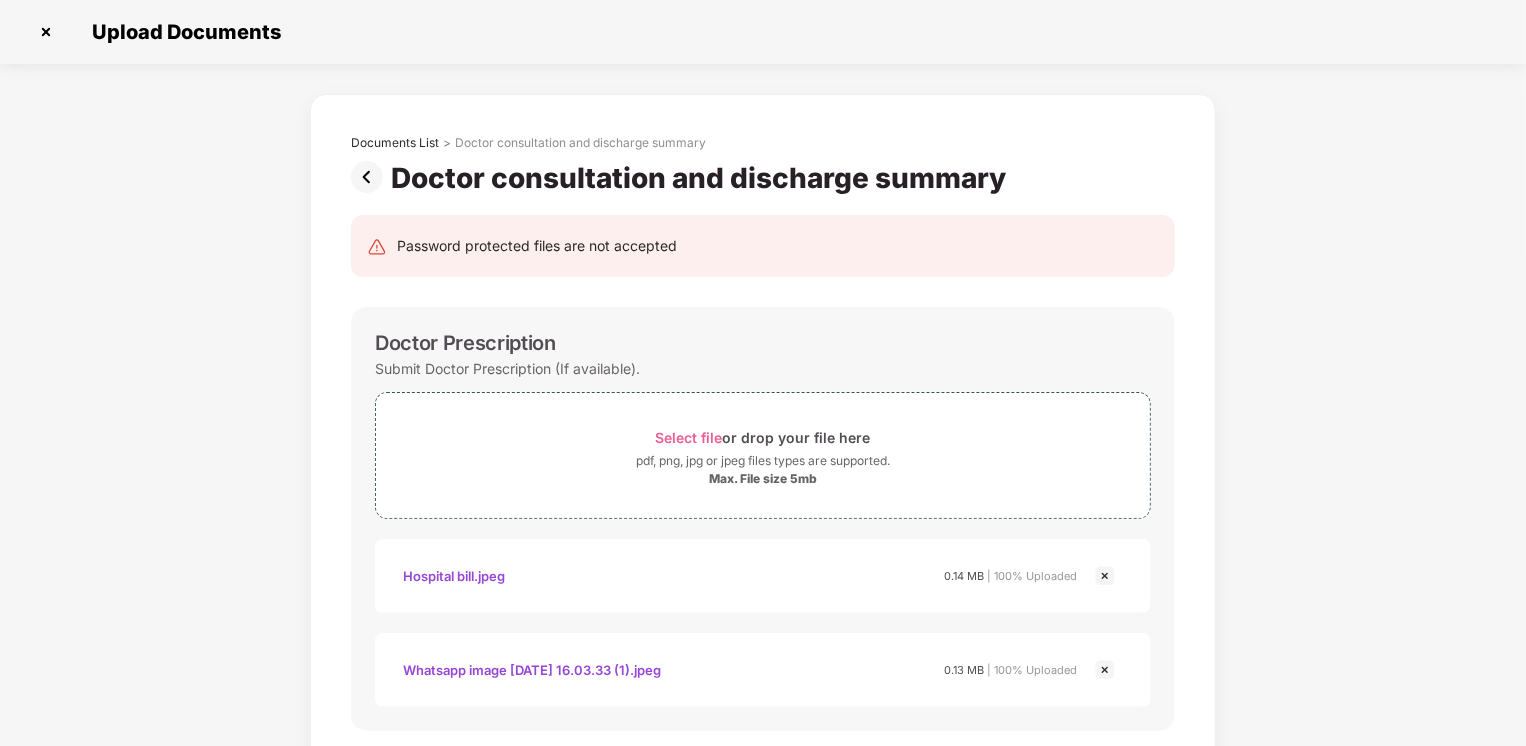 scroll, scrollTop: 0, scrollLeft: 0, axis: both 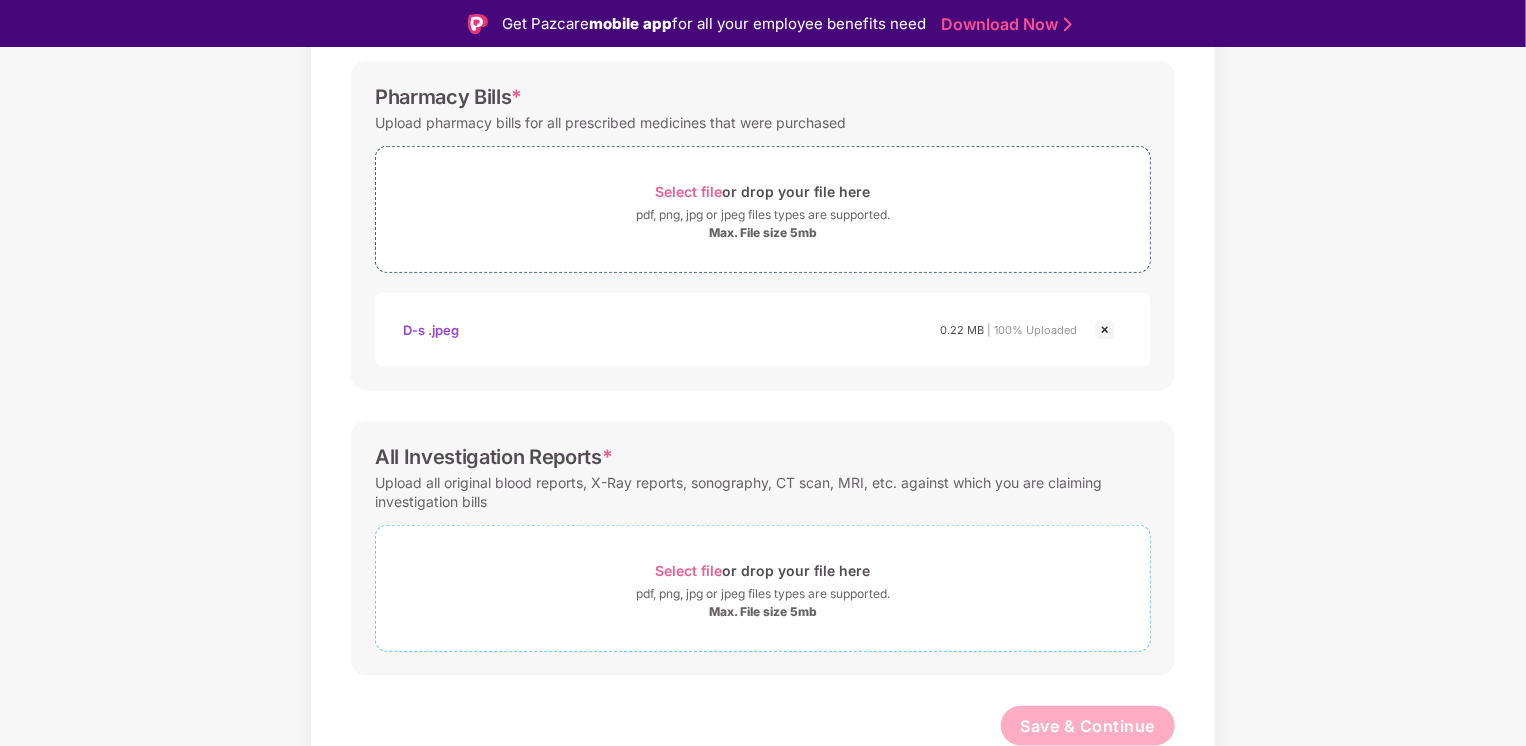 click on "Select file" at bounding box center (689, 570) 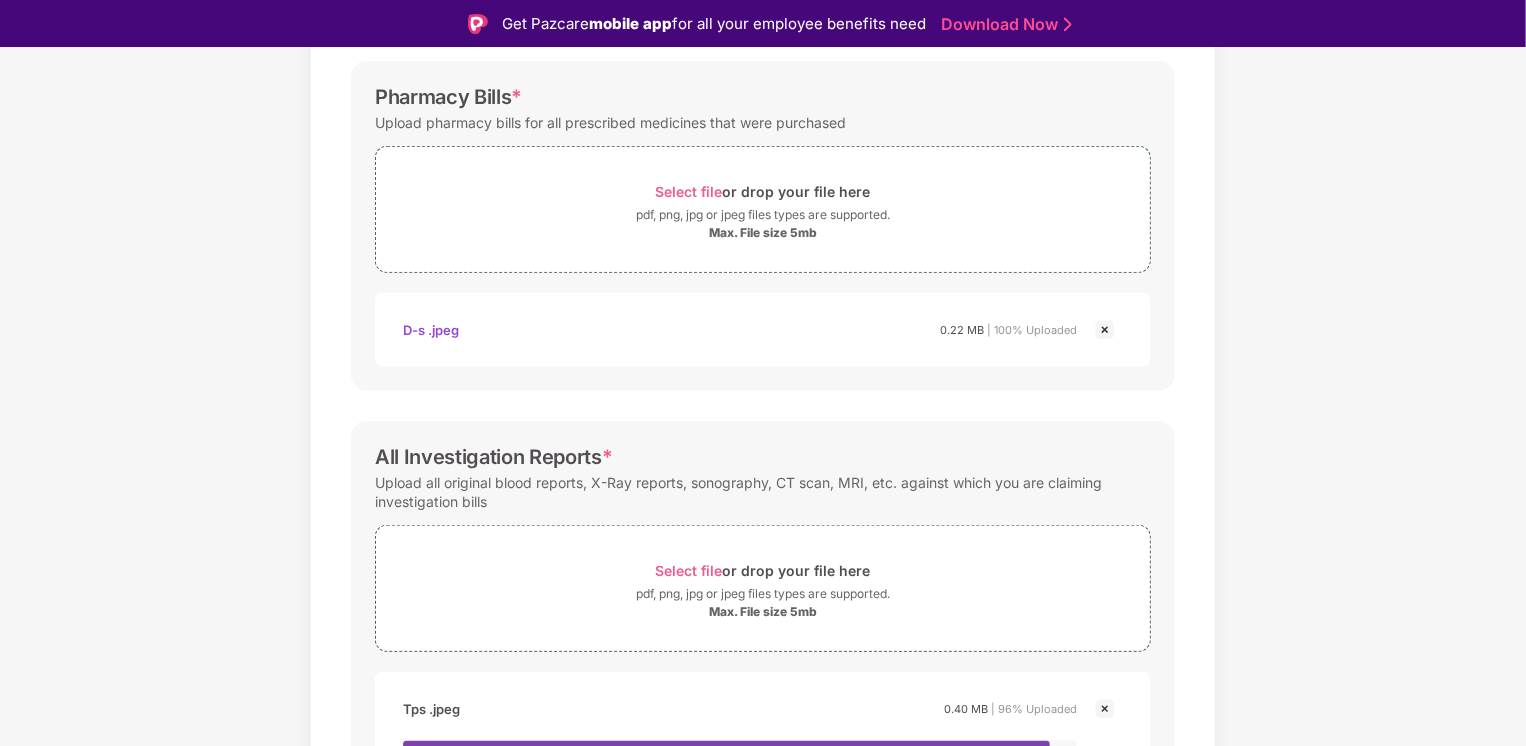 scroll, scrollTop: 48, scrollLeft: 0, axis: vertical 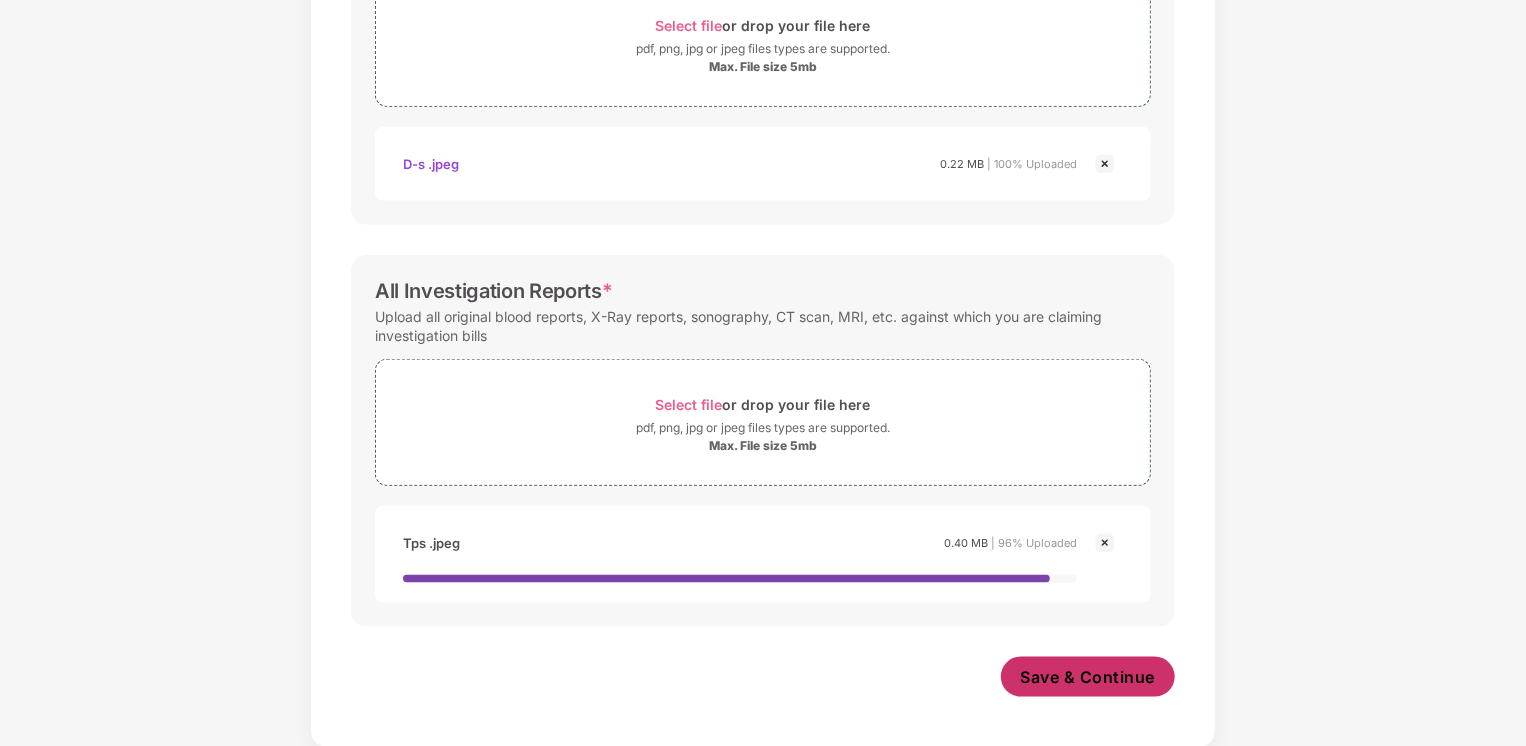 click on "Save & Continue" at bounding box center (1088, 677) 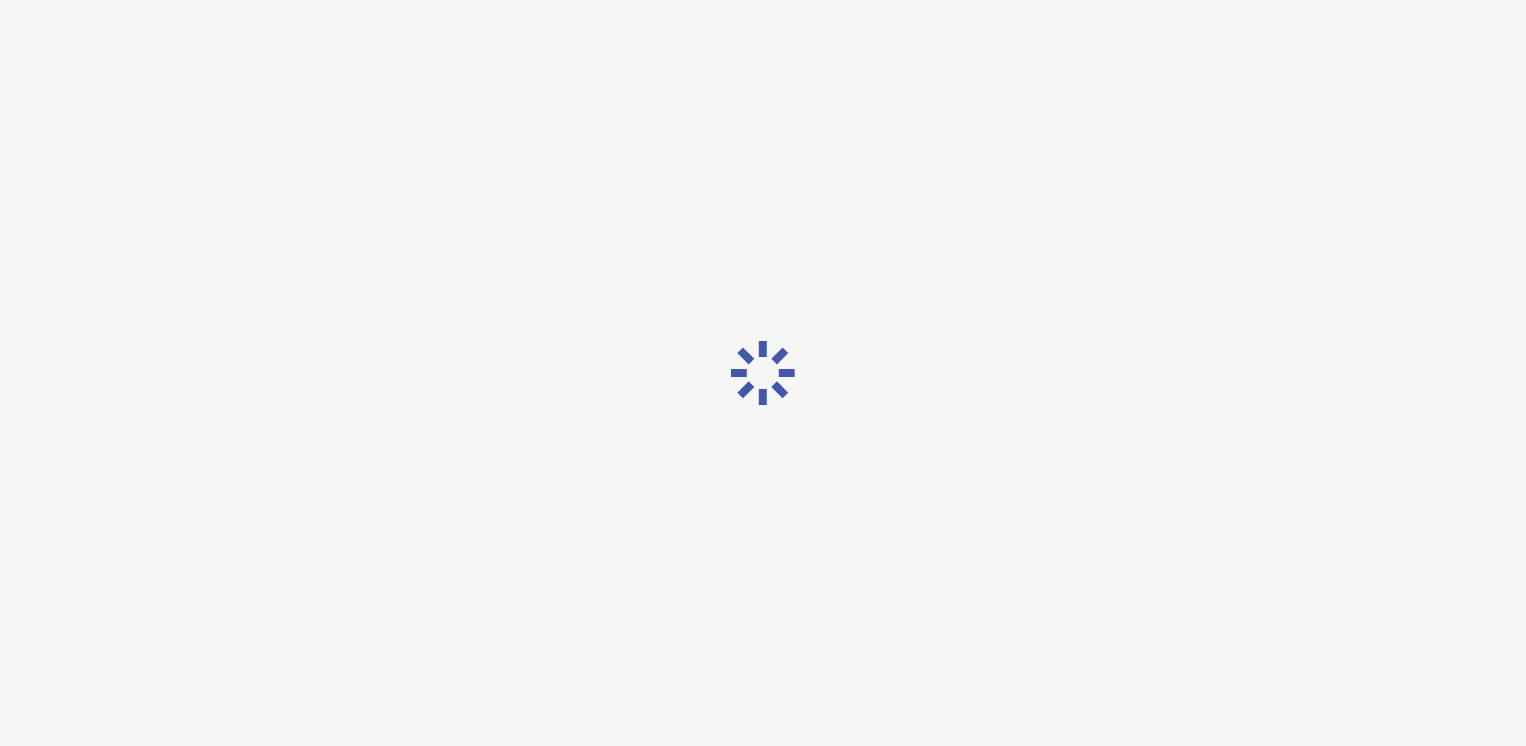 scroll, scrollTop: 0, scrollLeft: 0, axis: both 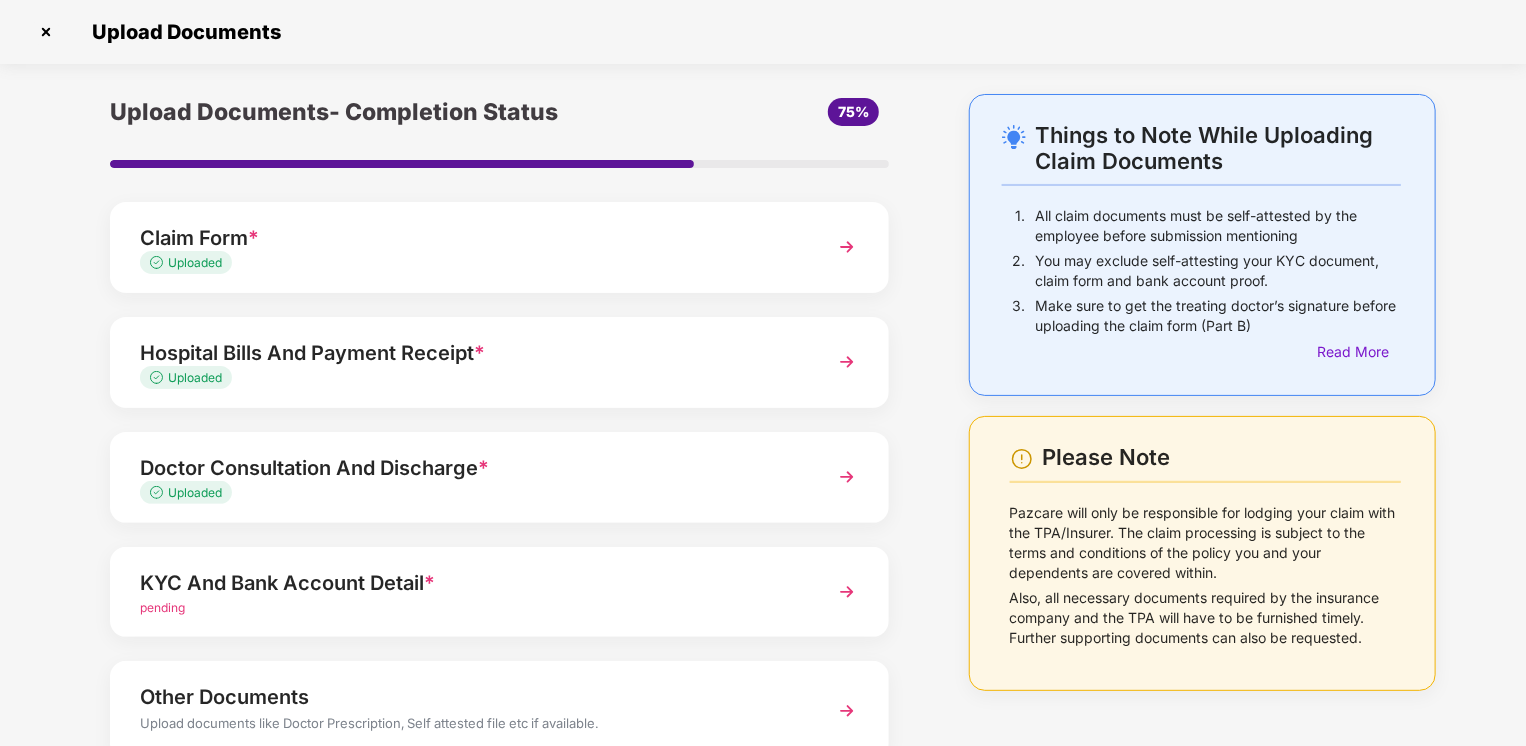 click on "pending" at bounding box center [162, 607] 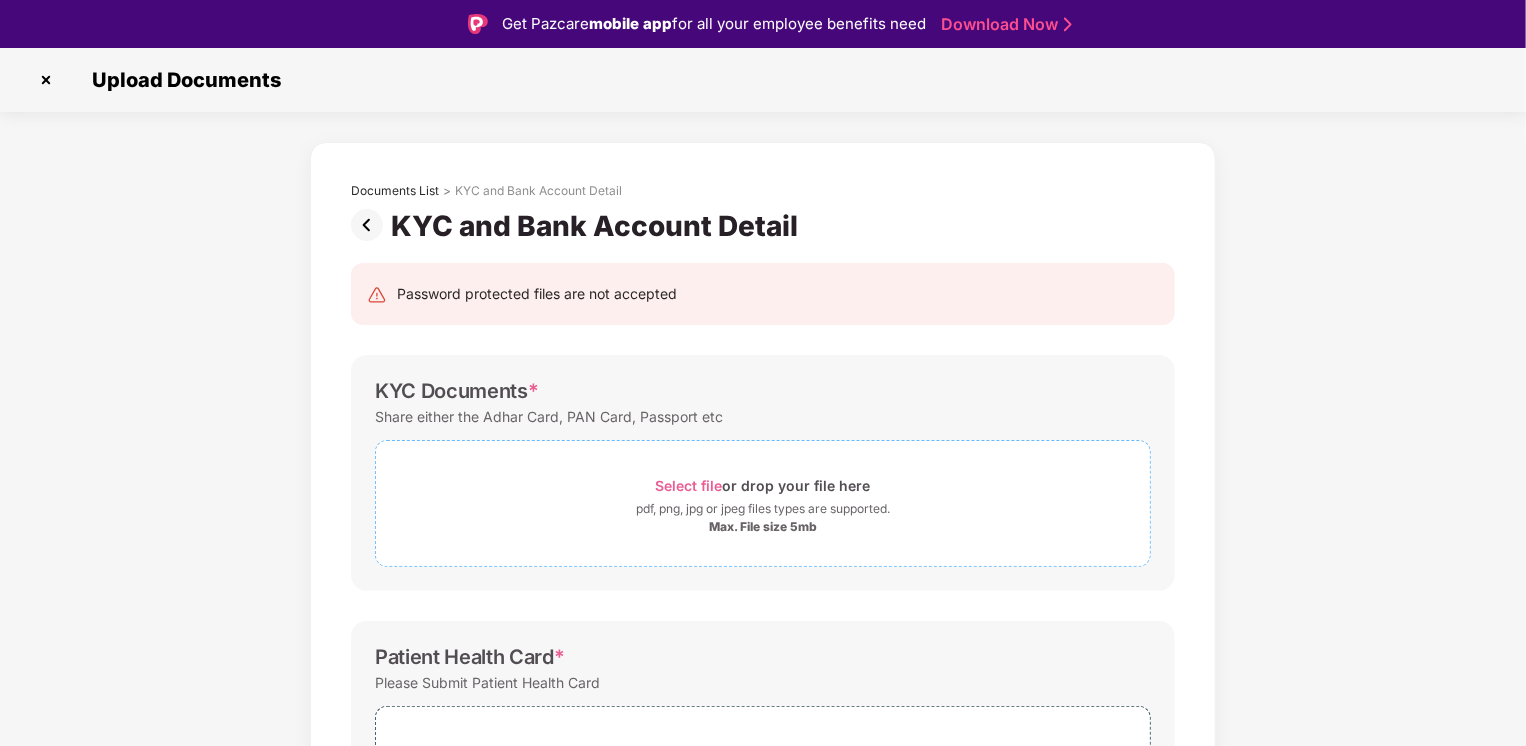 click on "Select file" at bounding box center (689, 485) 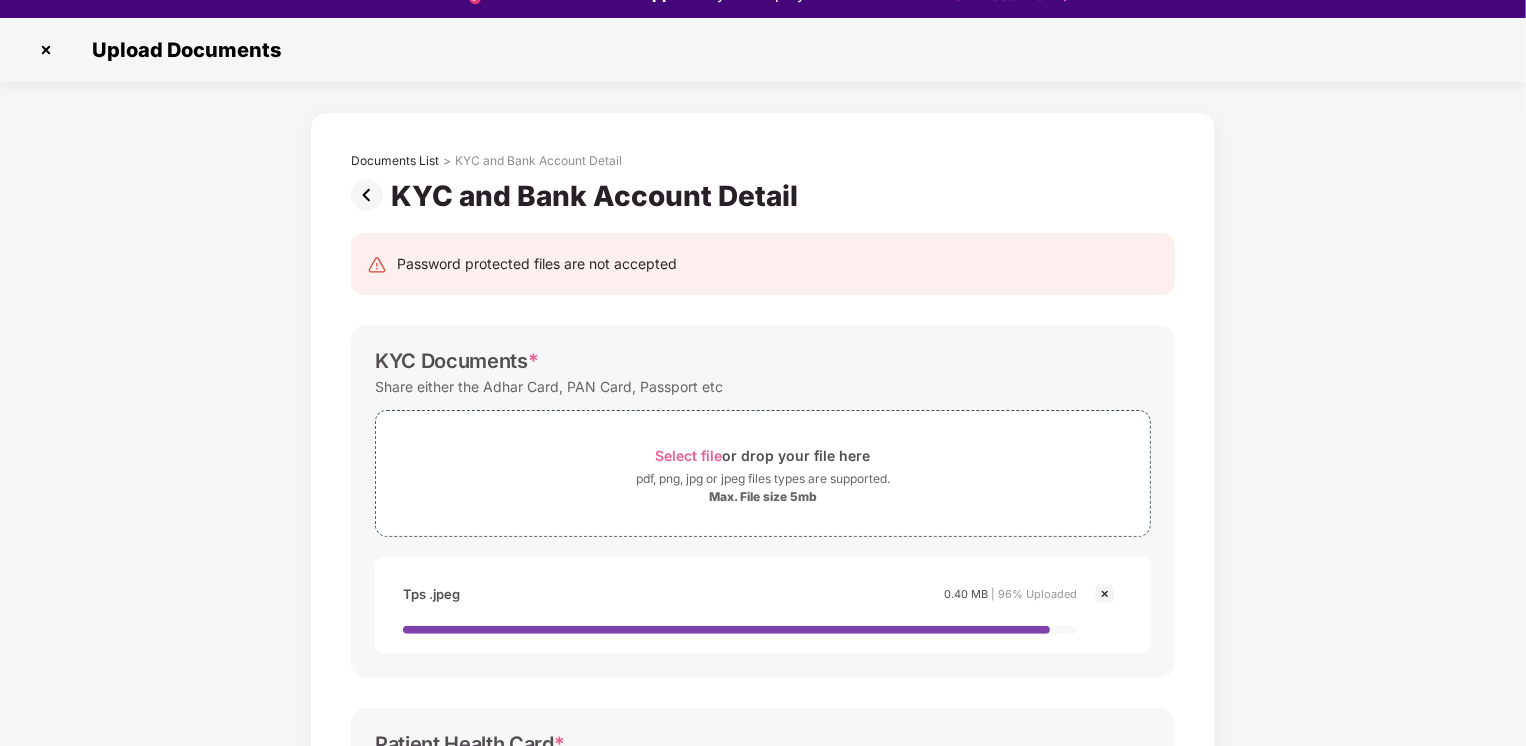 scroll, scrollTop: 48, scrollLeft: 0, axis: vertical 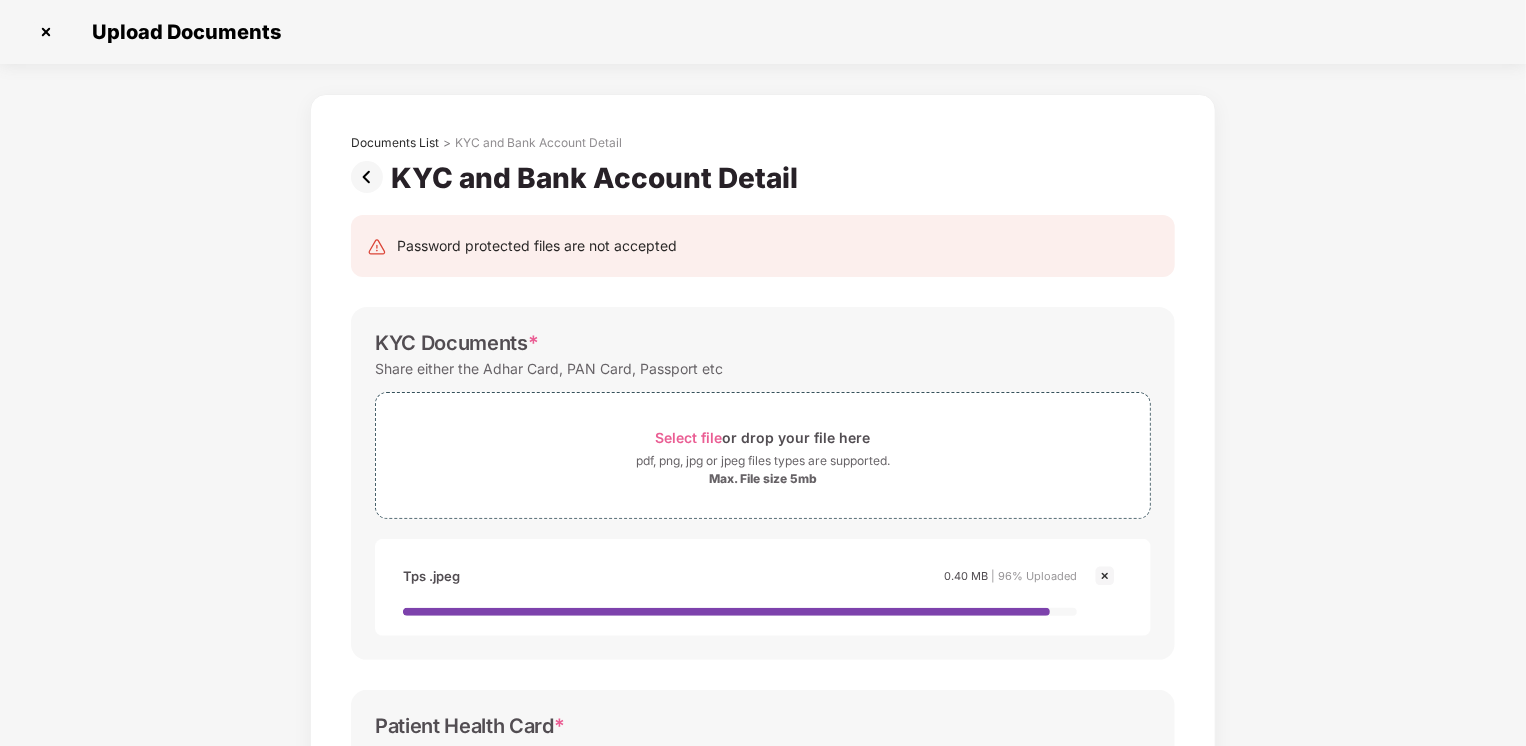 drag, startPoint x: 1524, startPoint y: 398, endPoint x: 1531, endPoint y: 479, distance: 81.3019 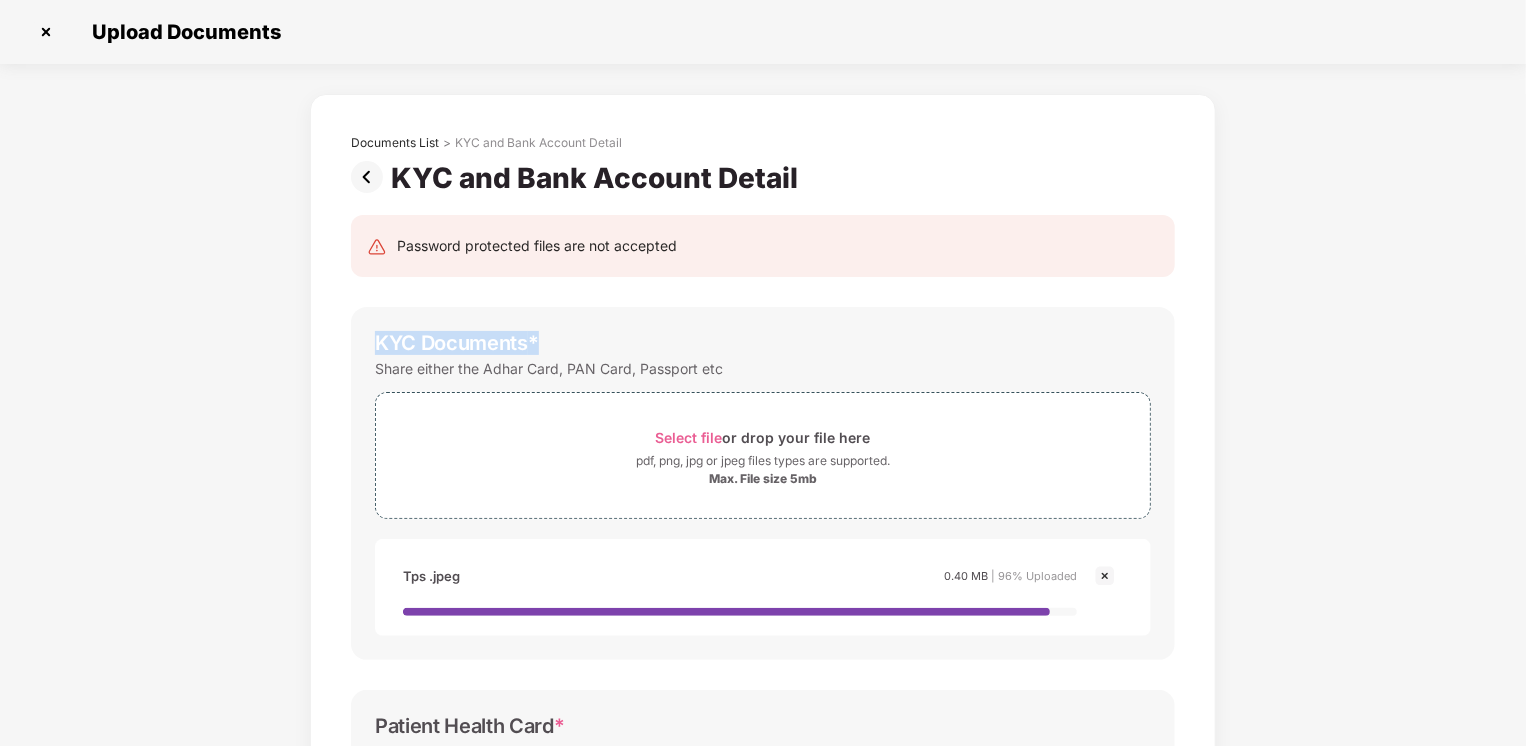 drag, startPoint x: 1524, startPoint y: 255, endPoint x: 1529, endPoint y: 294, distance: 39.319206 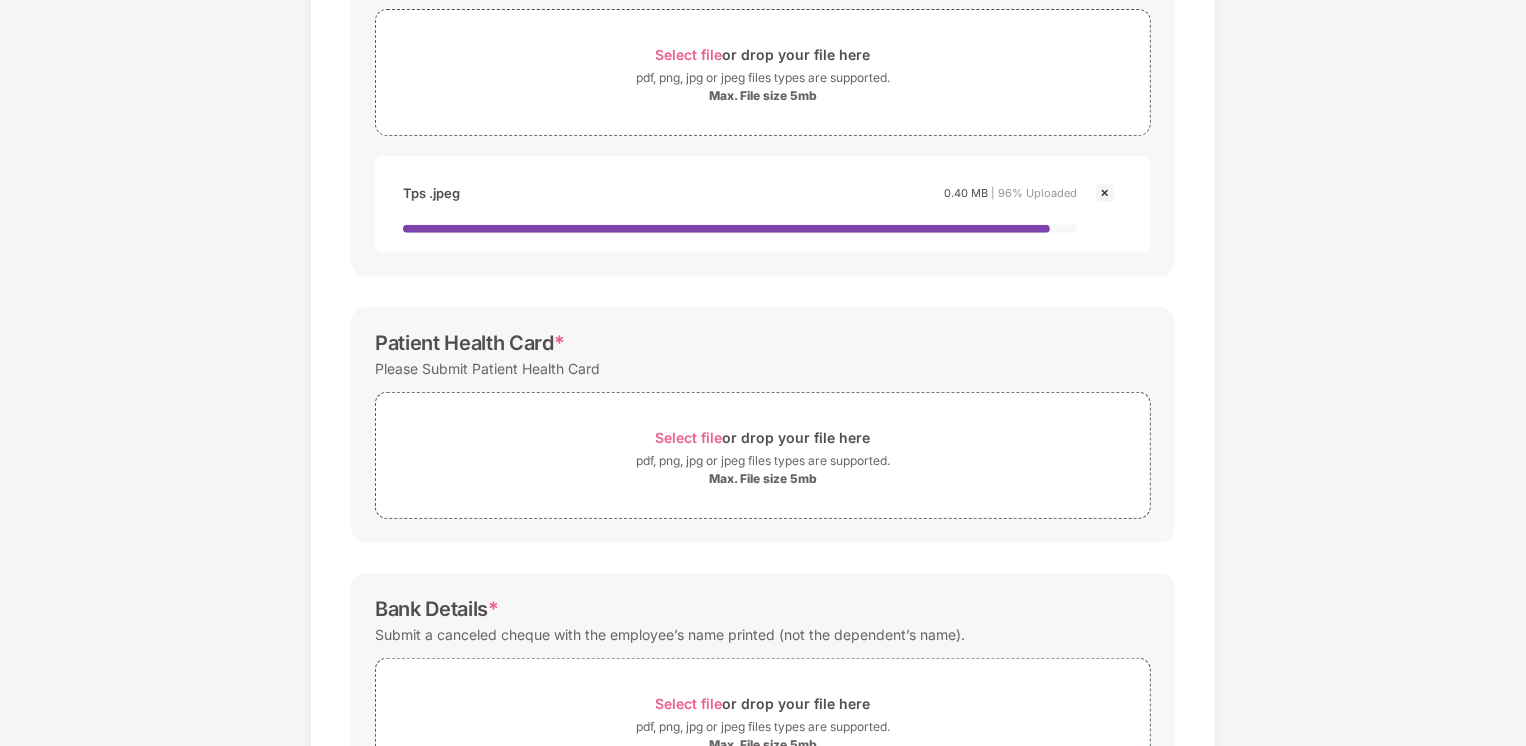 scroll, scrollTop: 564, scrollLeft: 0, axis: vertical 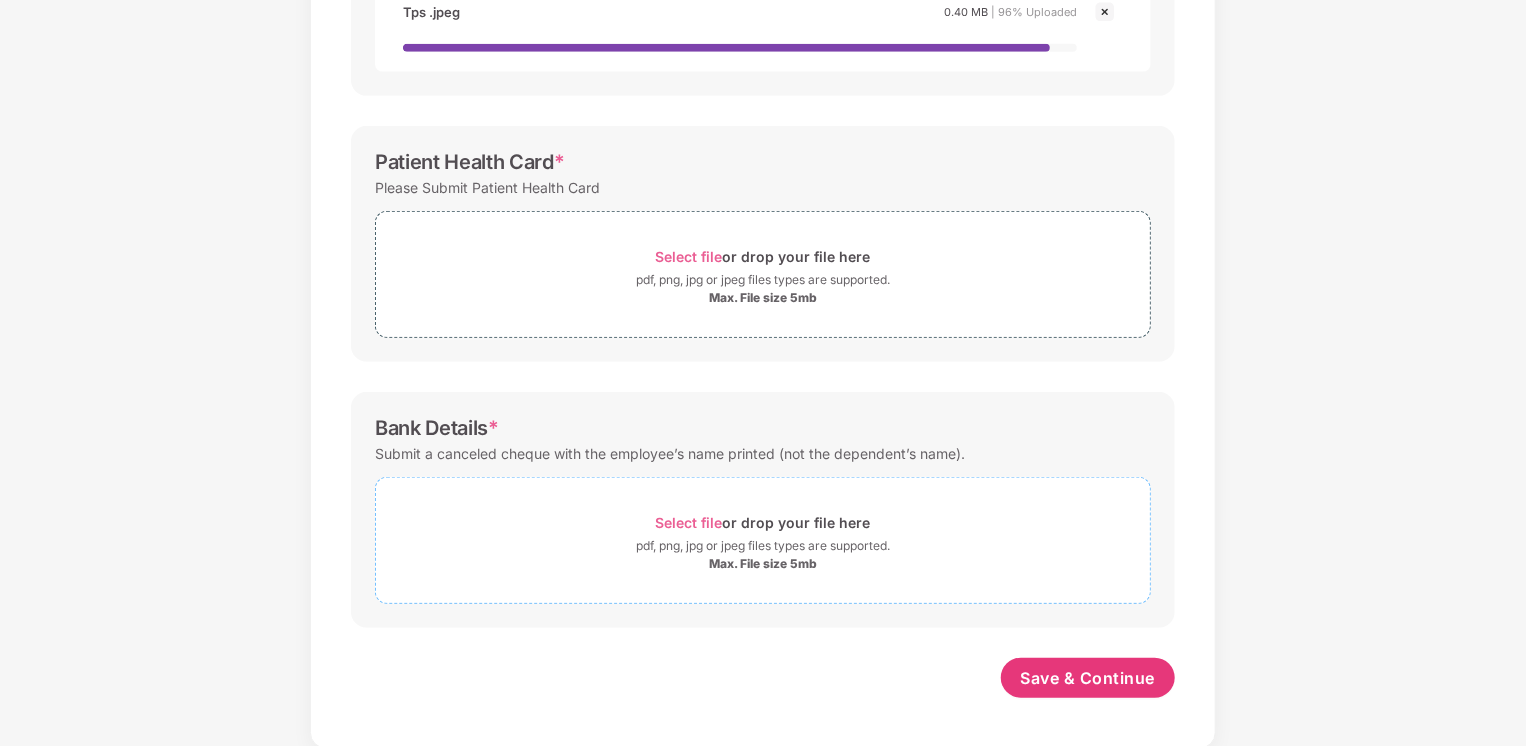 click on "Select file" at bounding box center (689, 522) 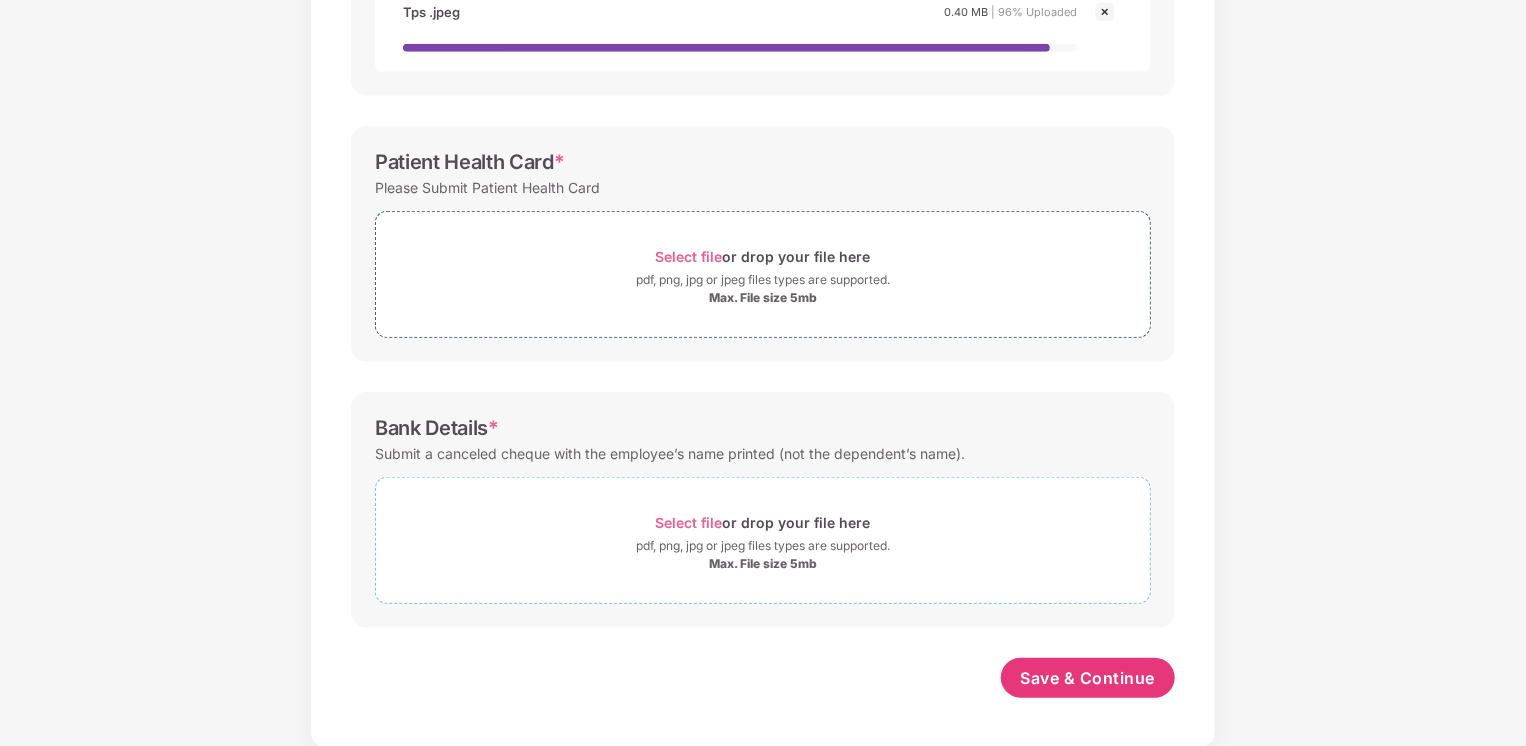 scroll, scrollTop: 542, scrollLeft: 0, axis: vertical 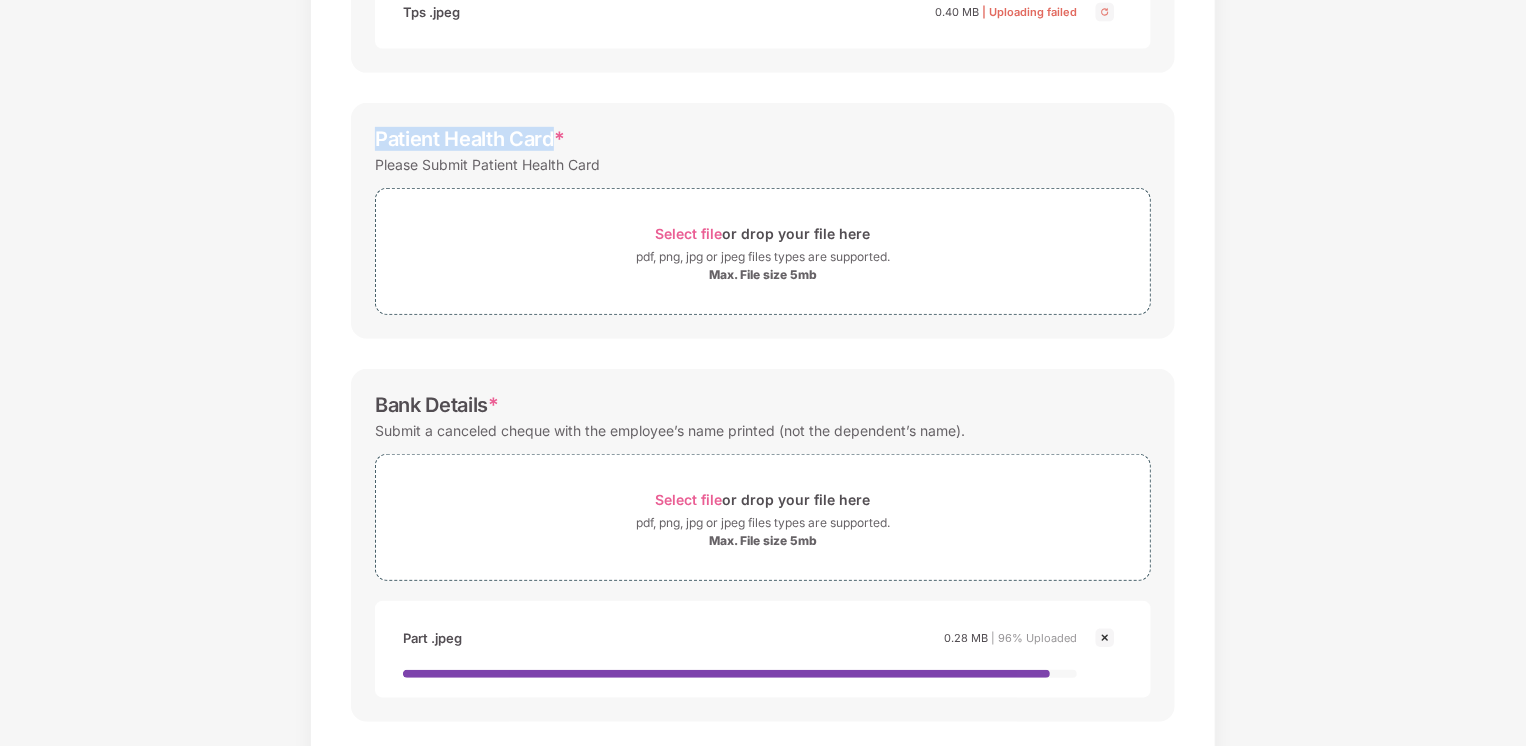 drag, startPoint x: 375, startPoint y: 135, endPoint x: 554, endPoint y: 142, distance: 179.13683 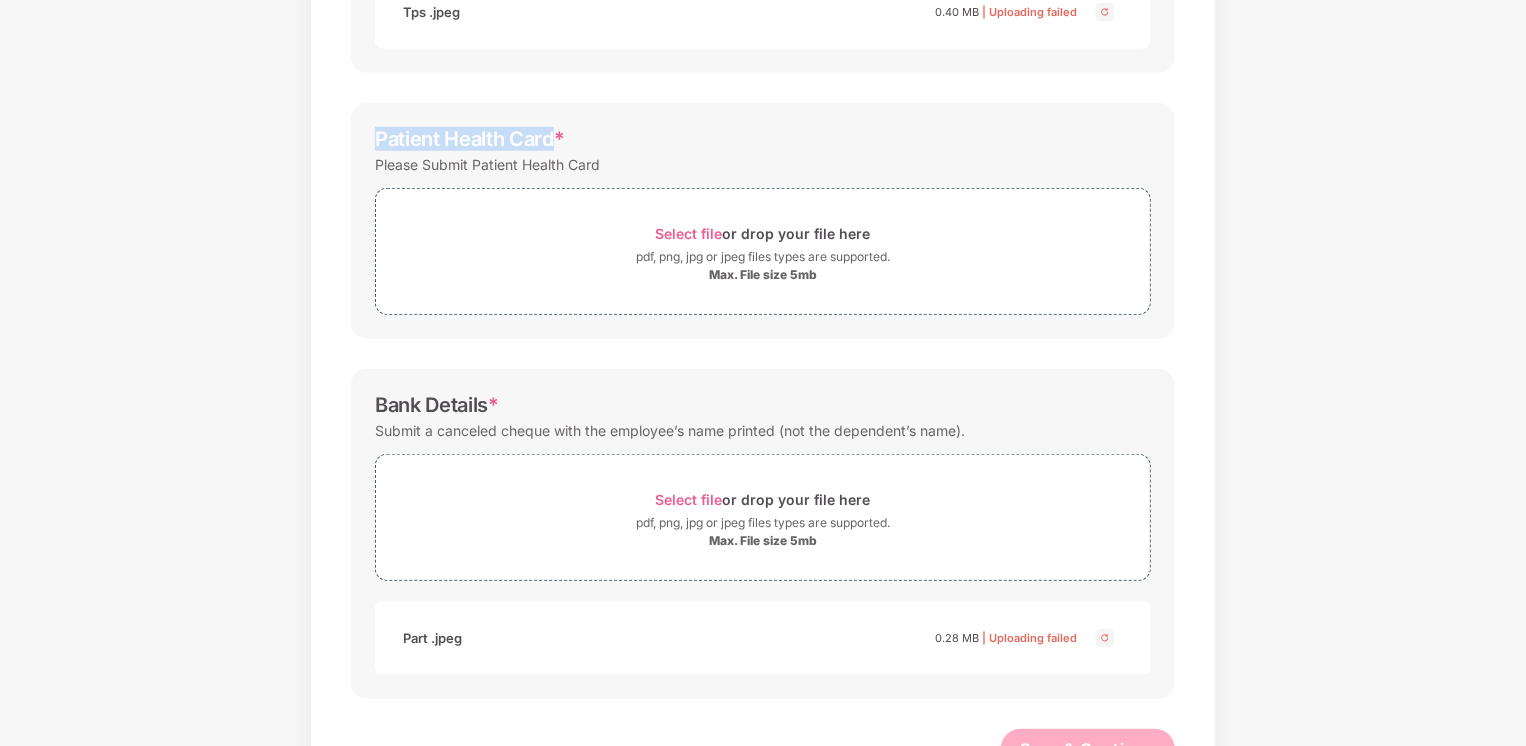 scroll, scrollTop: 636, scrollLeft: 0, axis: vertical 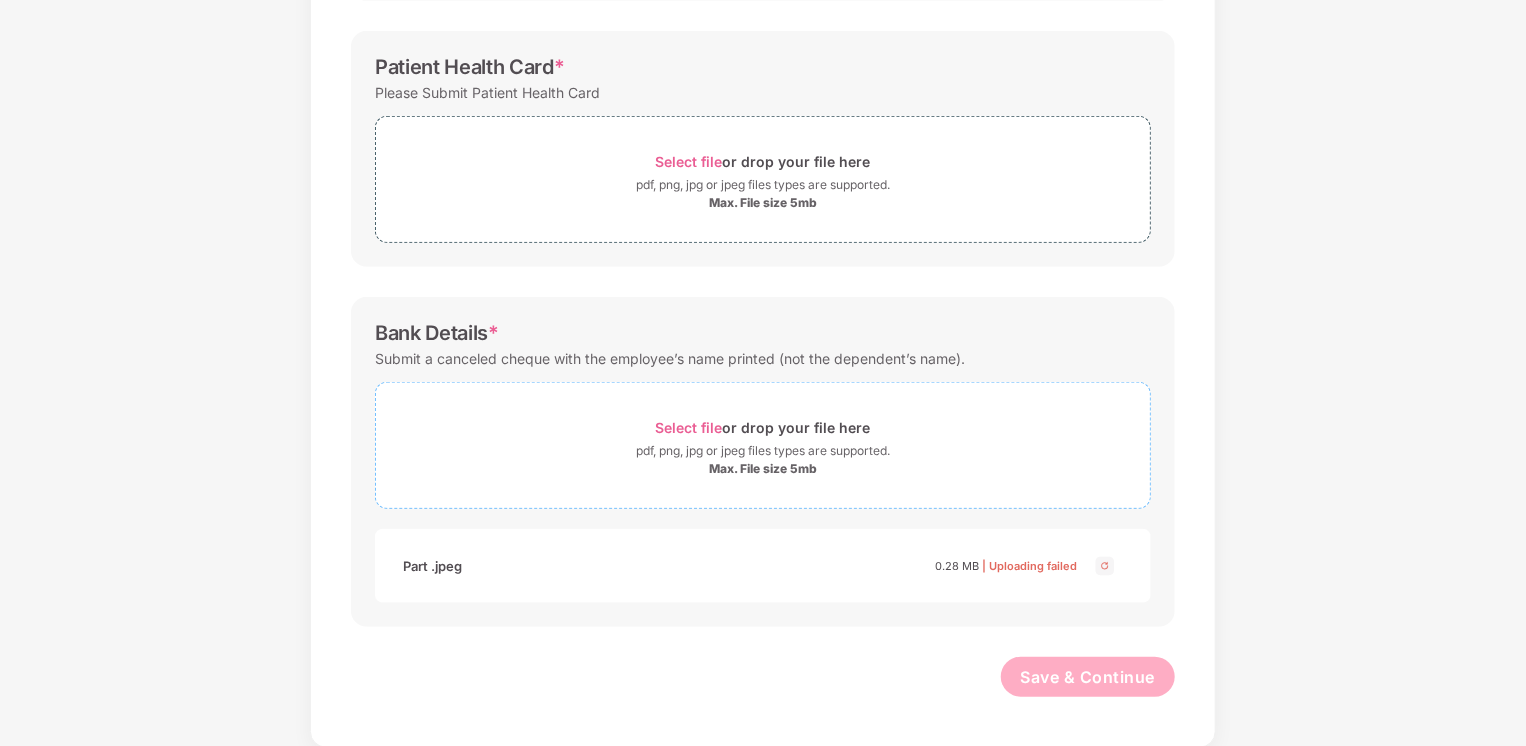 click on "Select file  or drop your file here" at bounding box center (763, 427) 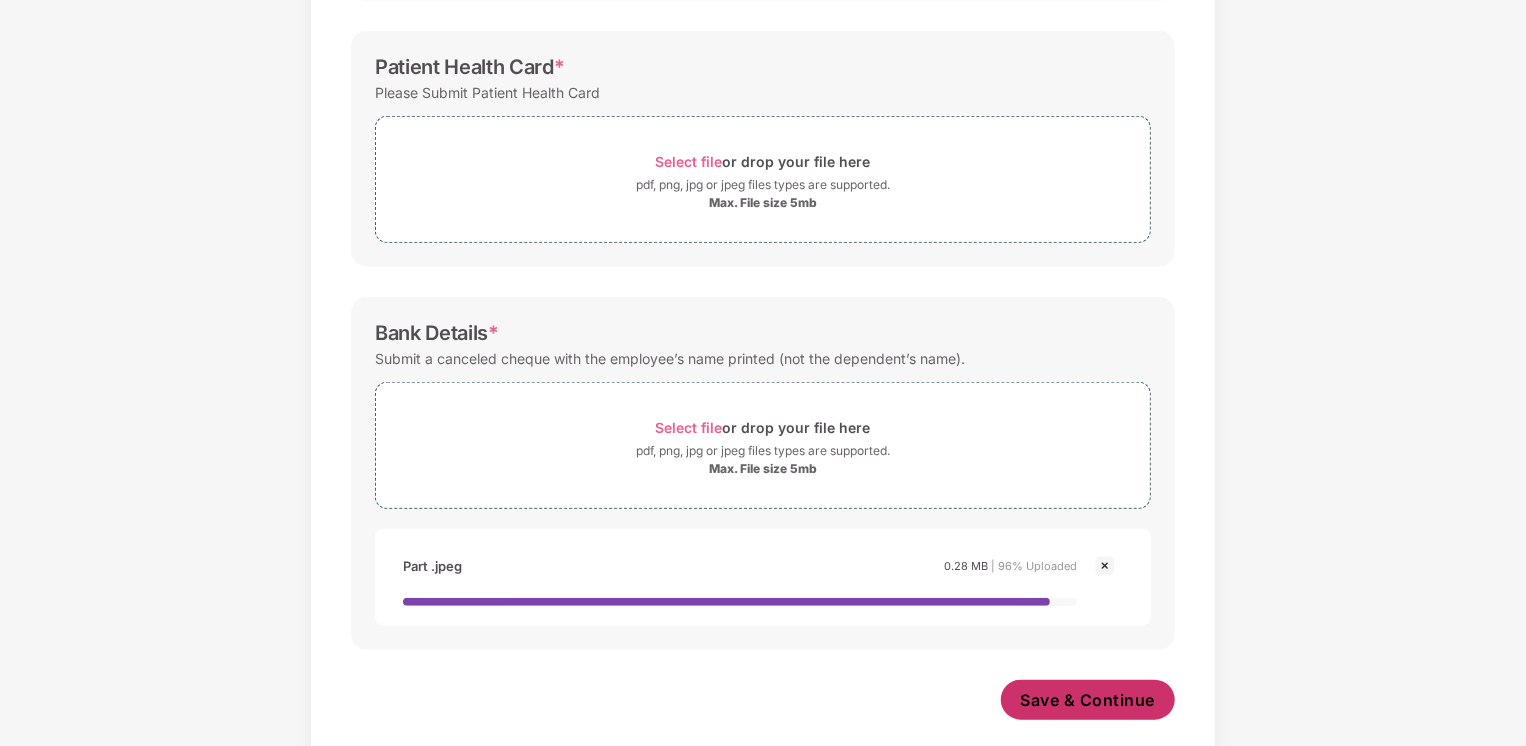 click on "Save & Continue" at bounding box center (1088, 700) 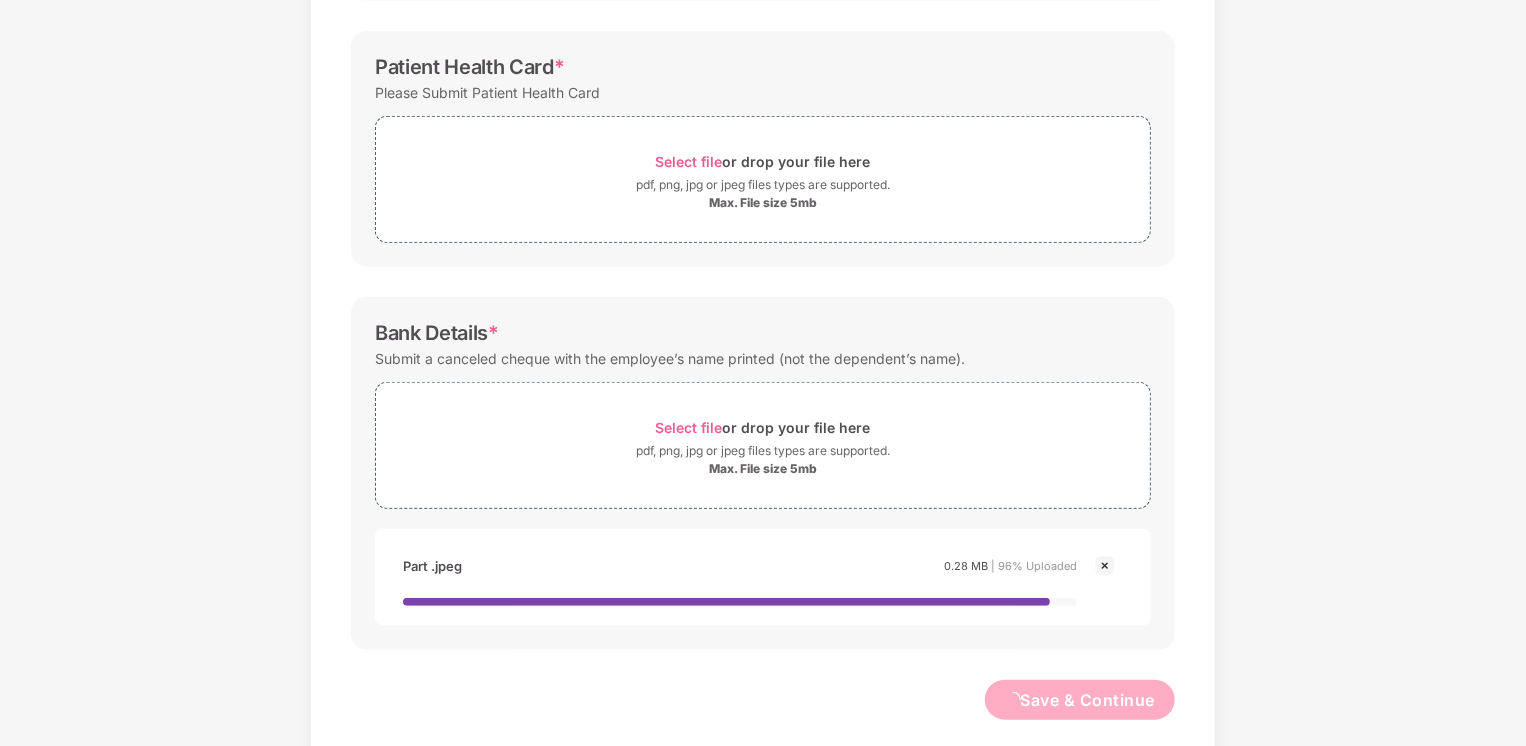 scroll, scrollTop: 0, scrollLeft: 0, axis: both 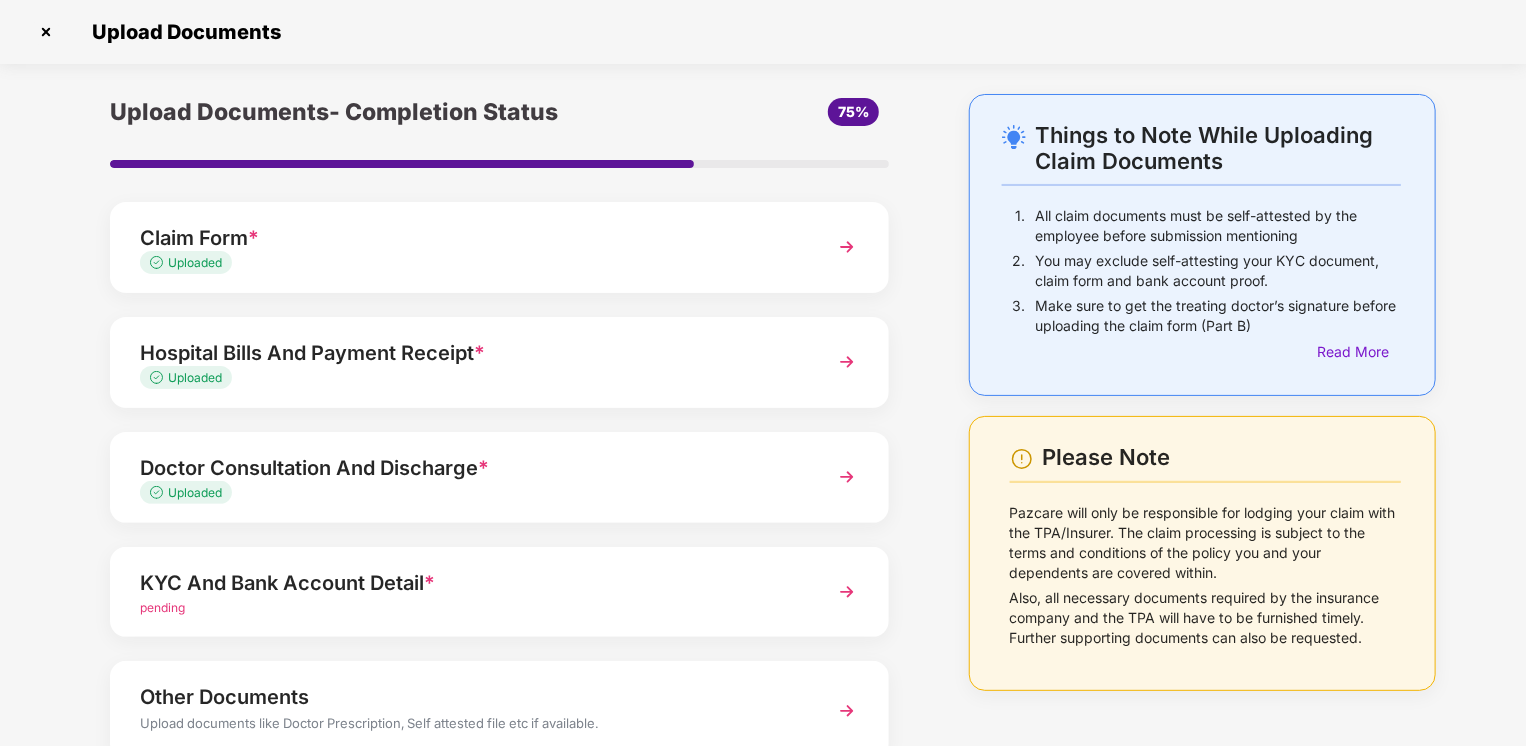 click on "pending" at bounding box center [162, 607] 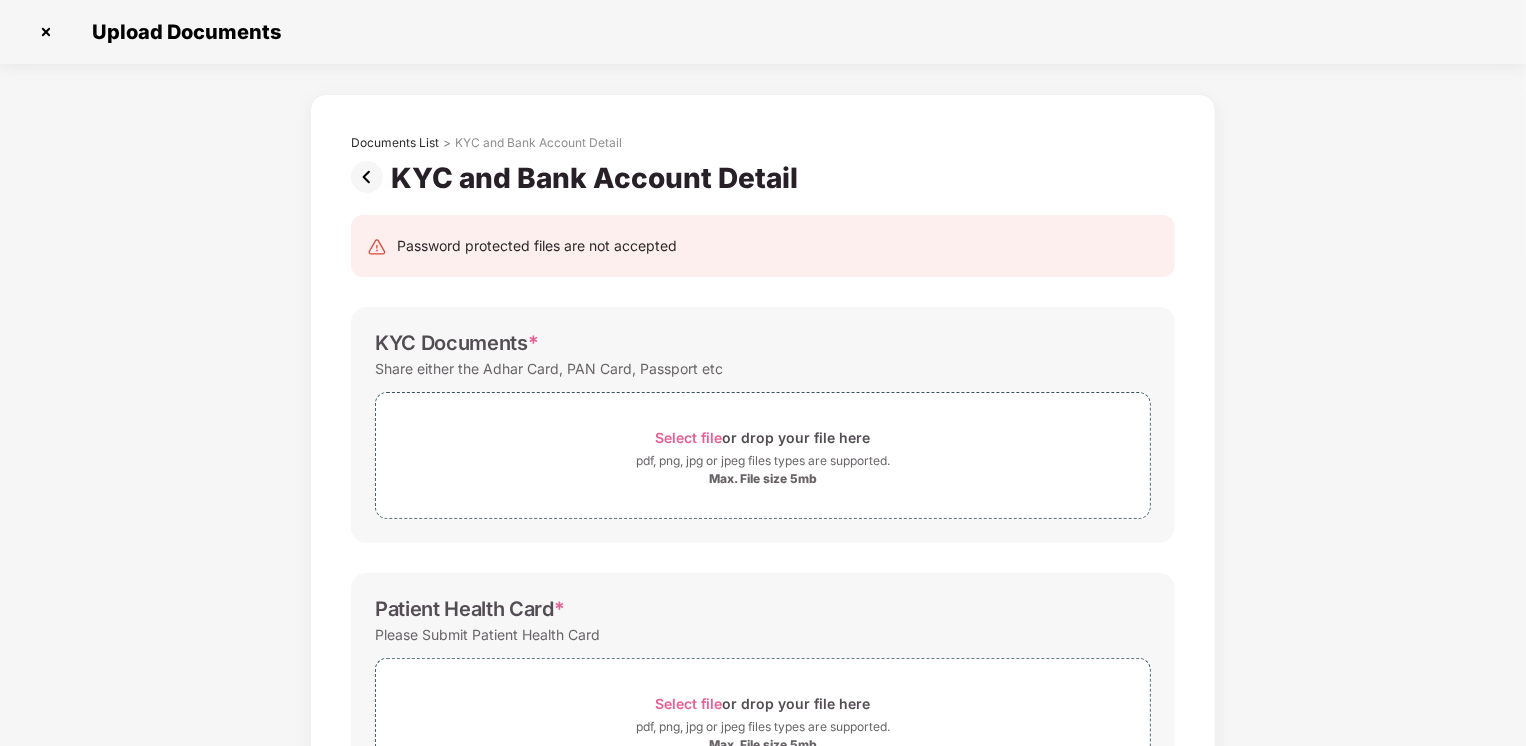 scroll, scrollTop: 0, scrollLeft: 0, axis: both 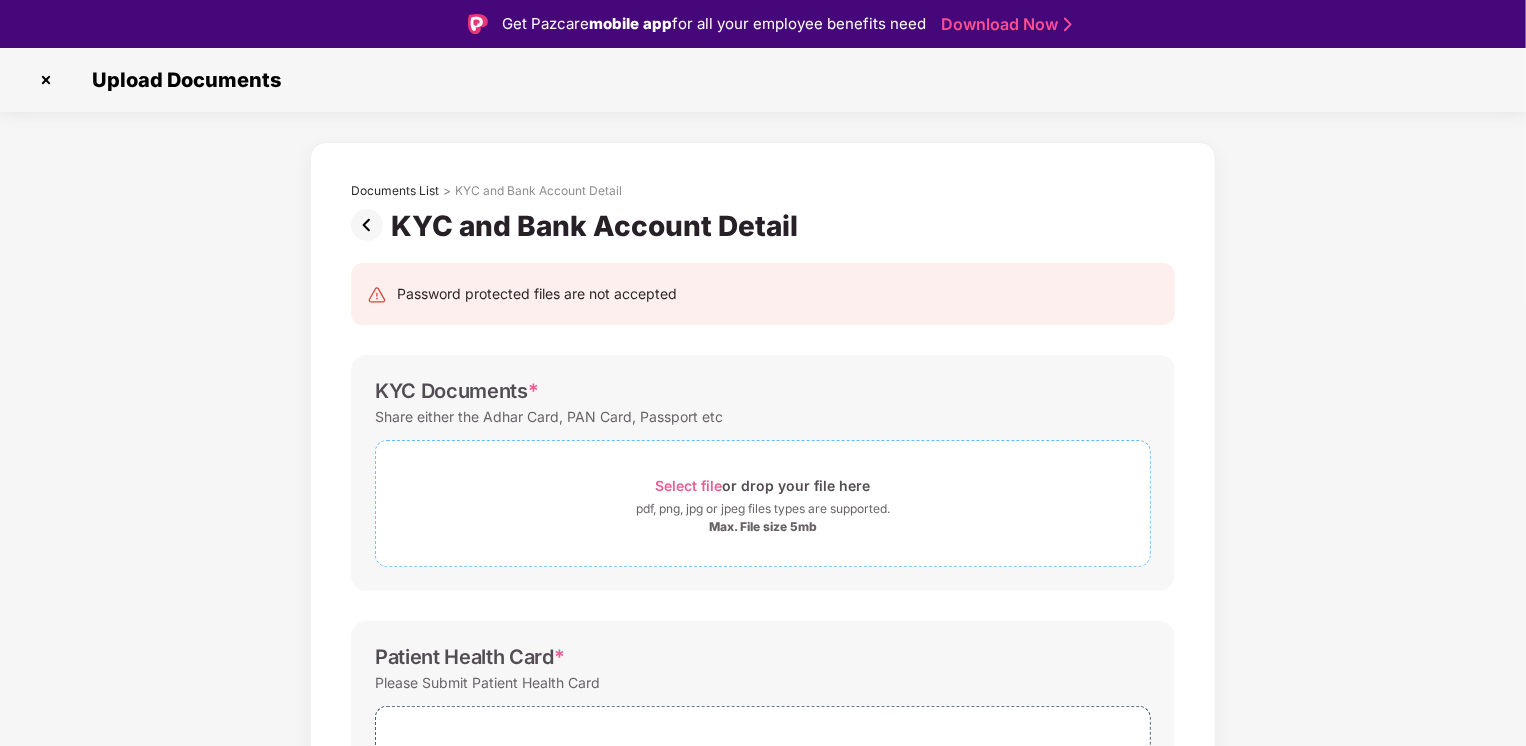 click on "Select file" at bounding box center [689, 485] 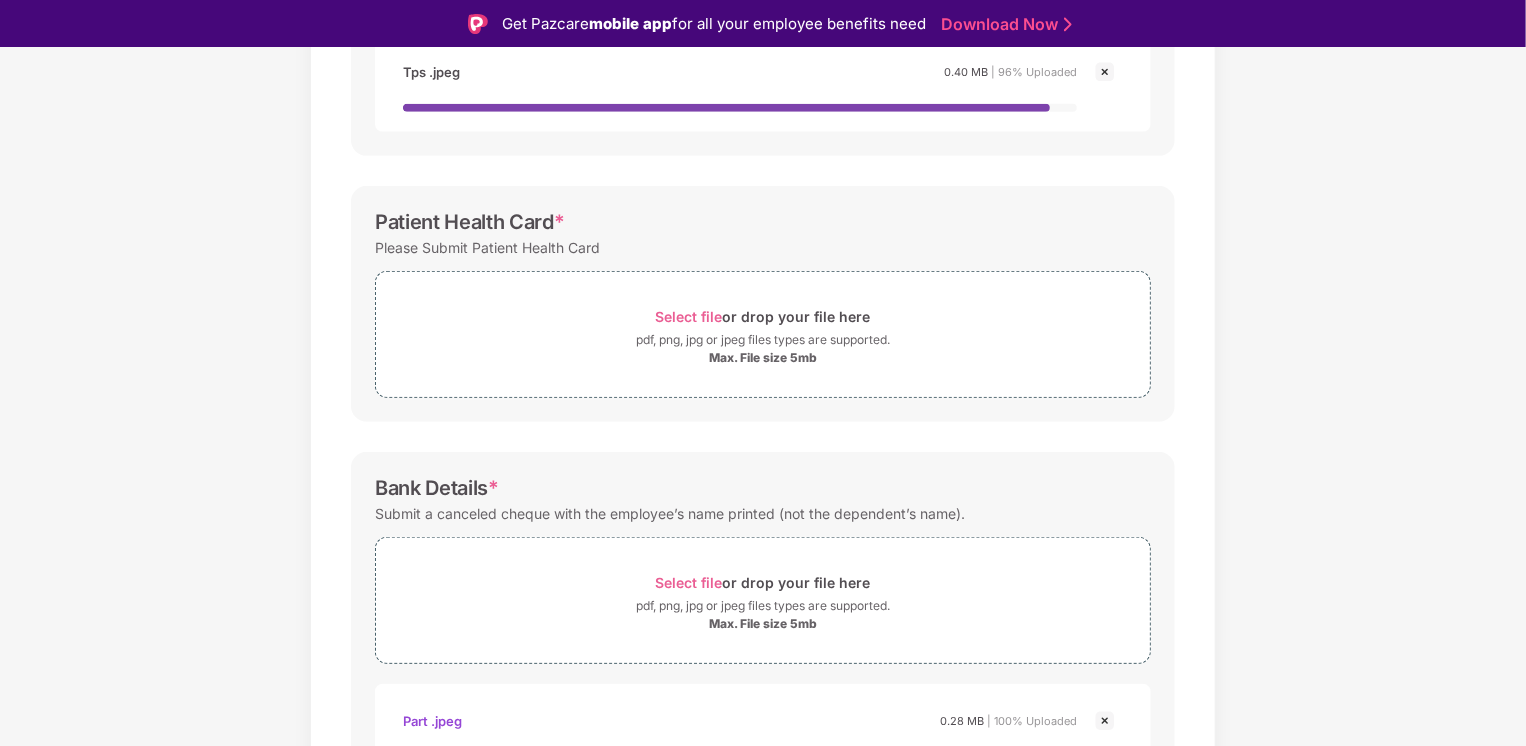 scroll, scrollTop: 659, scrollLeft: 0, axis: vertical 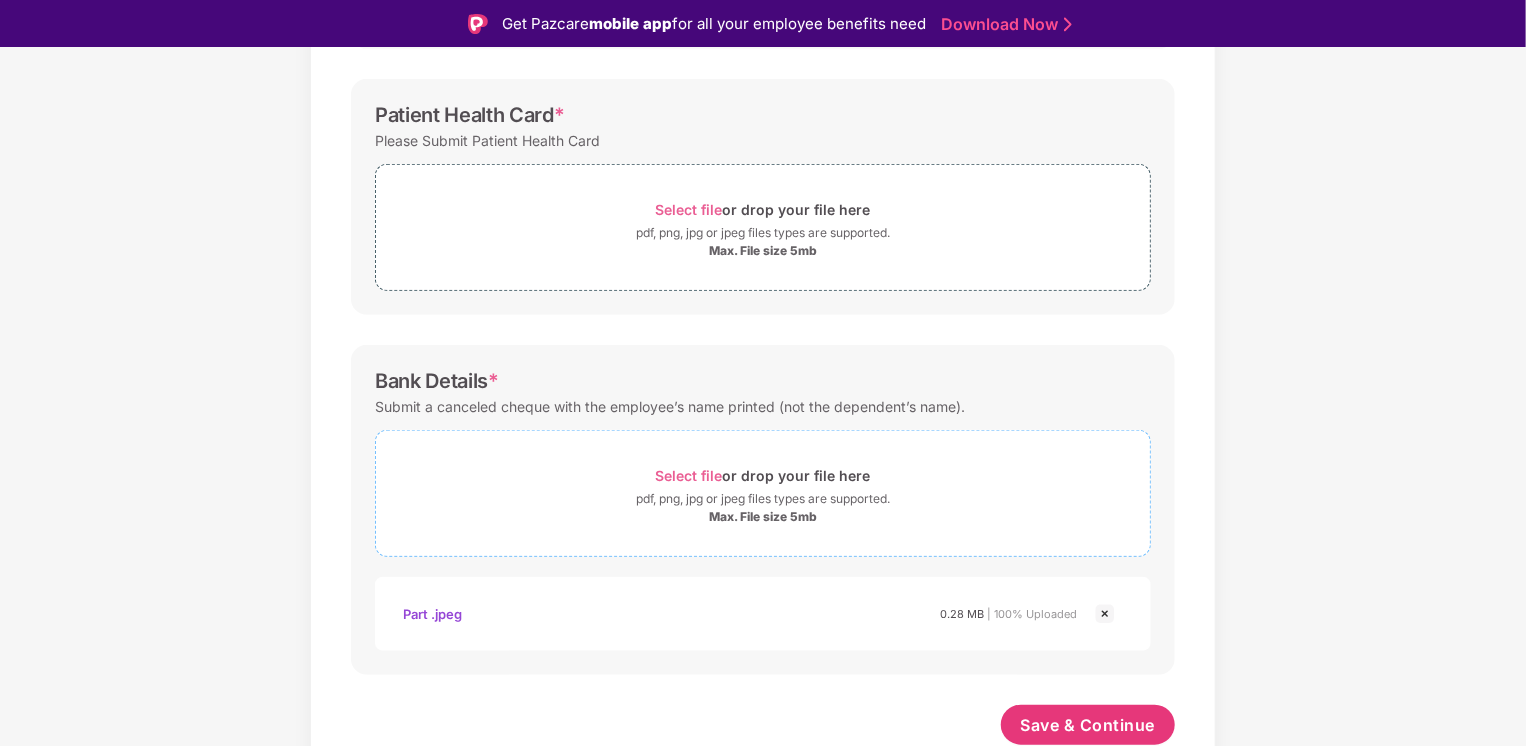 click on "Select file" at bounding box center (689, 475) 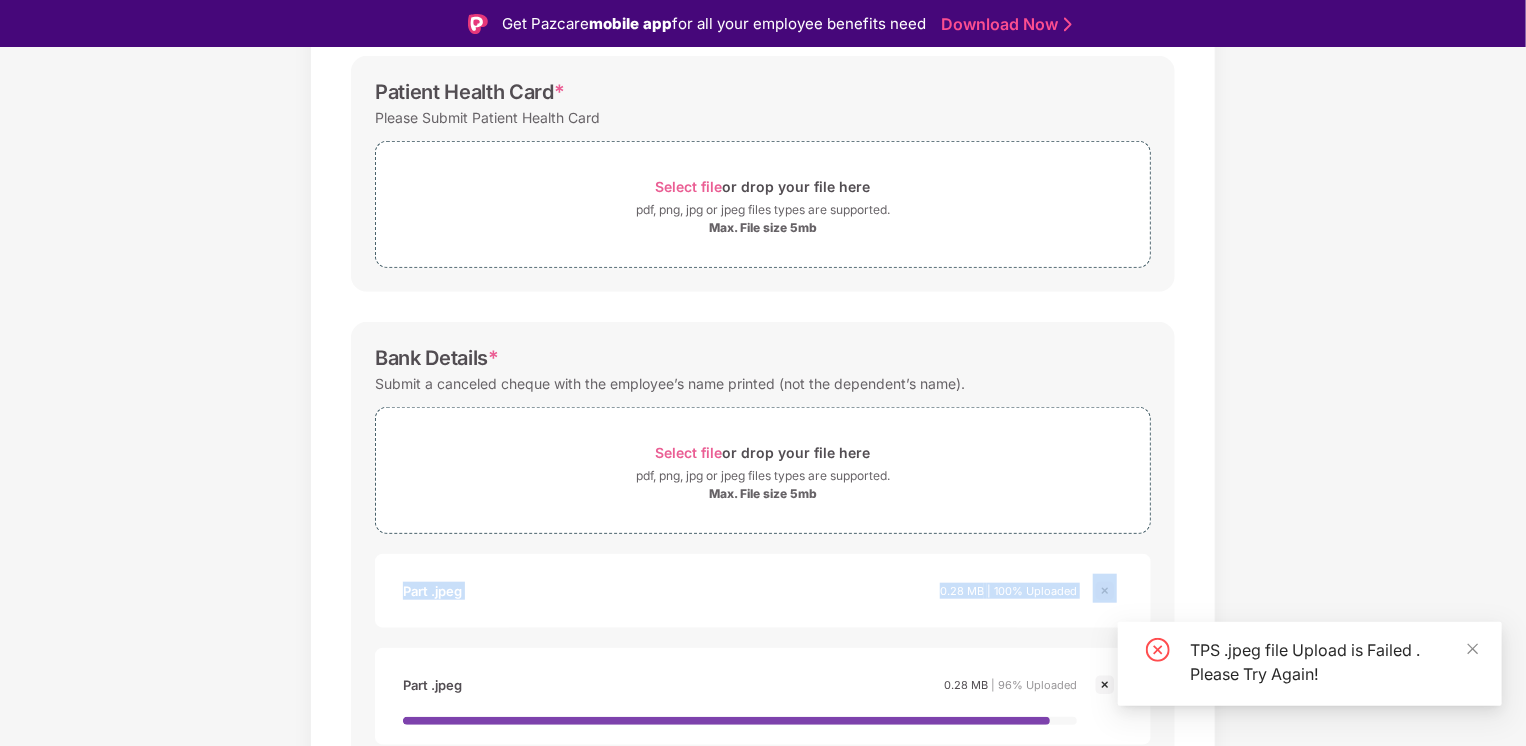 drag, startPoint x: 1524, startPoint y: 427, endPoint x: 1523, endPoint y: 584, distance: 157.00319 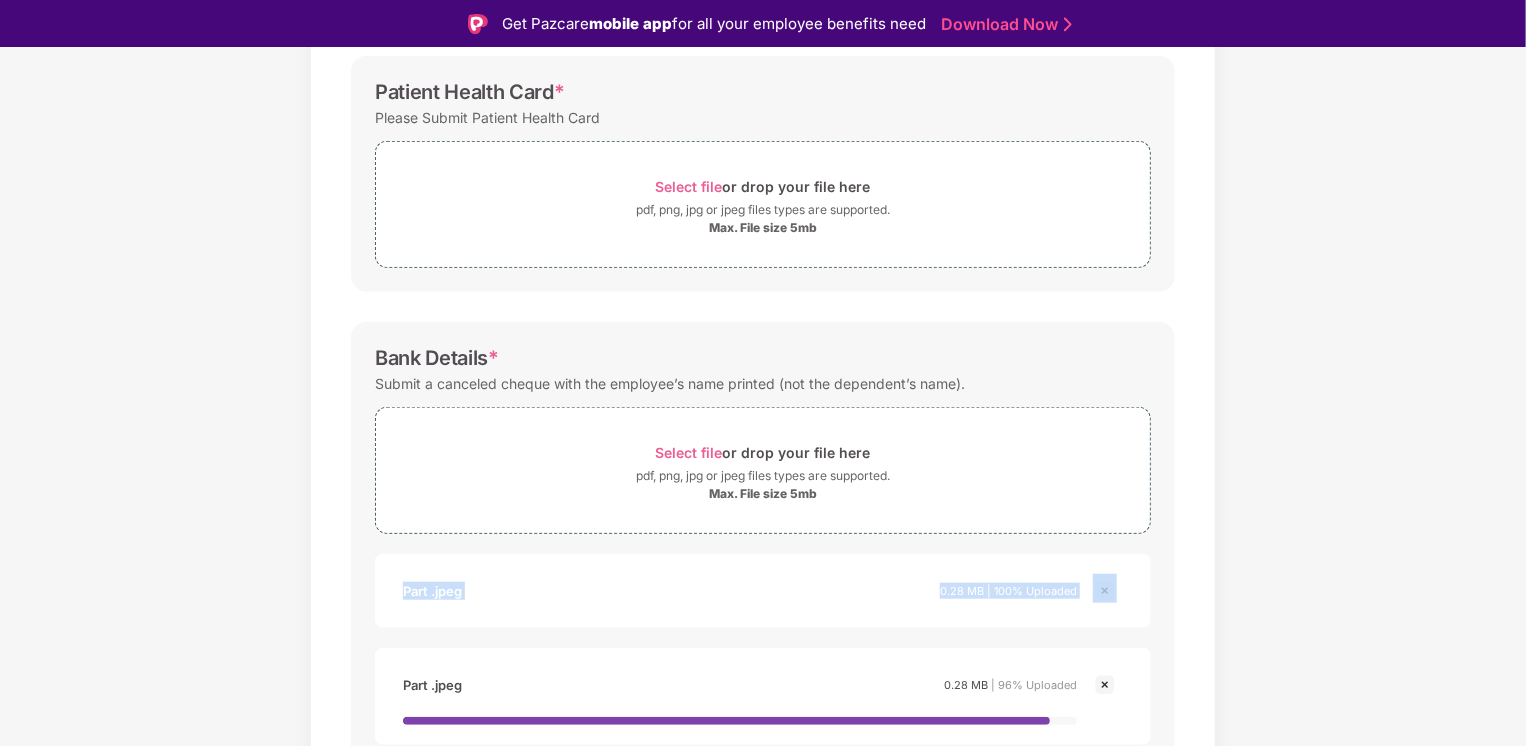 scroll, scrollTop: 752, scrollLeft: 0, axis: vertical 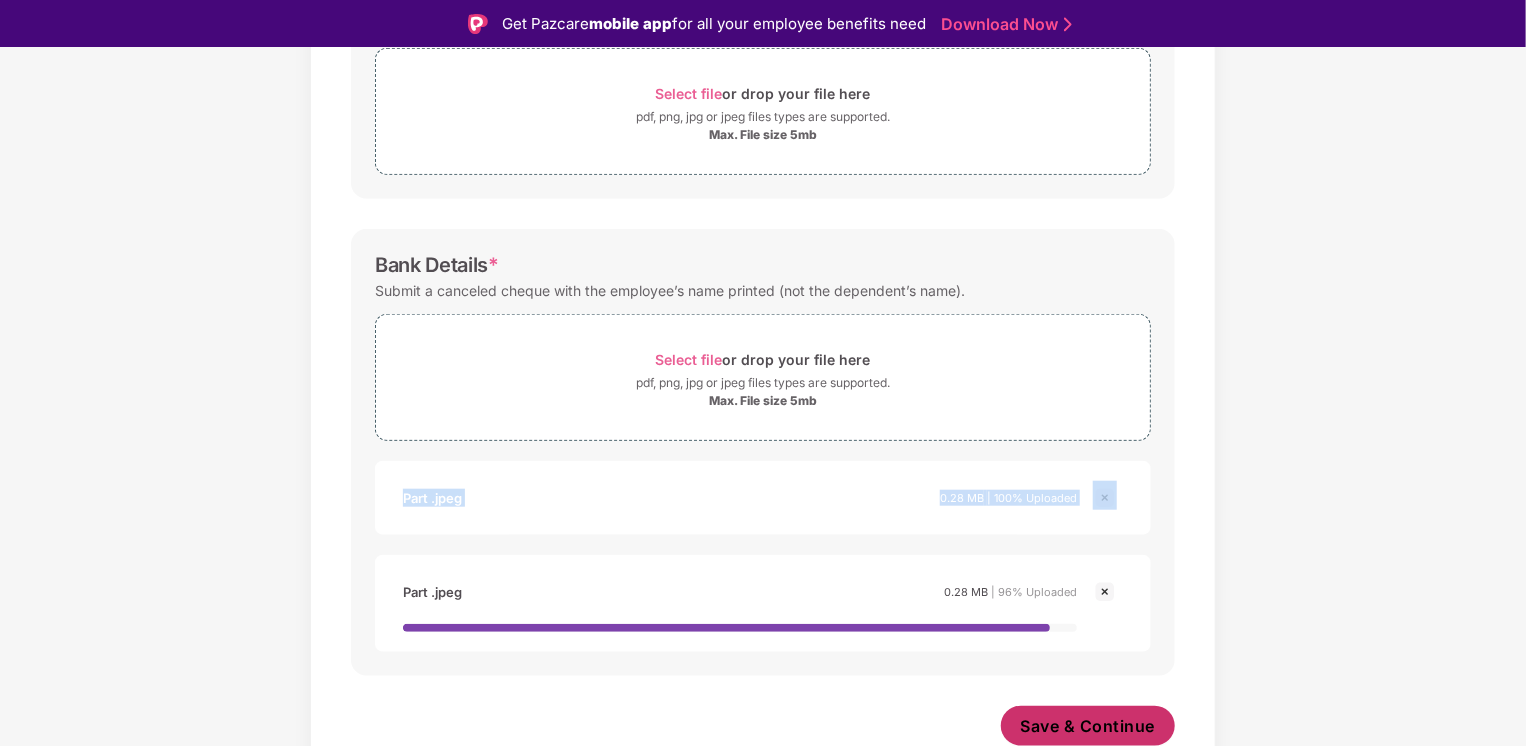 click on "Save & Continue" at bounding box center (1088, 726) 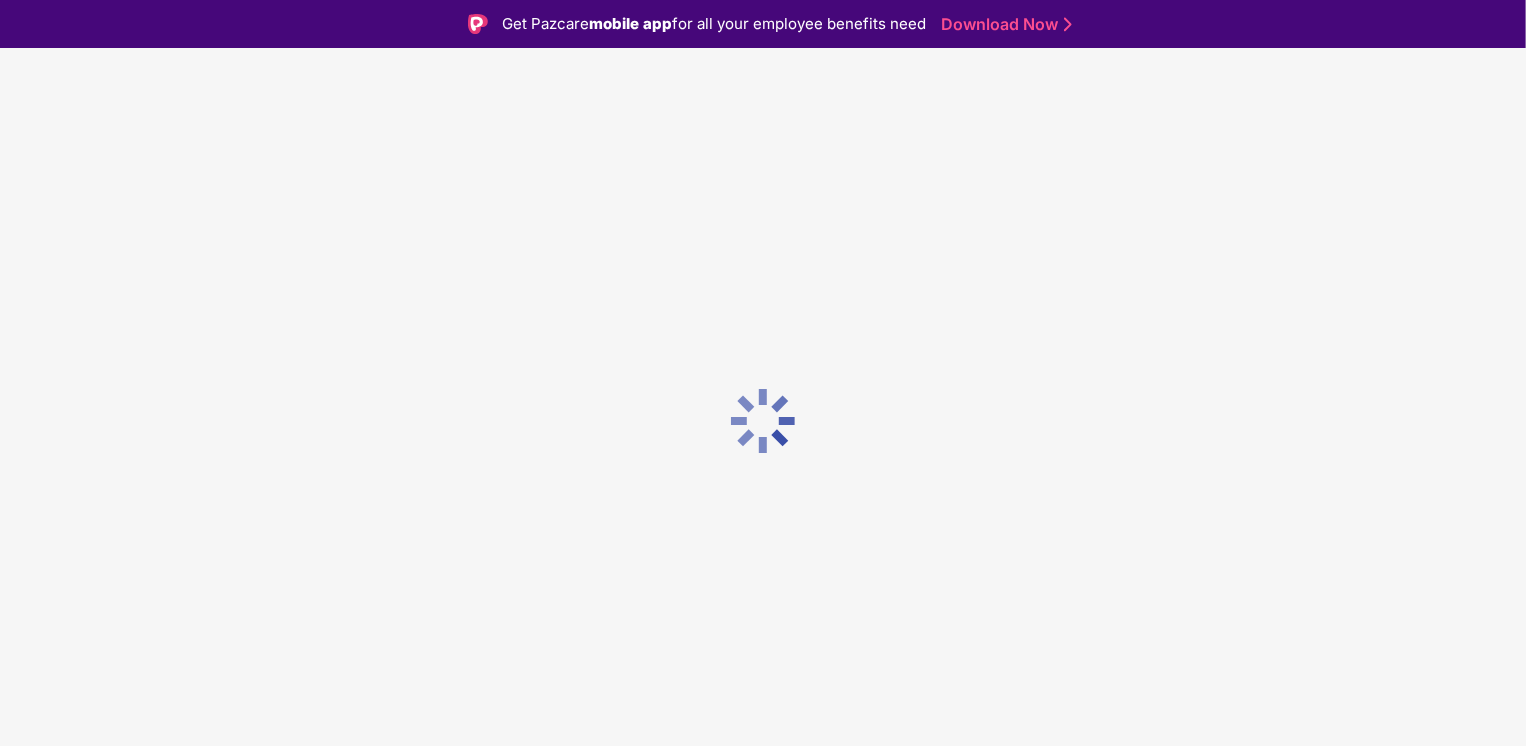 scroll, scrollTop: 0, scrollLeft: 0, axis: both 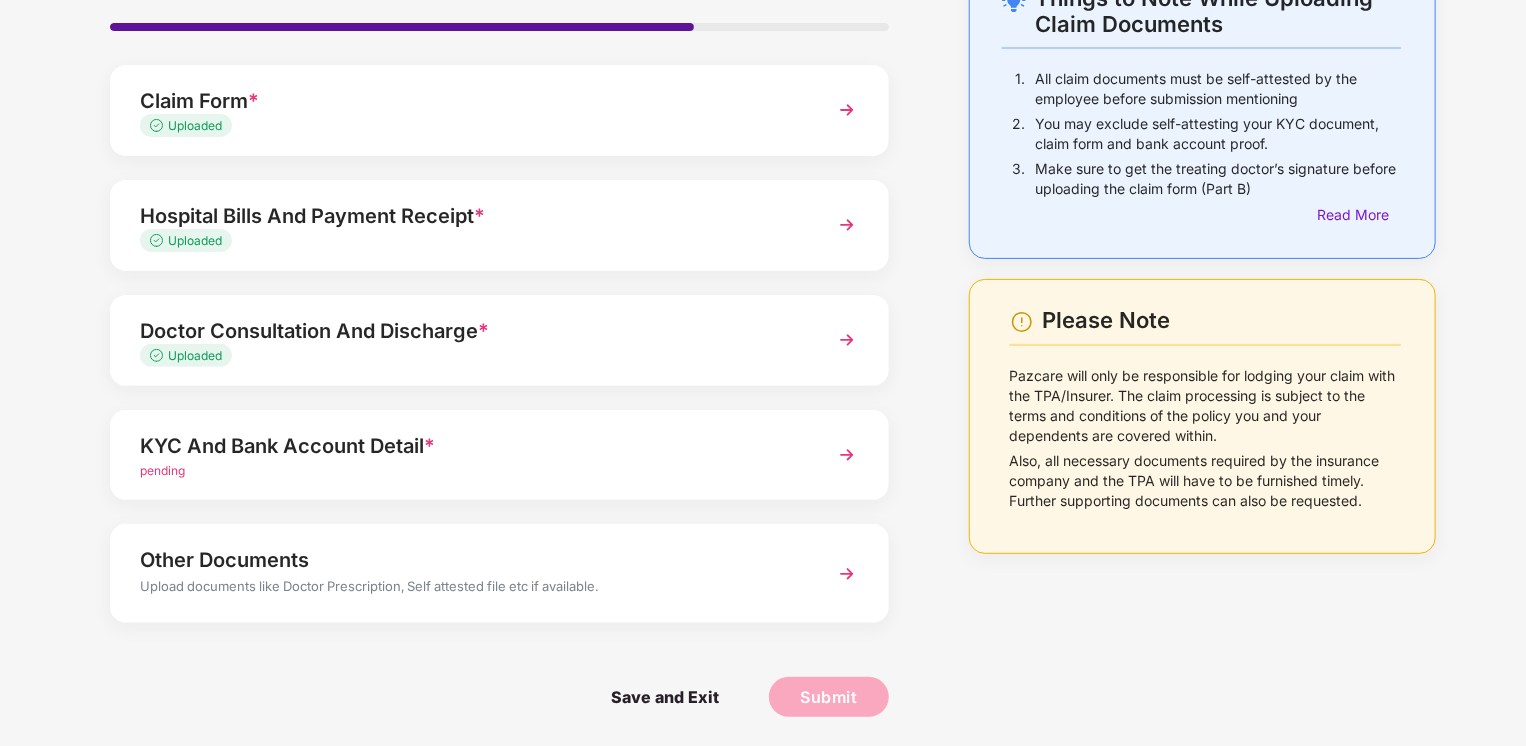 click on "Other Documents" at bounding box center [469, 560] 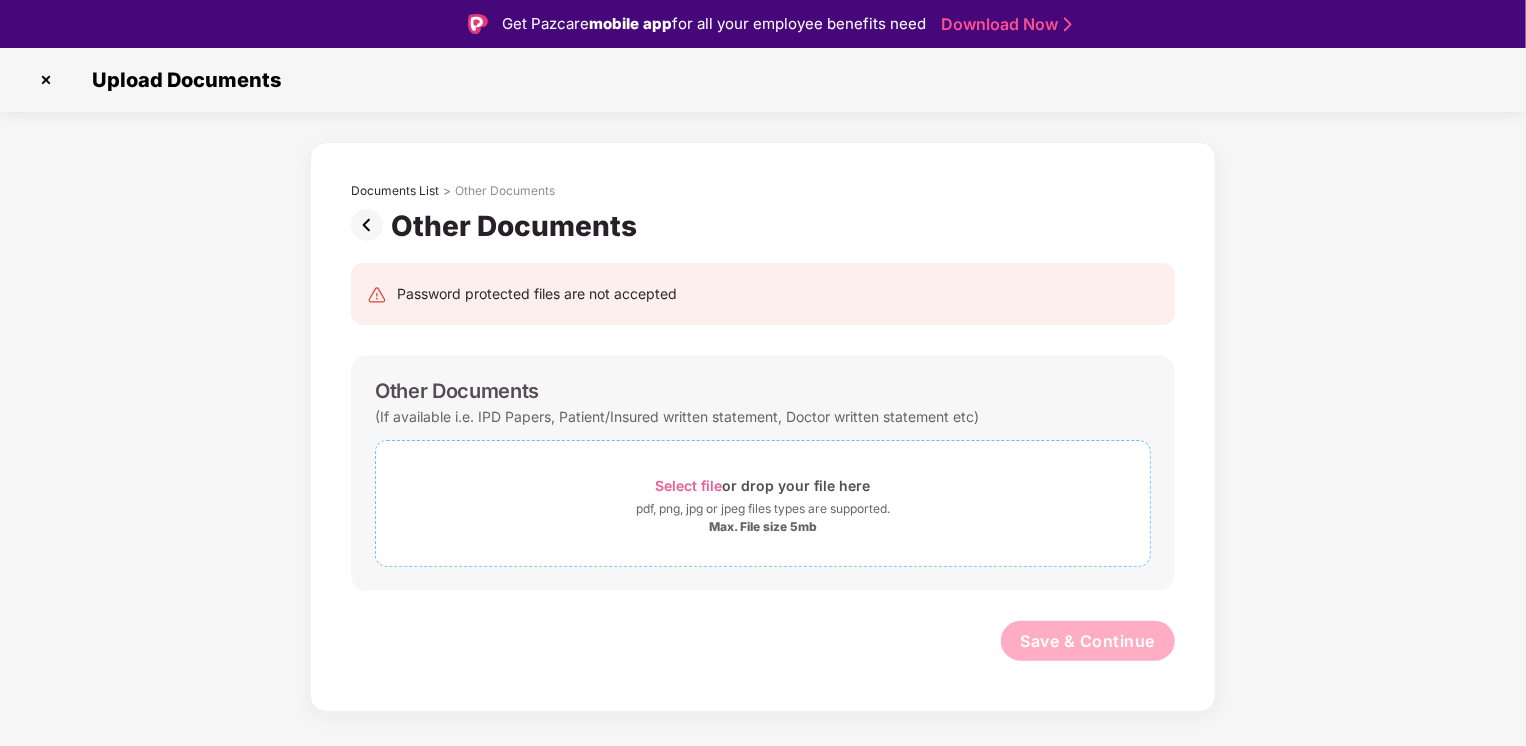click on "Select file" at bounding box center [689, 485] 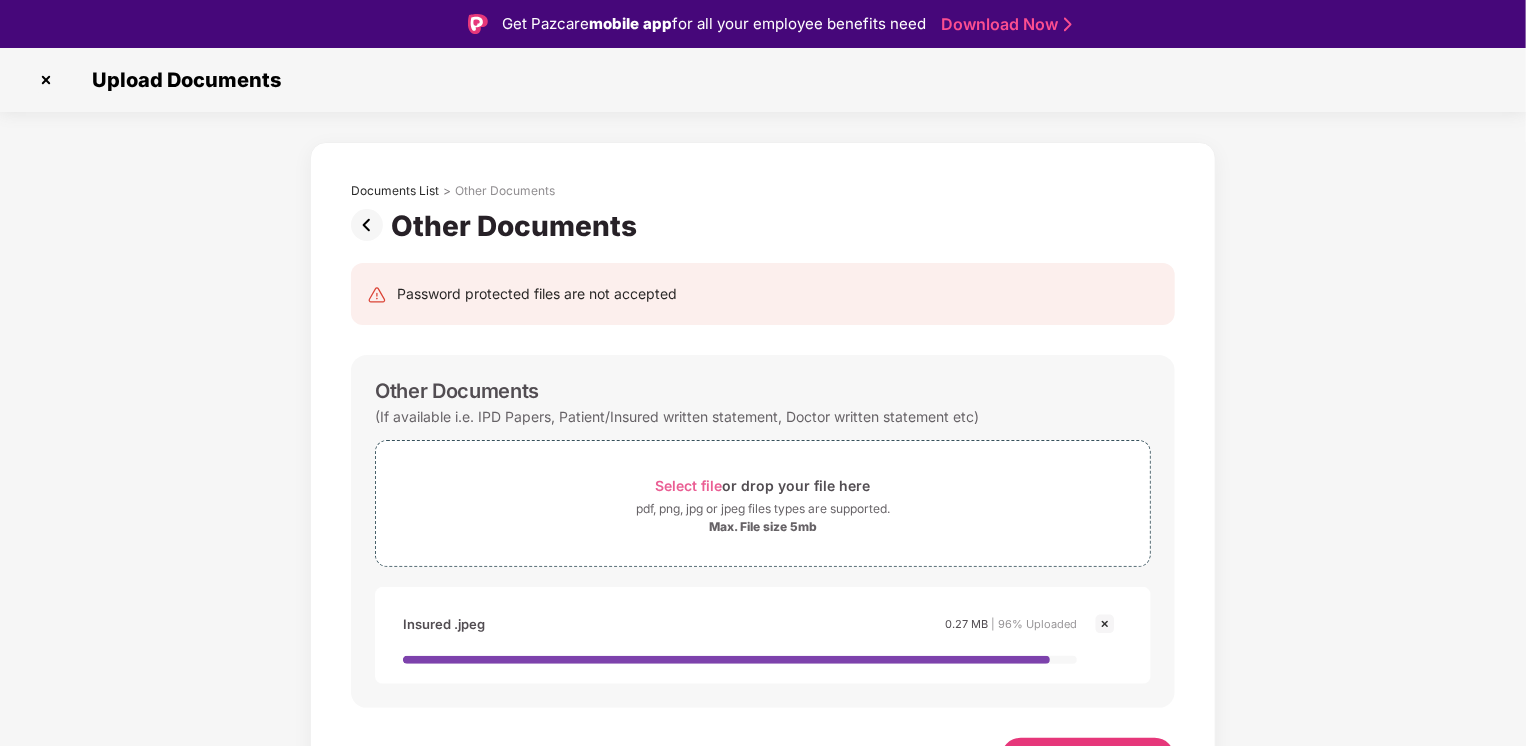 scroll, scrollTop: 48, scrollLeft: 0, axis: vertical 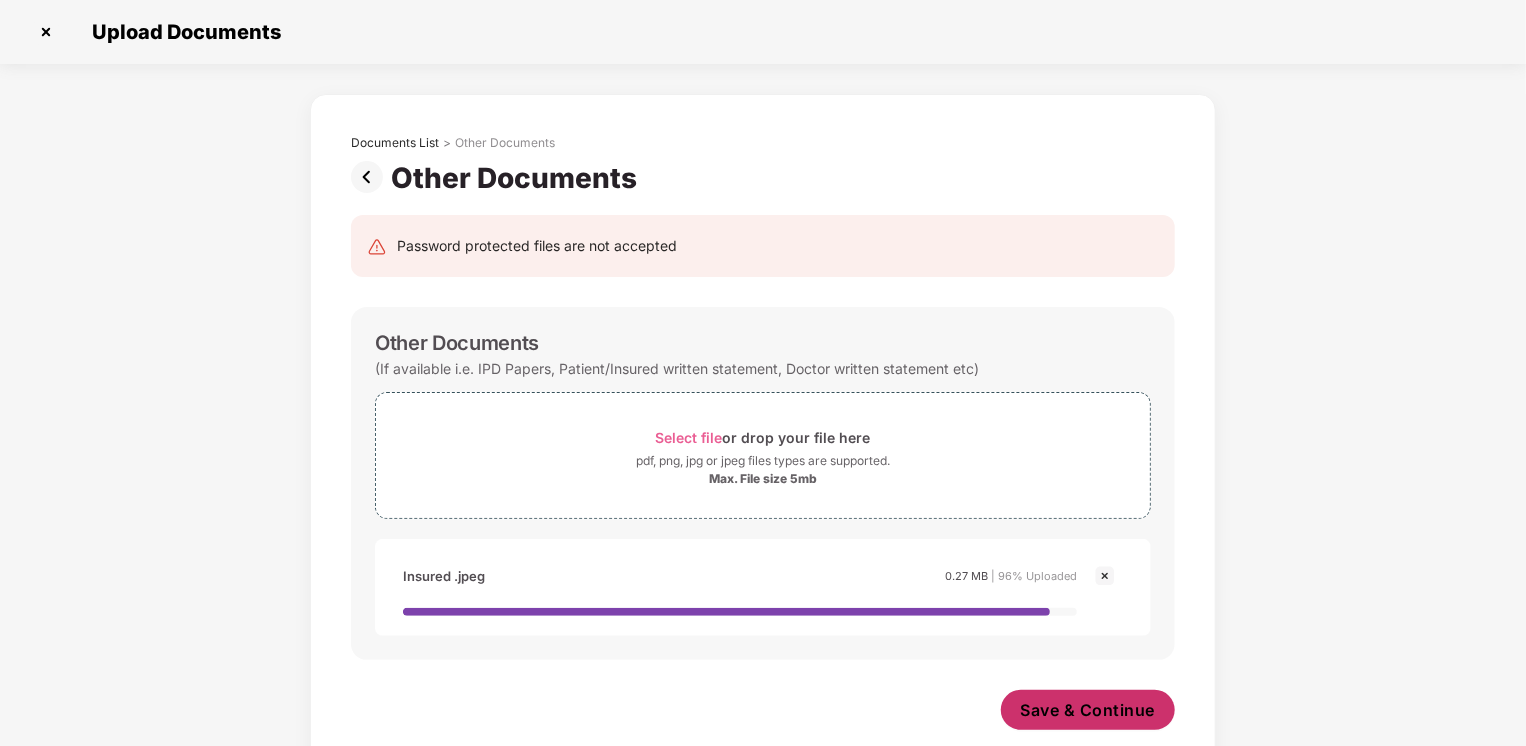 click on "Save & Continue" at bounding box center [1088, 710] 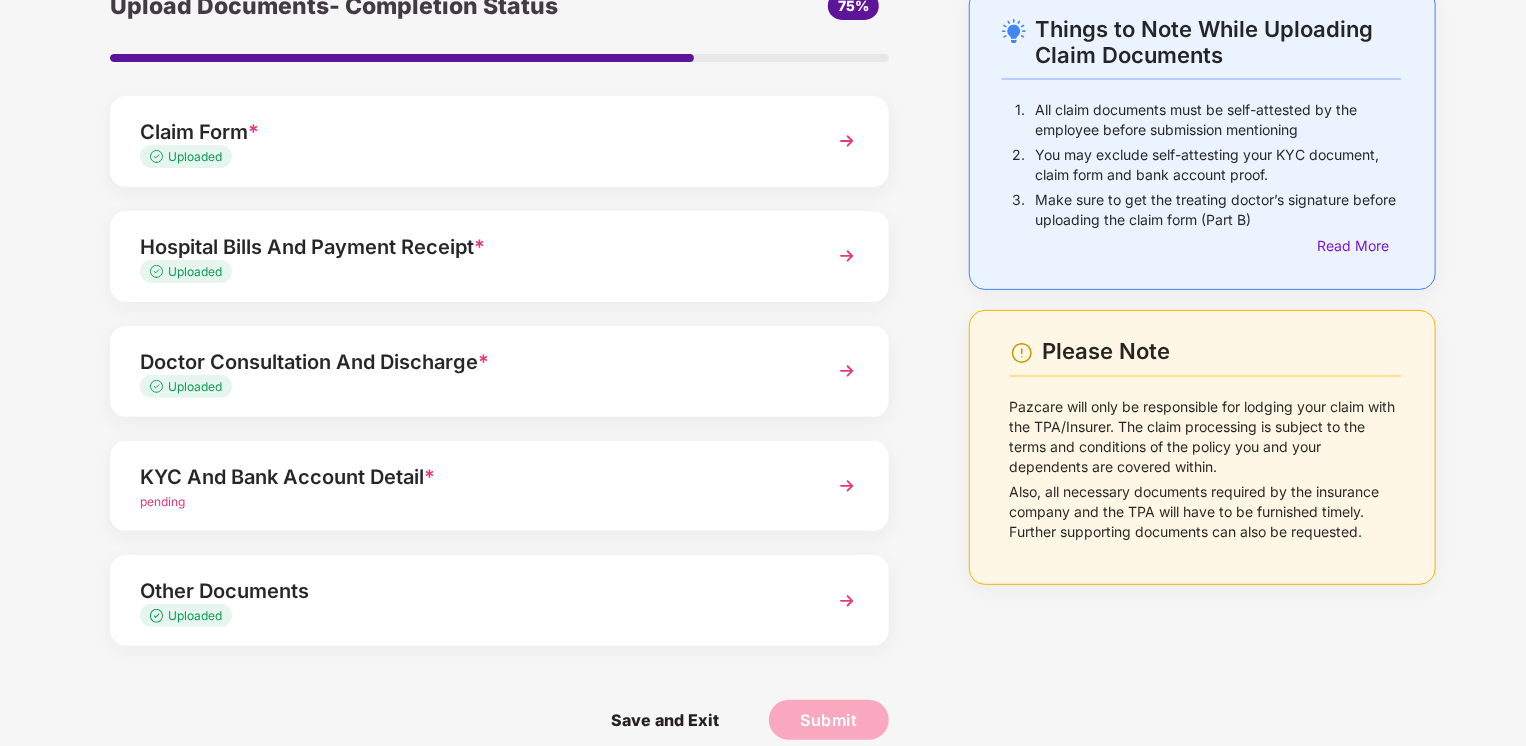 scroll, scrollTop: 129, scrollLeft: 0, axis: vertical 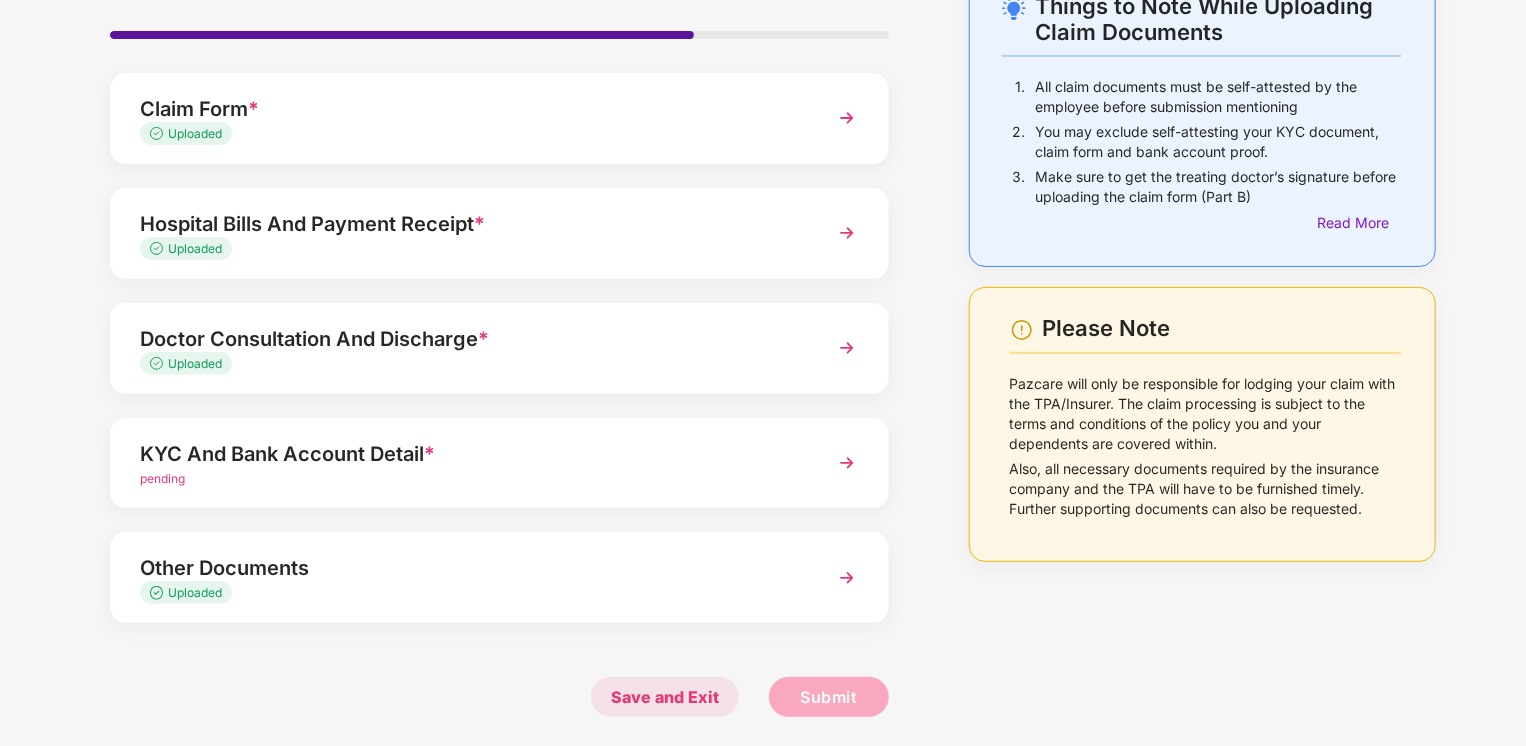 click on "Save and Exit" at bounding box center [665, 697] 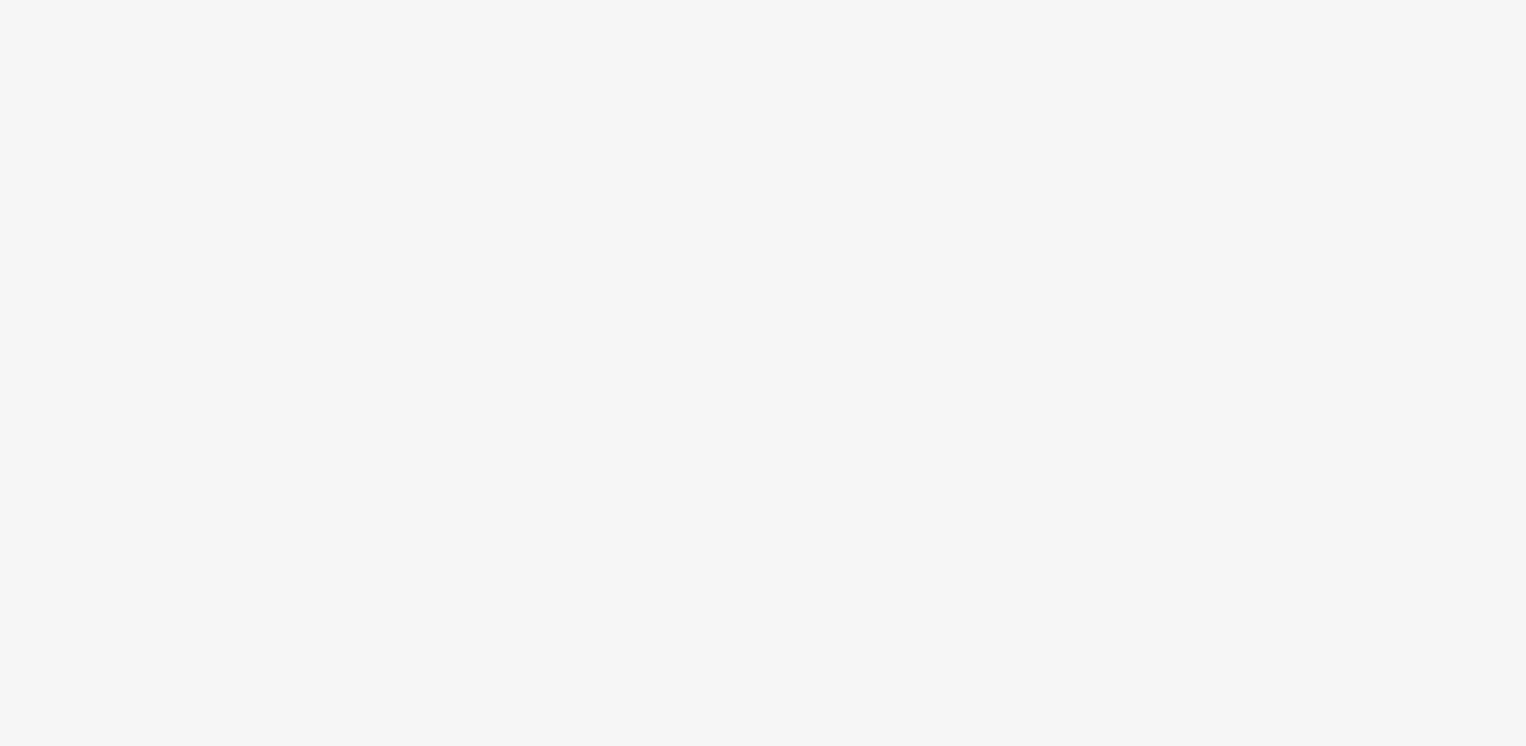 scroll, scrollTop: 0, scrollLeft: 0, axis: both 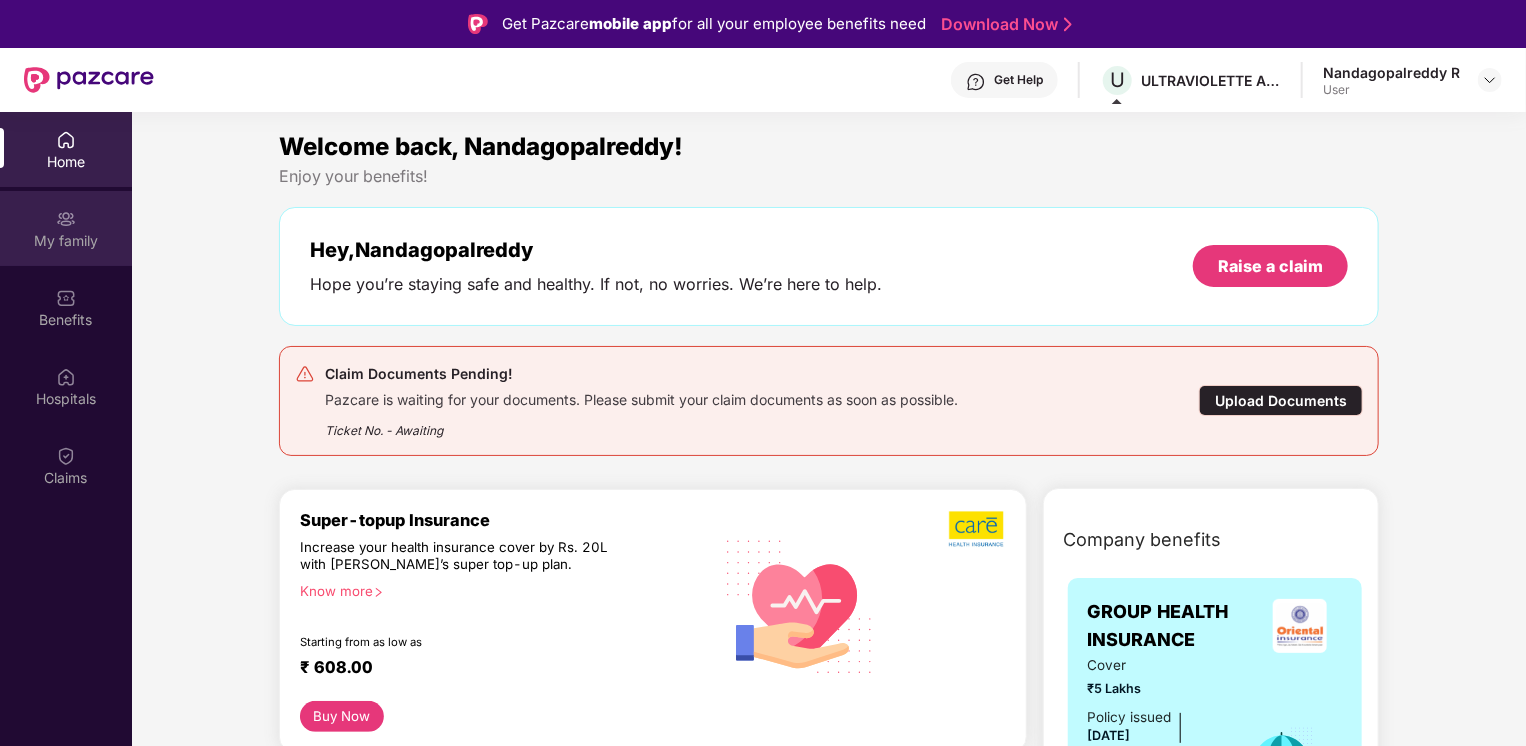 click on "My family" at bounding box center (66, 241) 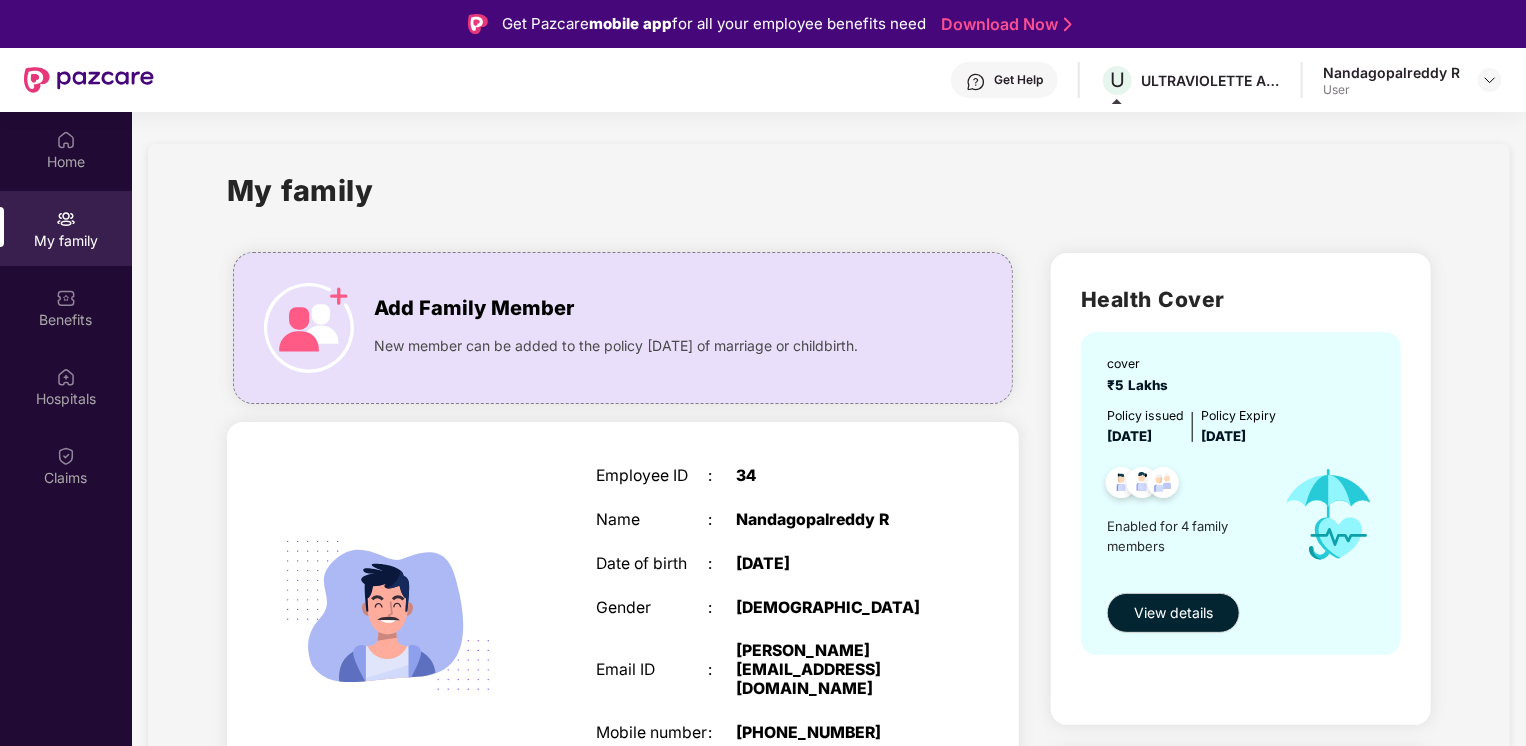scroll, scrollTop: 112, scrollLeft: 0, axis: vertical 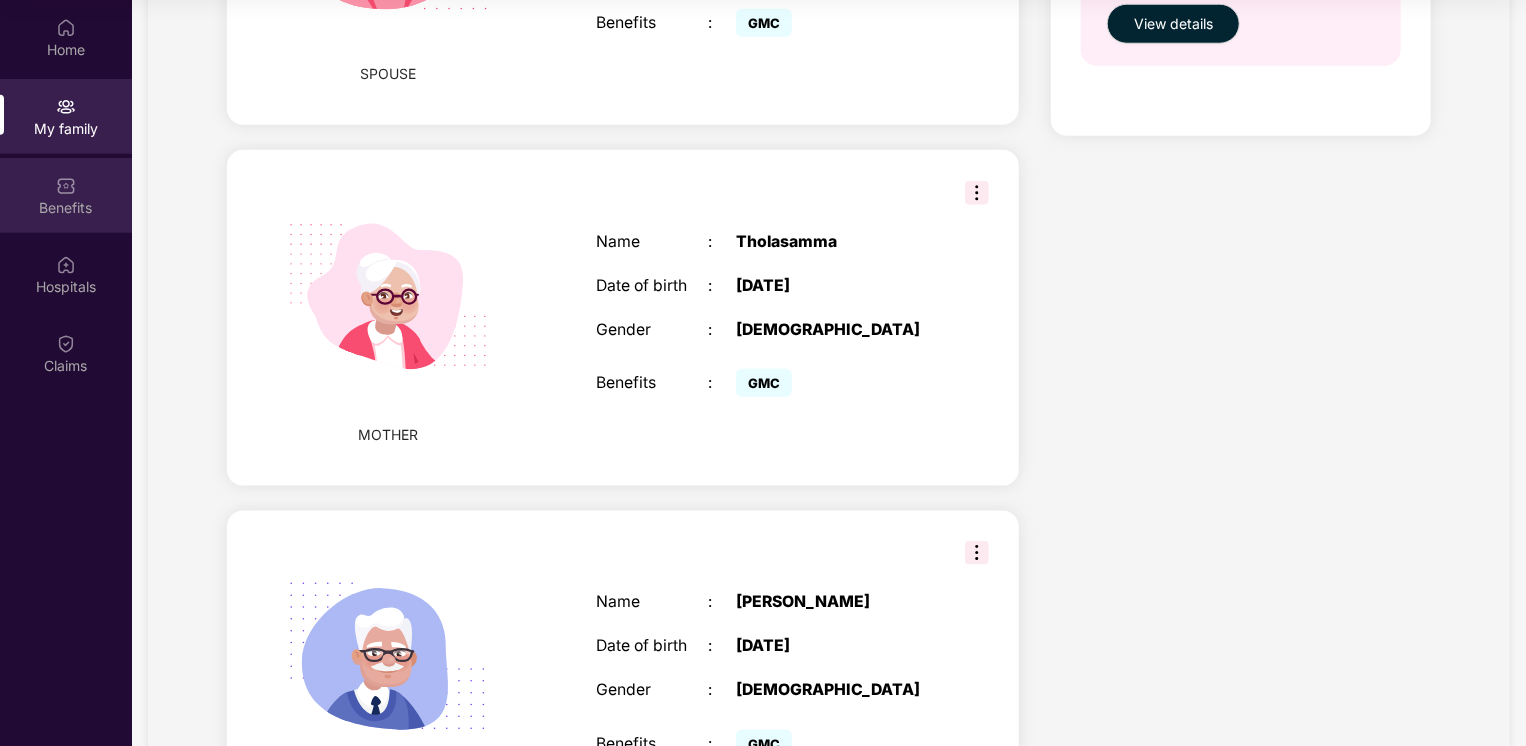 click at bounding box center [66, 186] 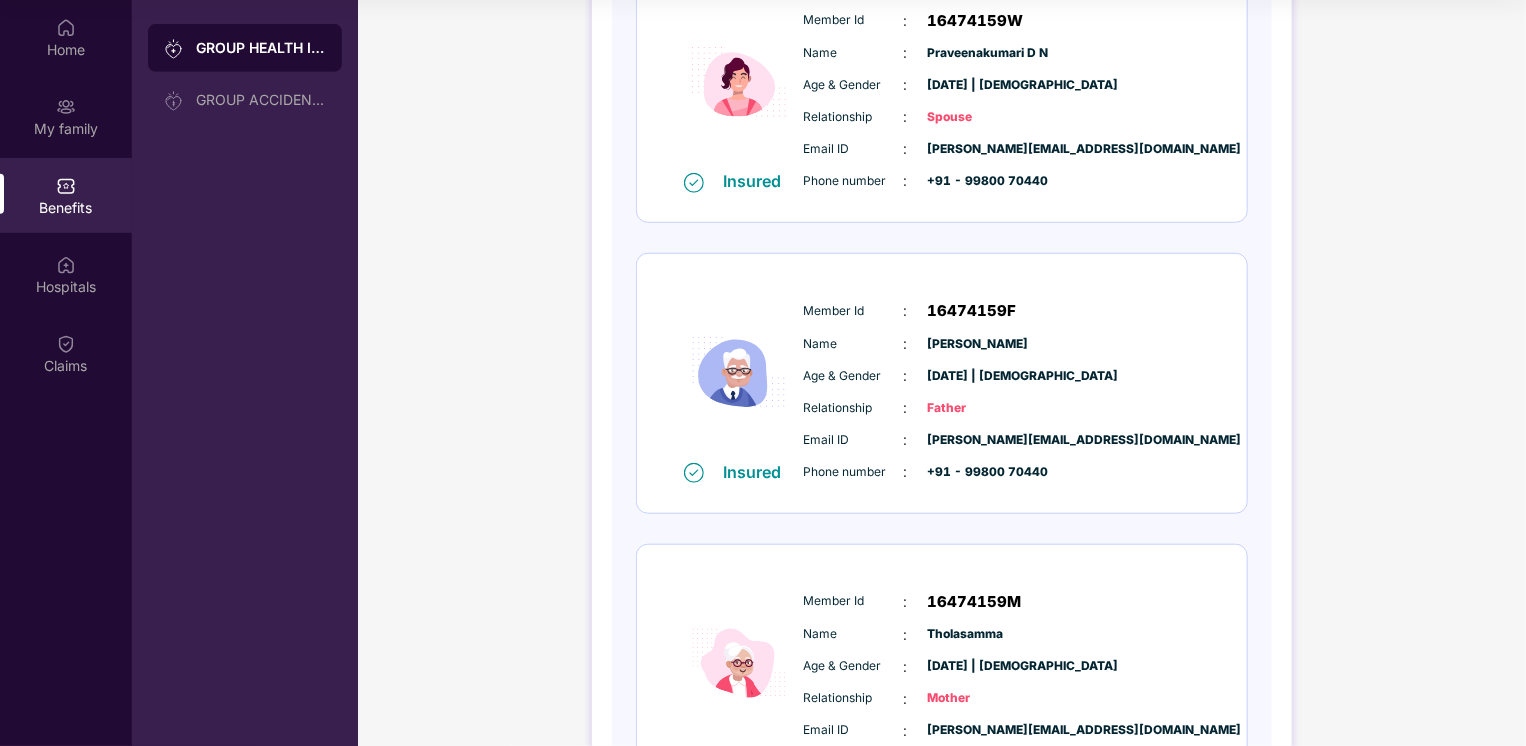 scroll, scrollTop: 802, scrollLeft: 0, axis: vertical 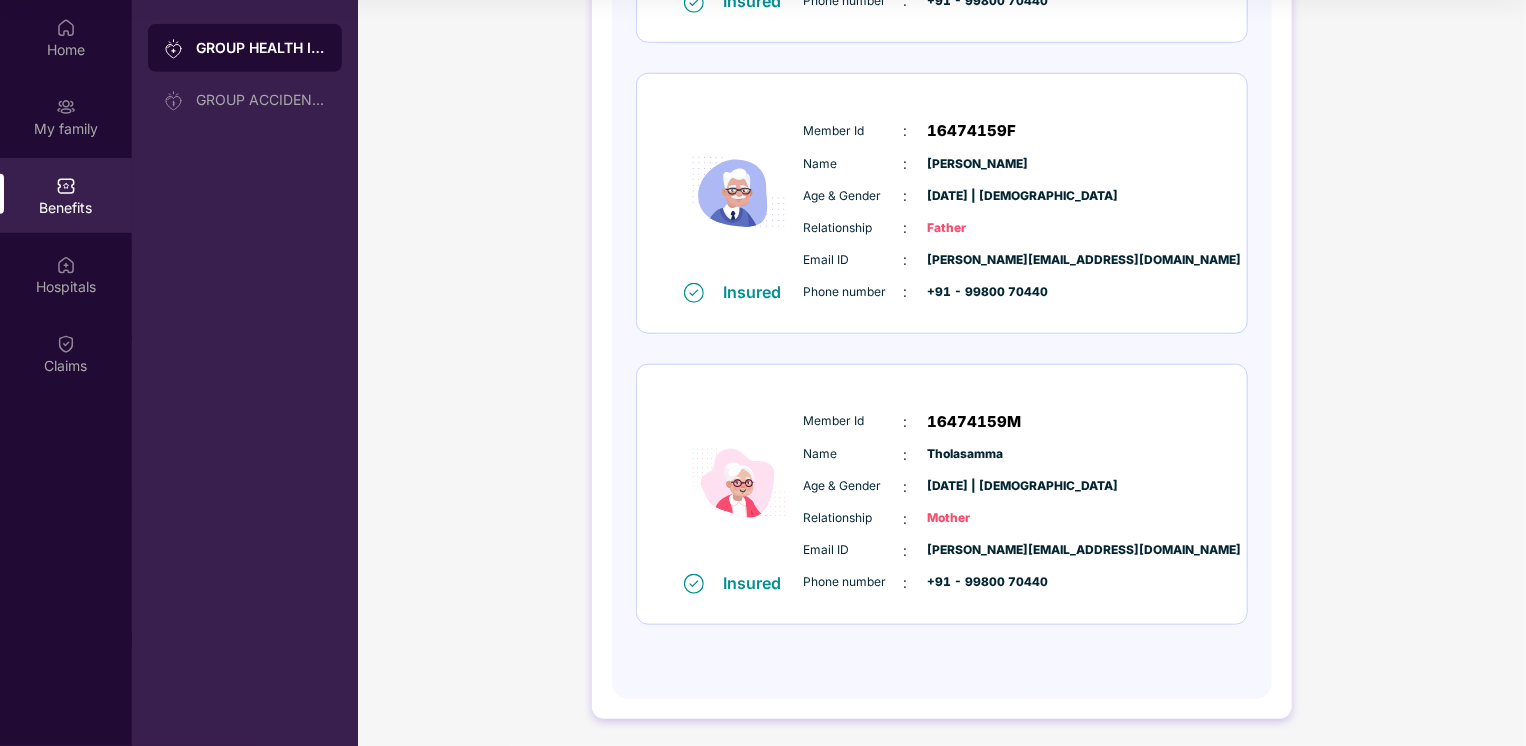 click at bounding box center (739, 483) 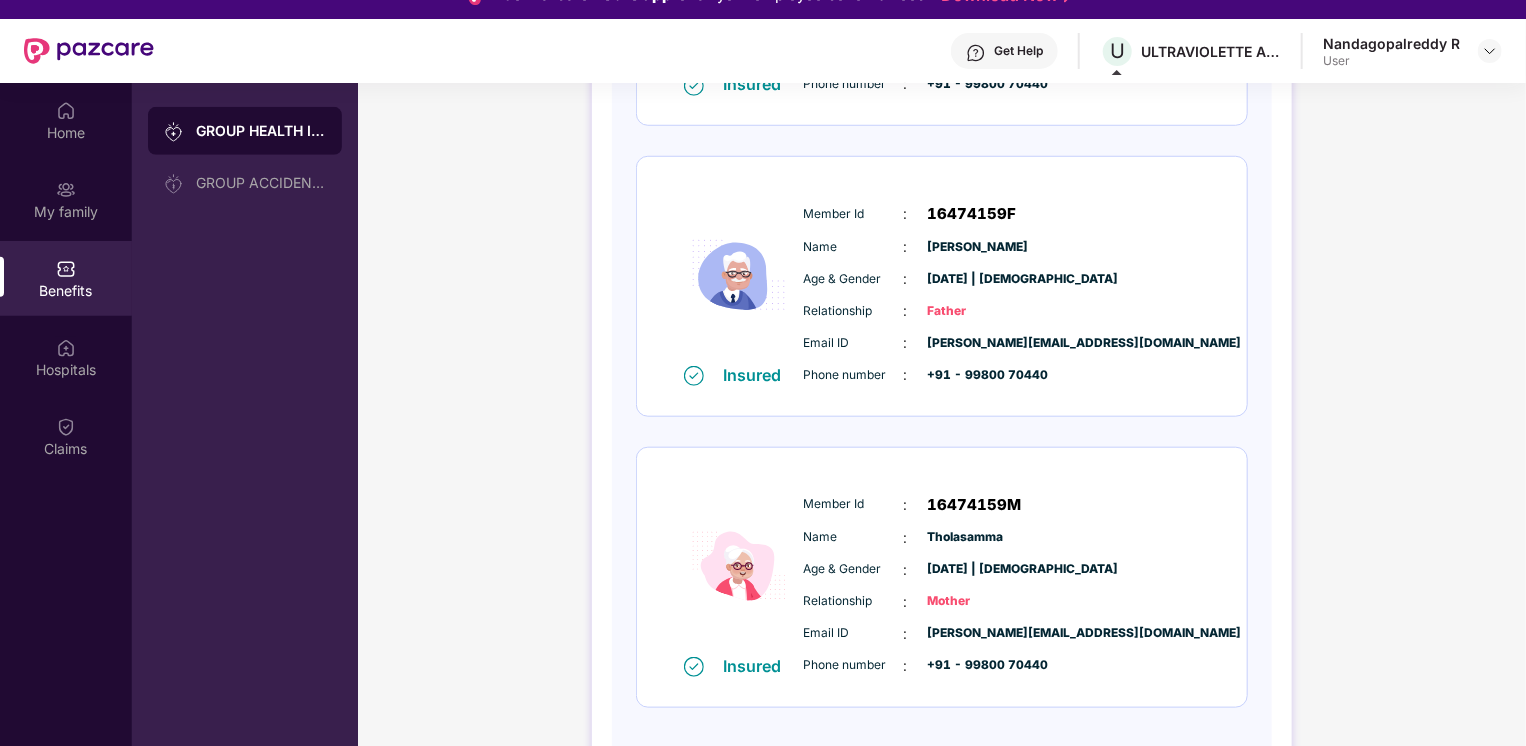 scroll, scrollTop: 0, scrollLeft: 0, axis: both 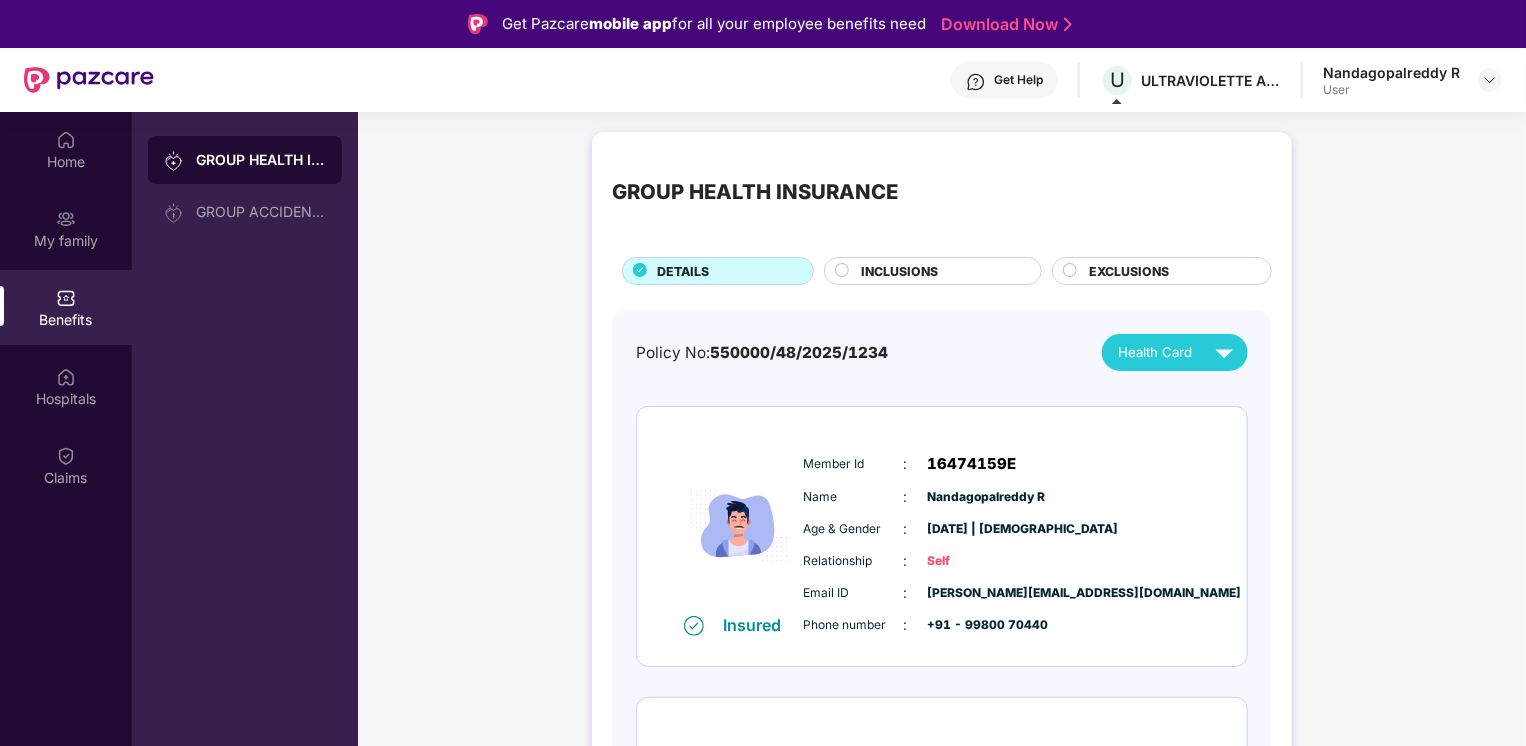 click on "INCLUSIONS" at bounding box center (900, 271) 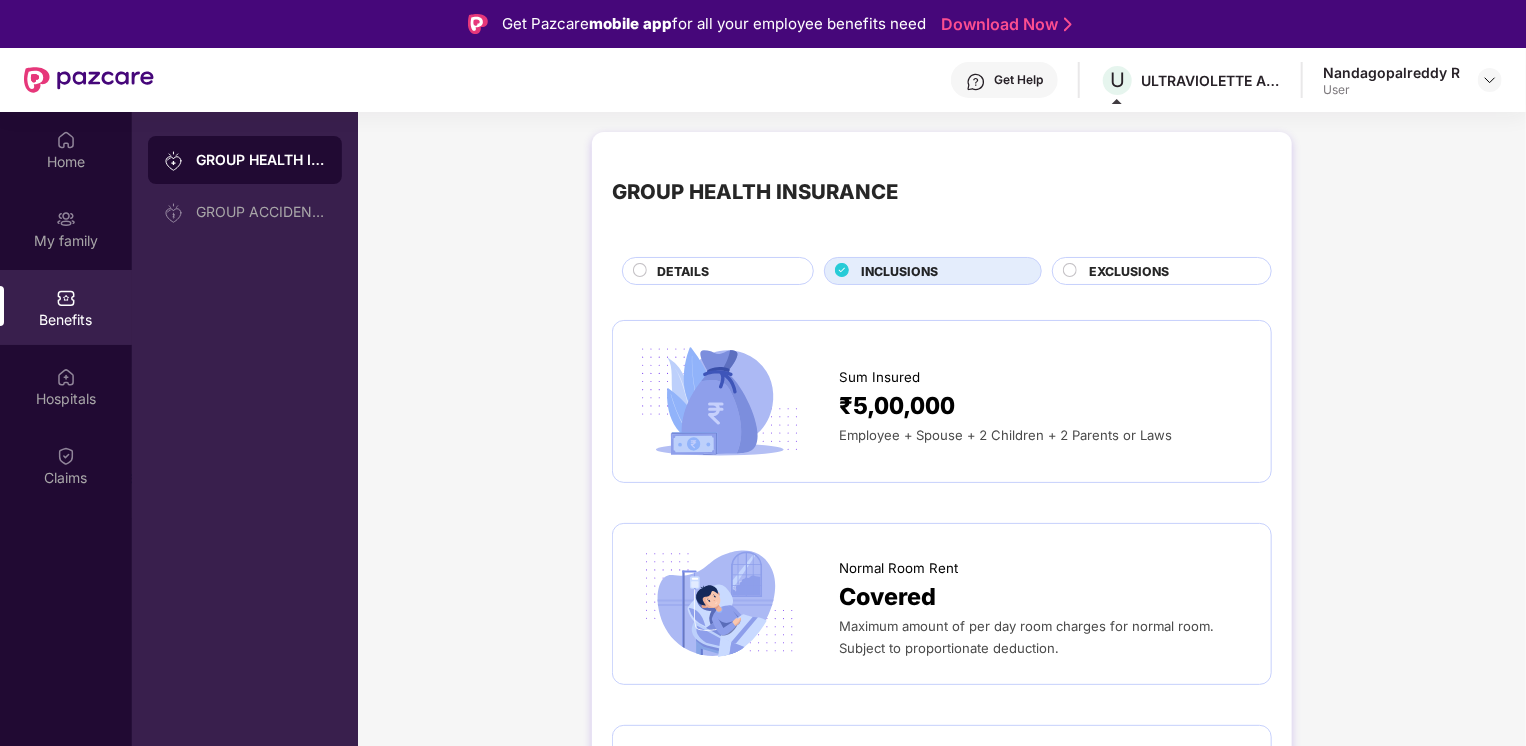 click 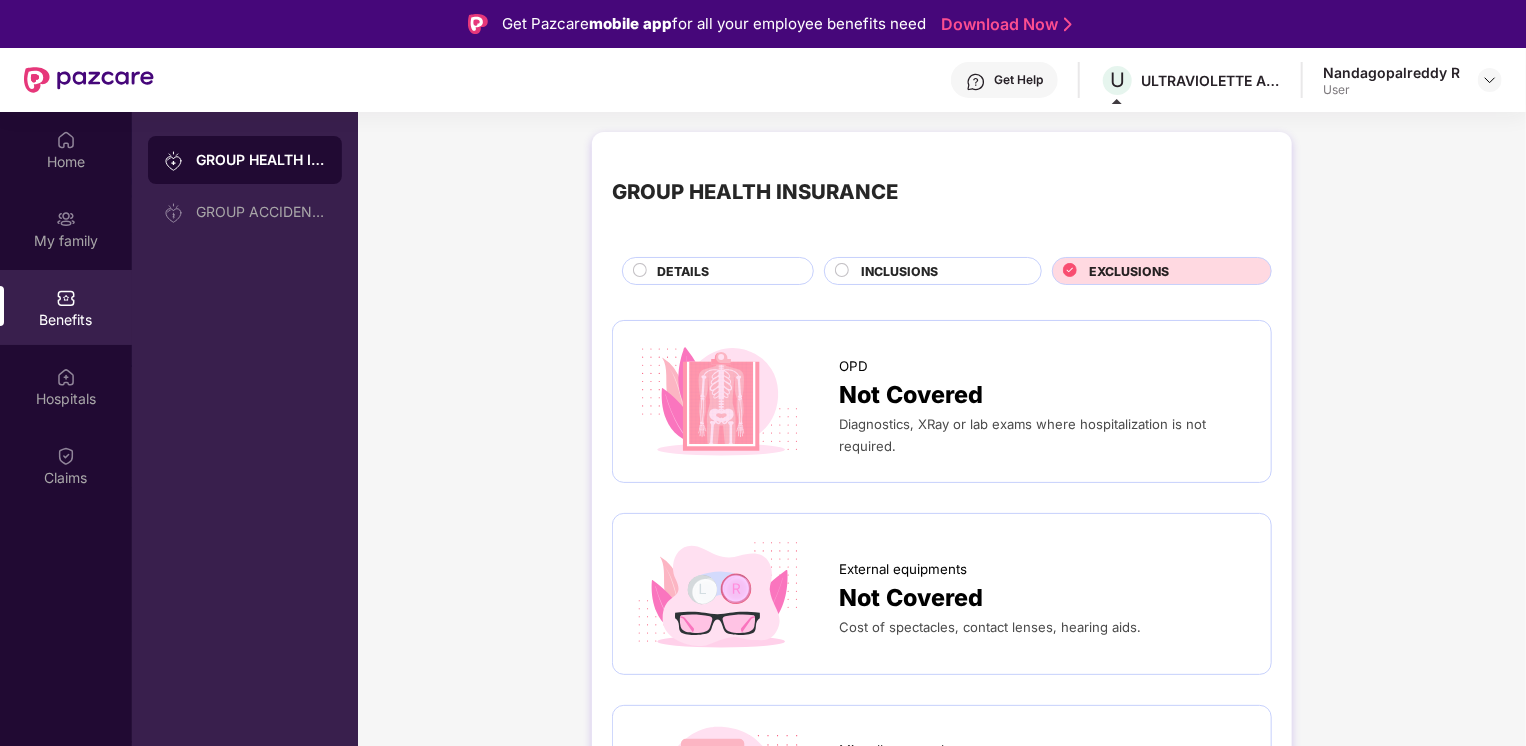 click on "DETAILS" at bounding box center [683, 271] 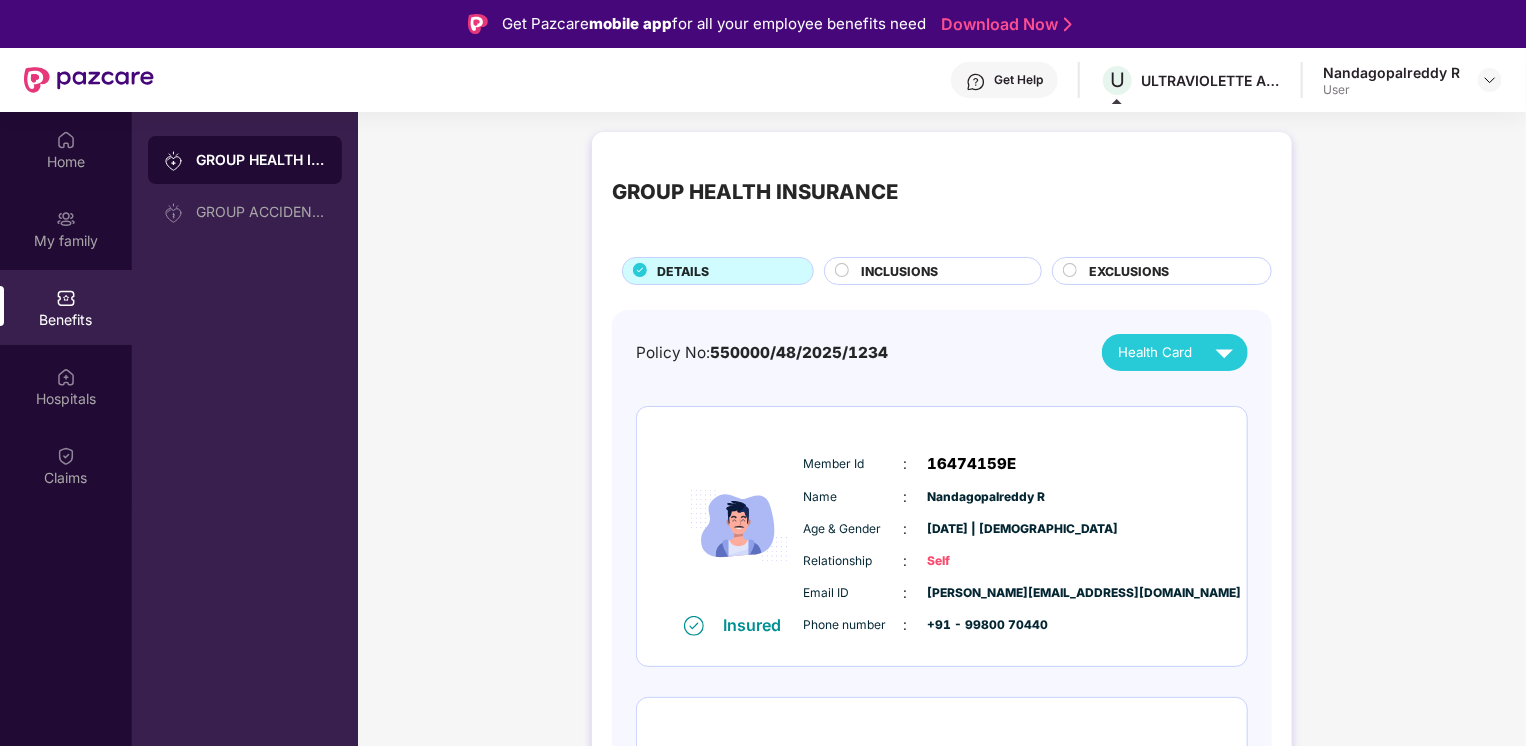 click on "Insured Member Id : 16474159E Name : Nandagopalreddy R Age & Gender : [DATE] | [DEMOGRAPHIC_DATA] Relationship : Self Email ID : [PERSON_NAME][EMAIL_ADDRESS][DOMAIN_NAME] Phone number : +91 - 99800 70440" at bounding box center [942, 536] 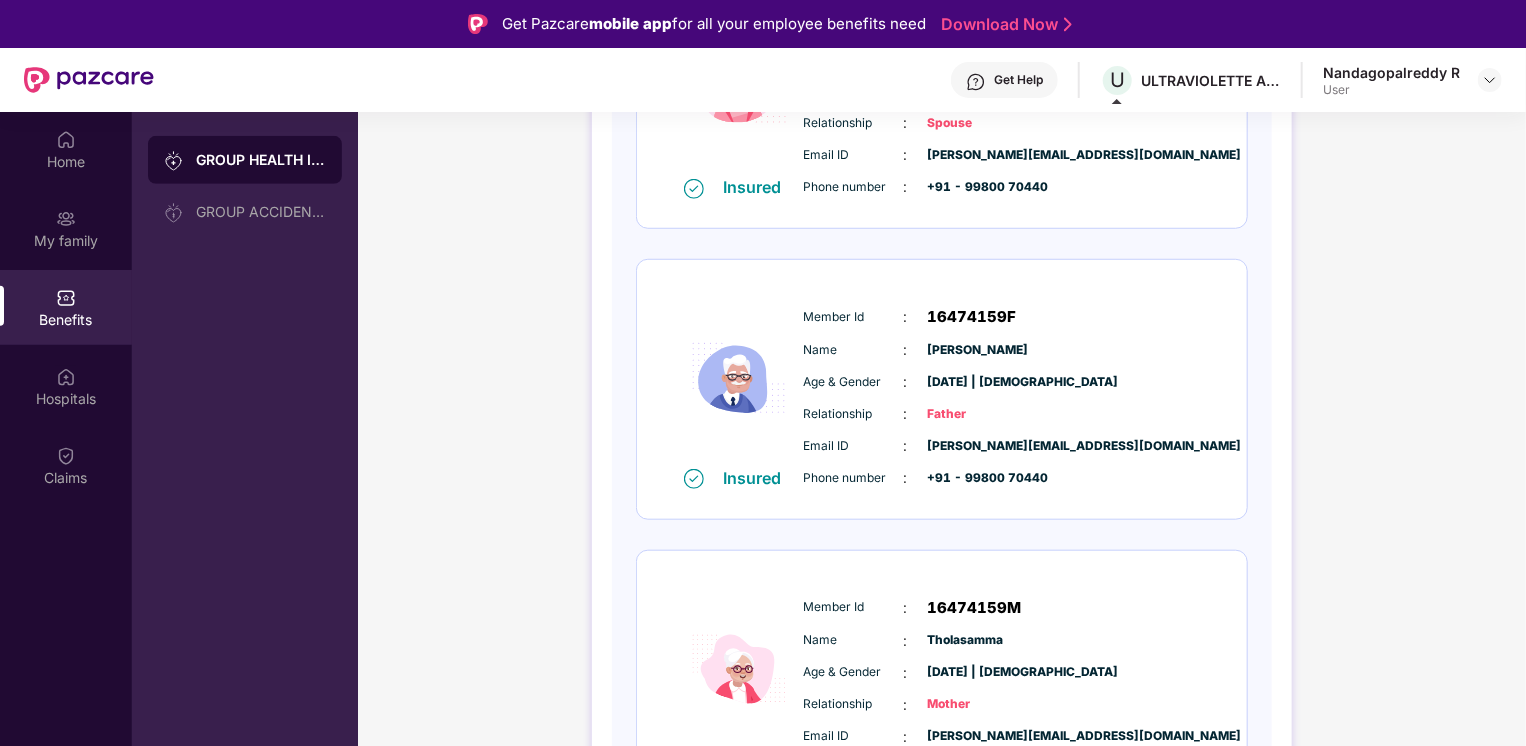 scroll, scrollTop: 802, scrollLeft: 0, axis: vertical 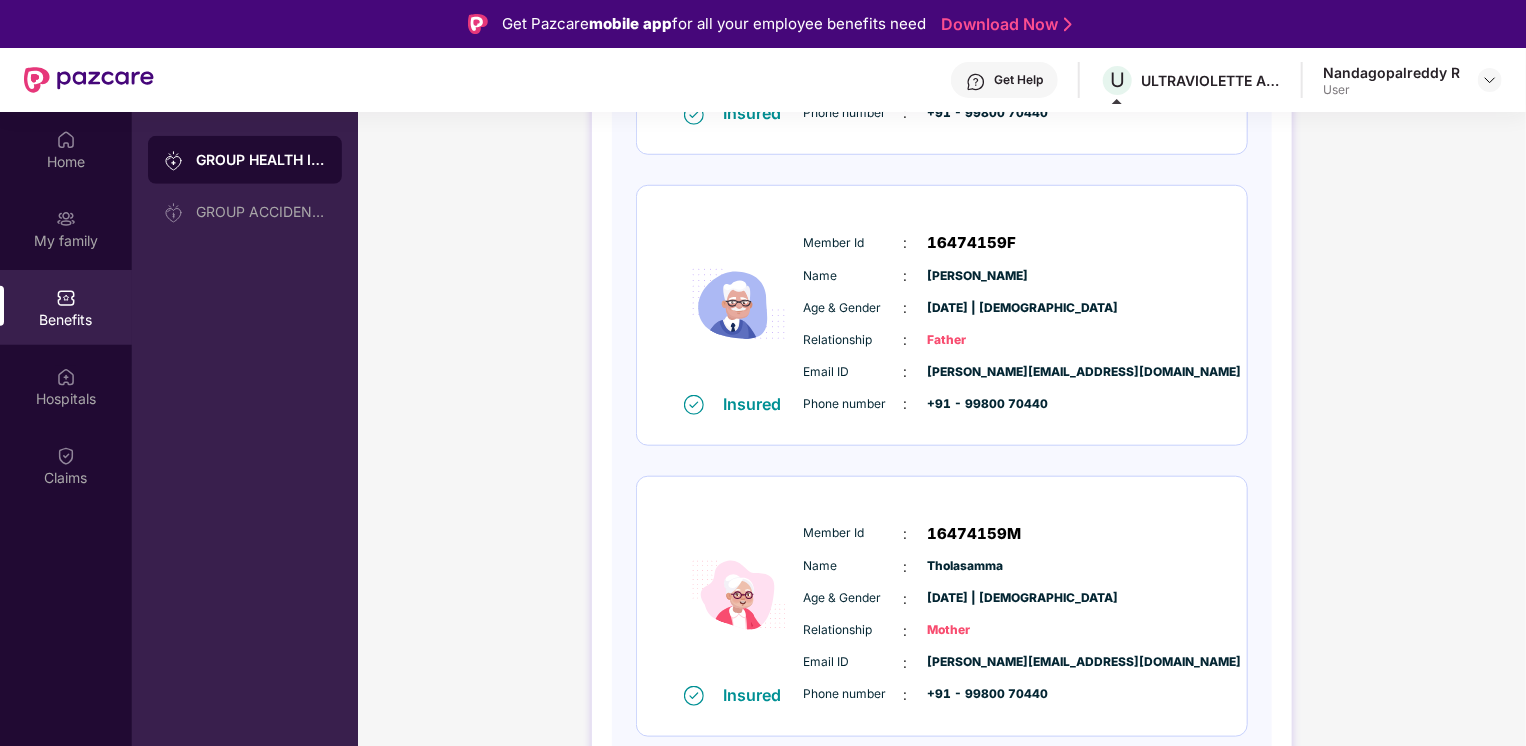 click on "Insured Member Id : 16474159M Name : [PERSON_NAME]  Age & Gender : [DATE] | [DEMOGRAPHIC_DATA] Relationship : Mother Email ID : [PERSON_NAME][EMAIL_ADDRESS][DOMAIN_NAME] Phone number : +91 - 99800 70440" at bounding box center (942, 606) 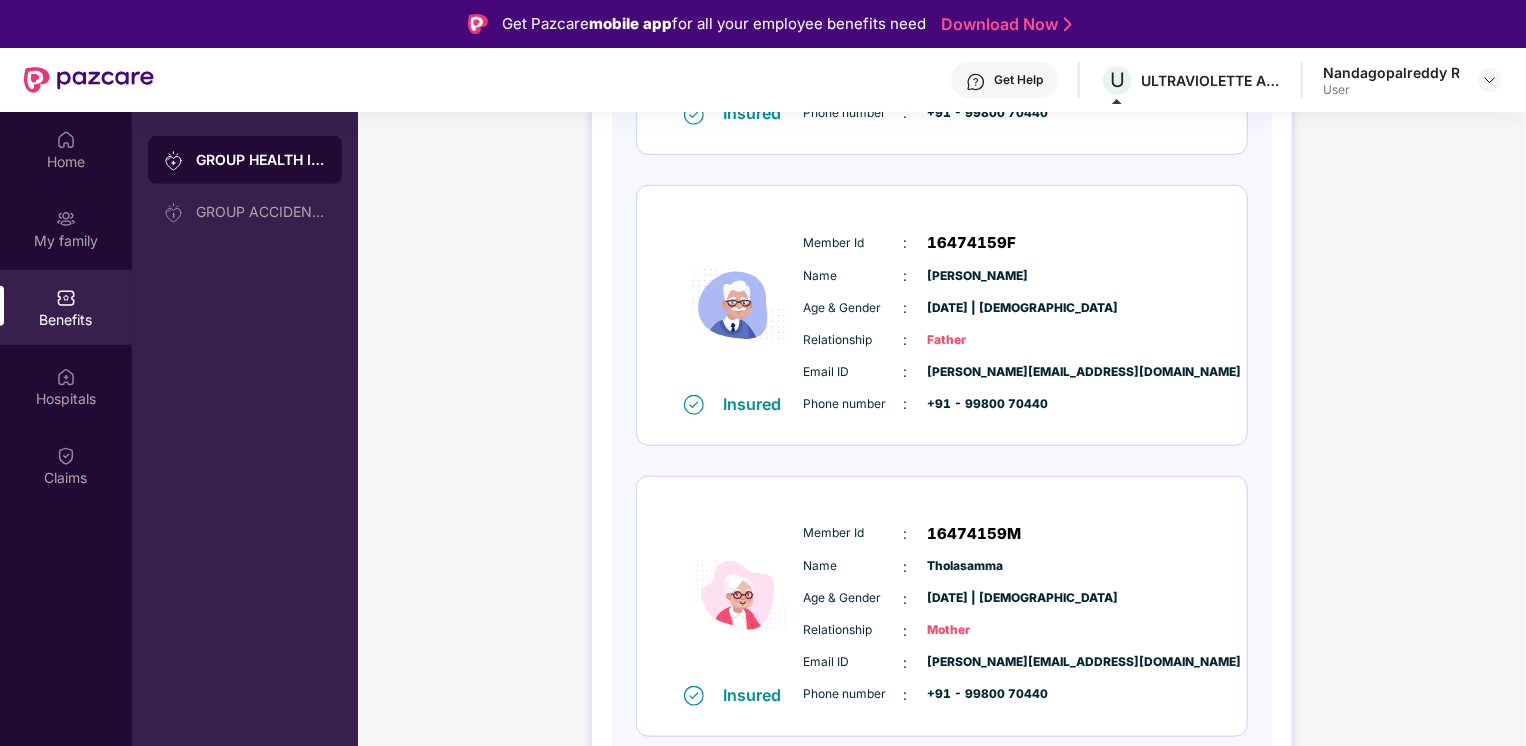 drag, startPoint x: 664, startPoint y: 547, endPoint x: 619, endPoint y: 646, distance: 108.74741 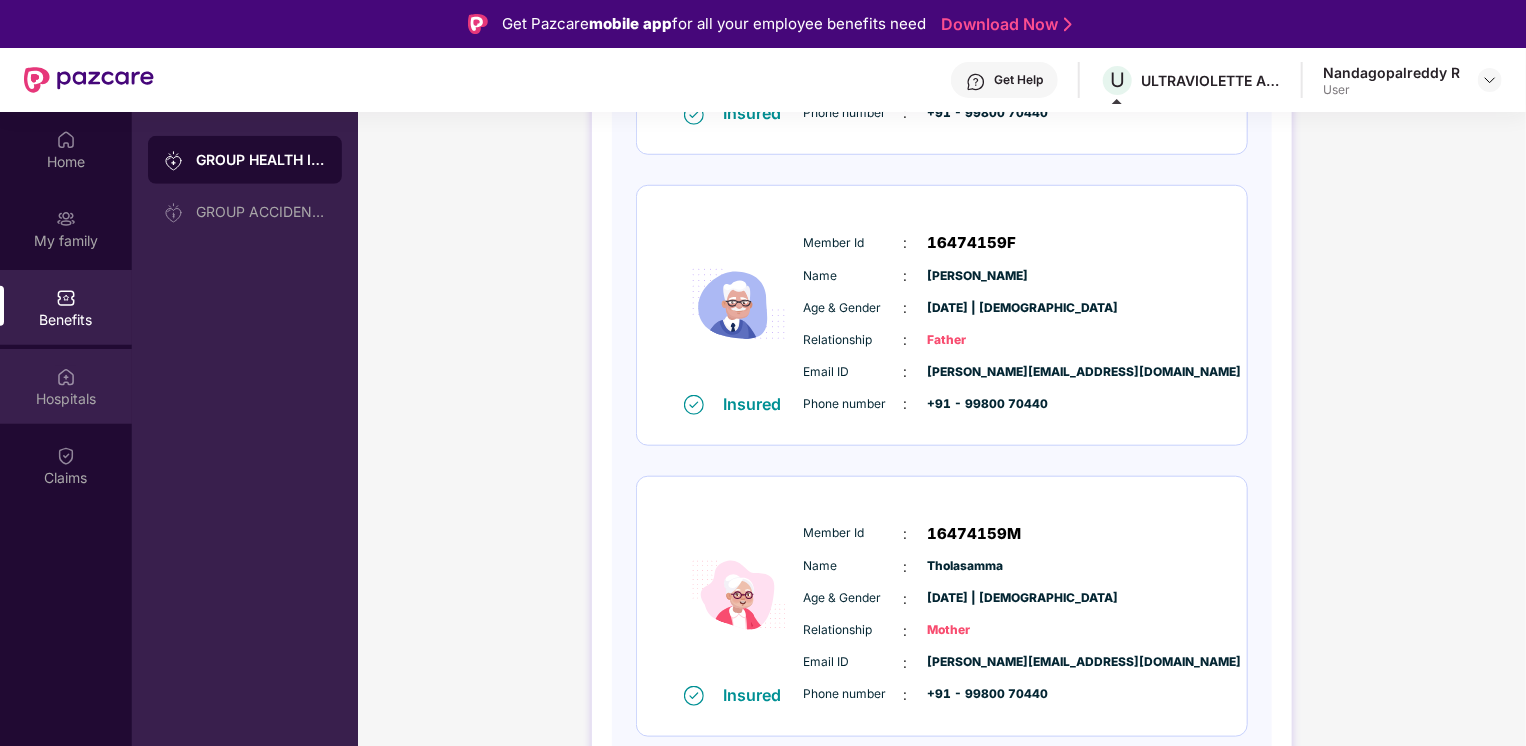click on "Hospitals" at bounding box center (66, 386) 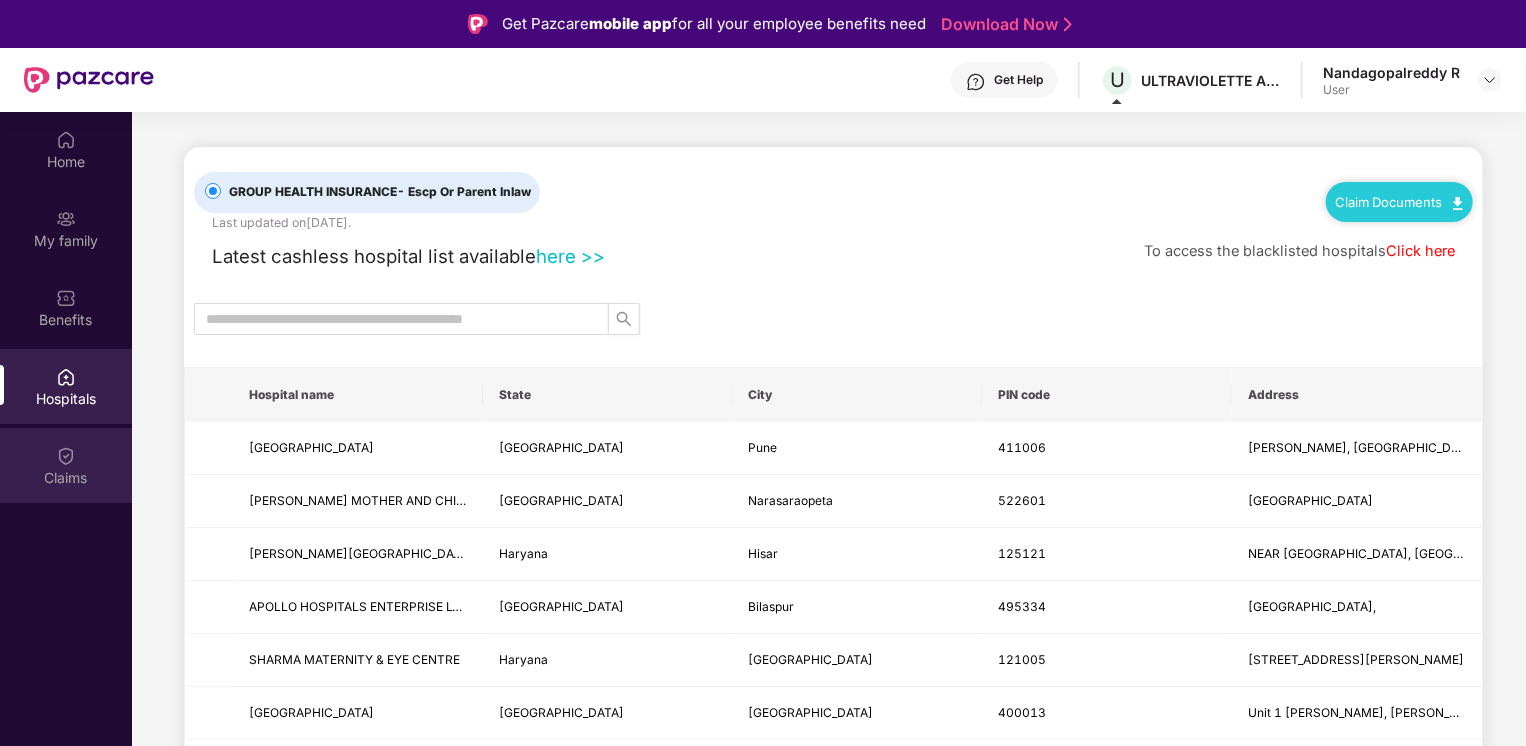 click at bounding box center (66, 456) 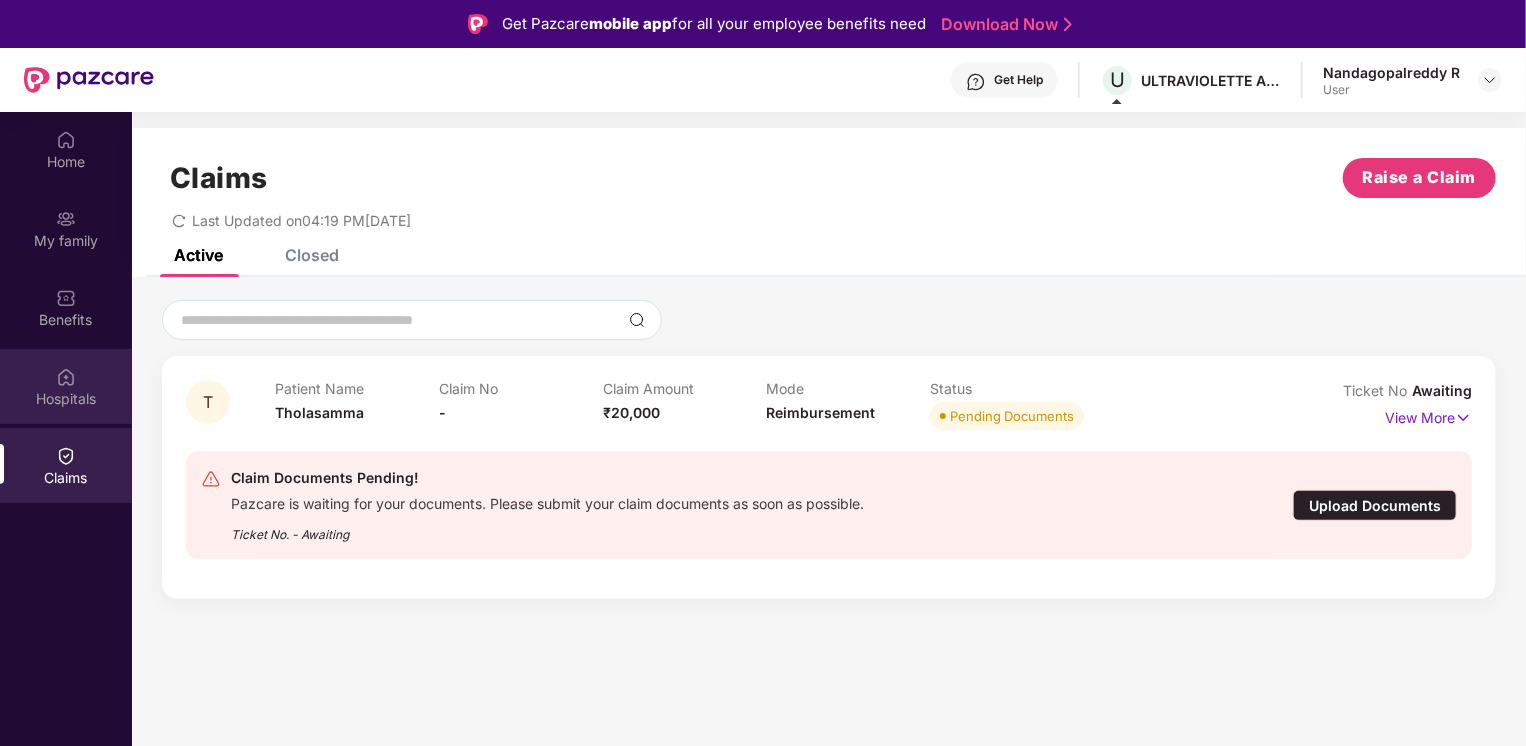 click 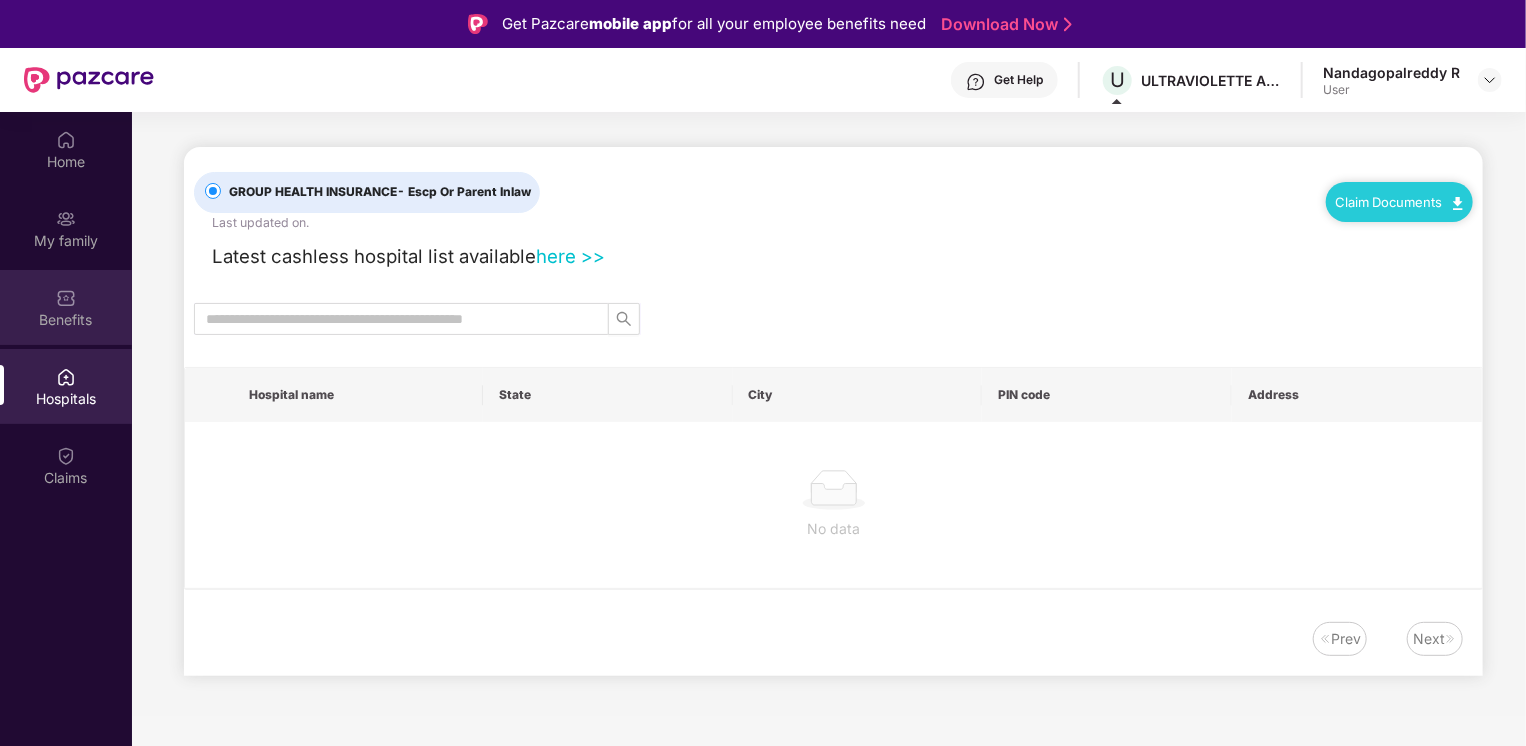 click 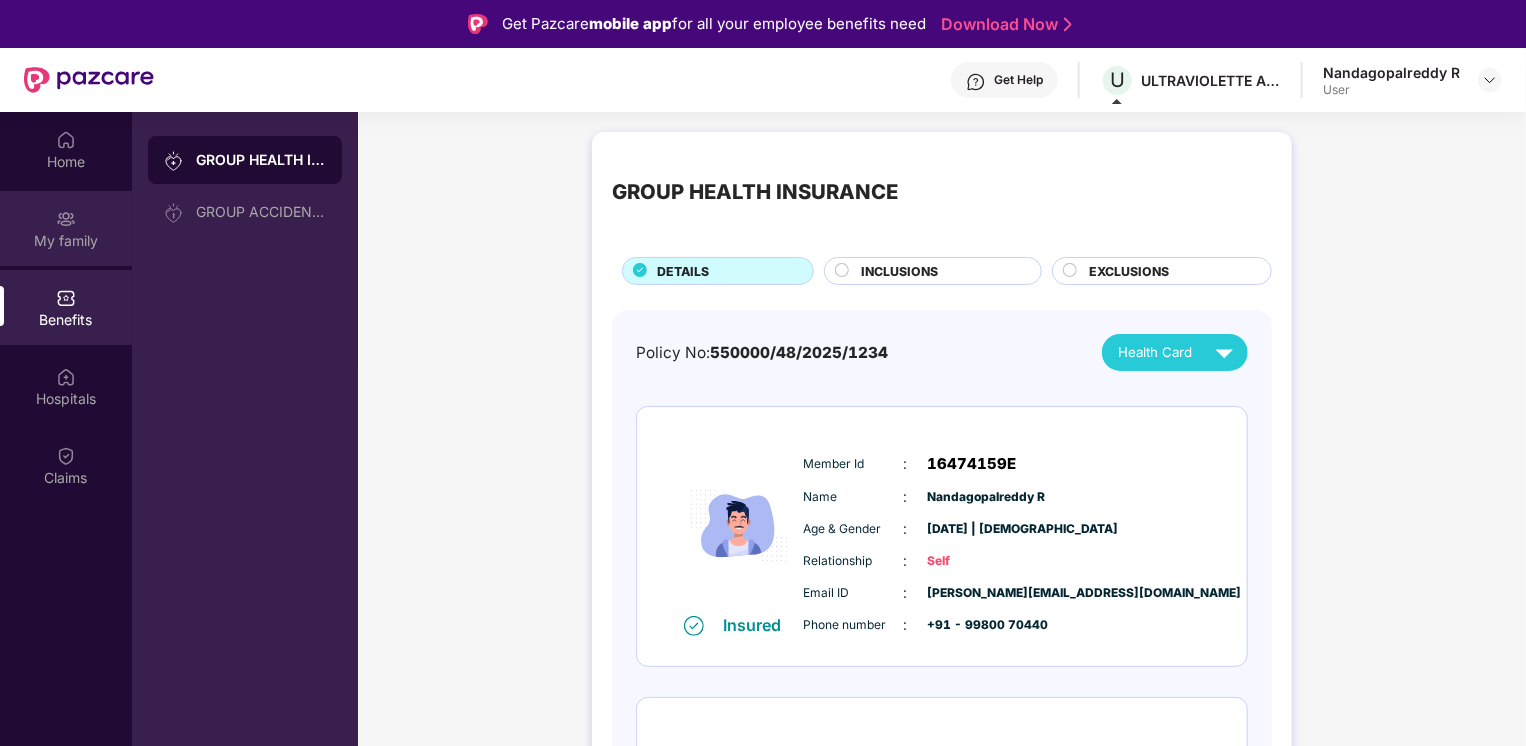 click 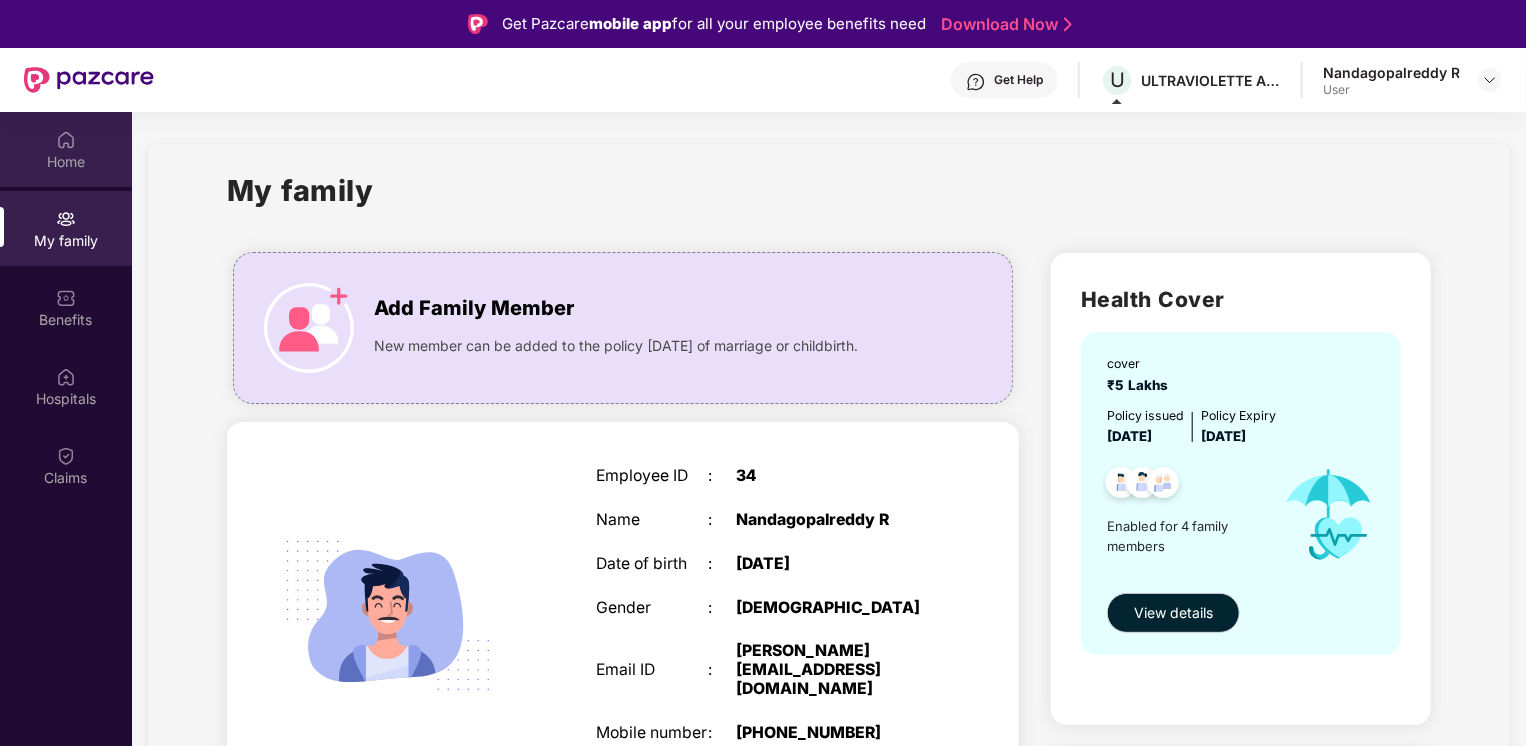 click on "Home" 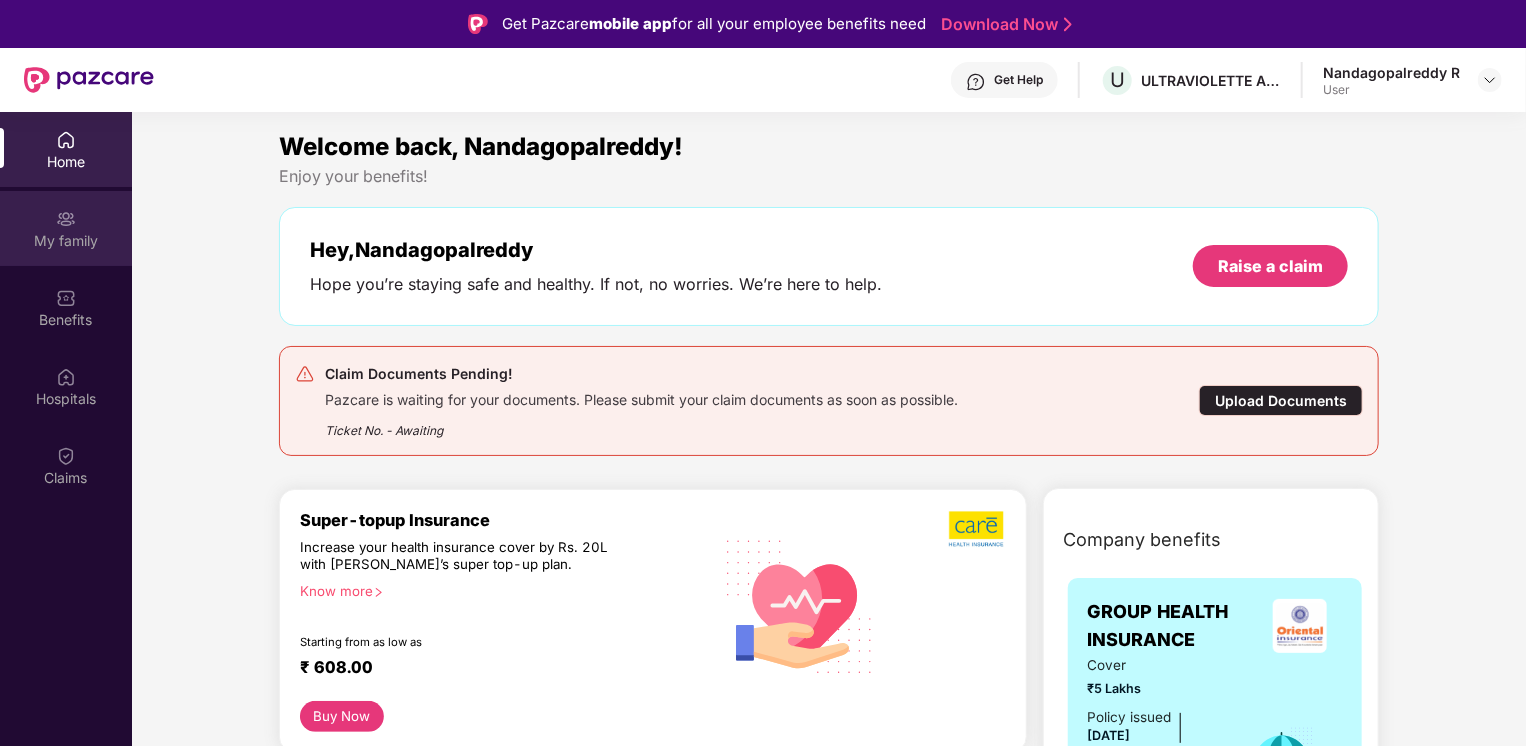 click on "My family" 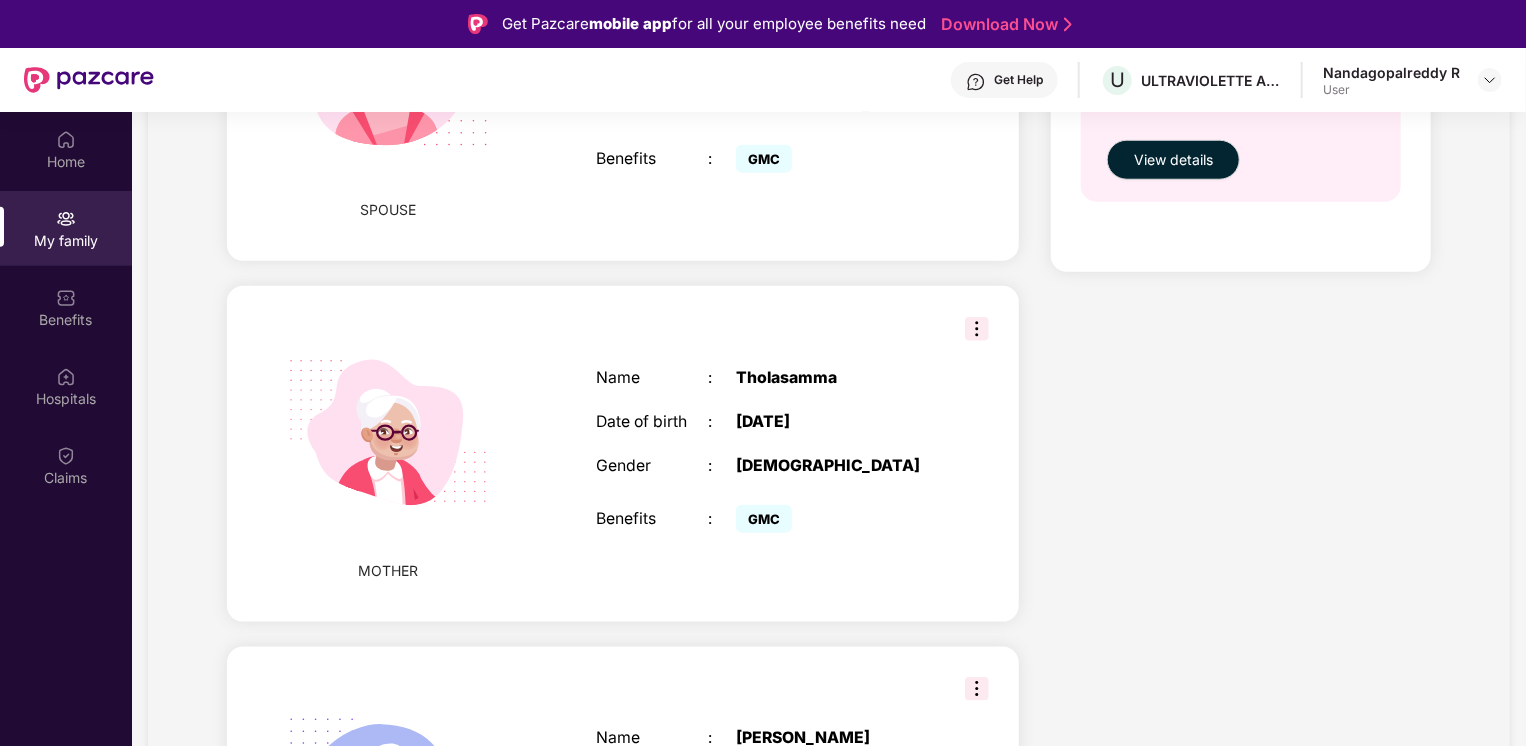 scroll, scrollTop: 952, scrollLeft: 0, axis: vertical 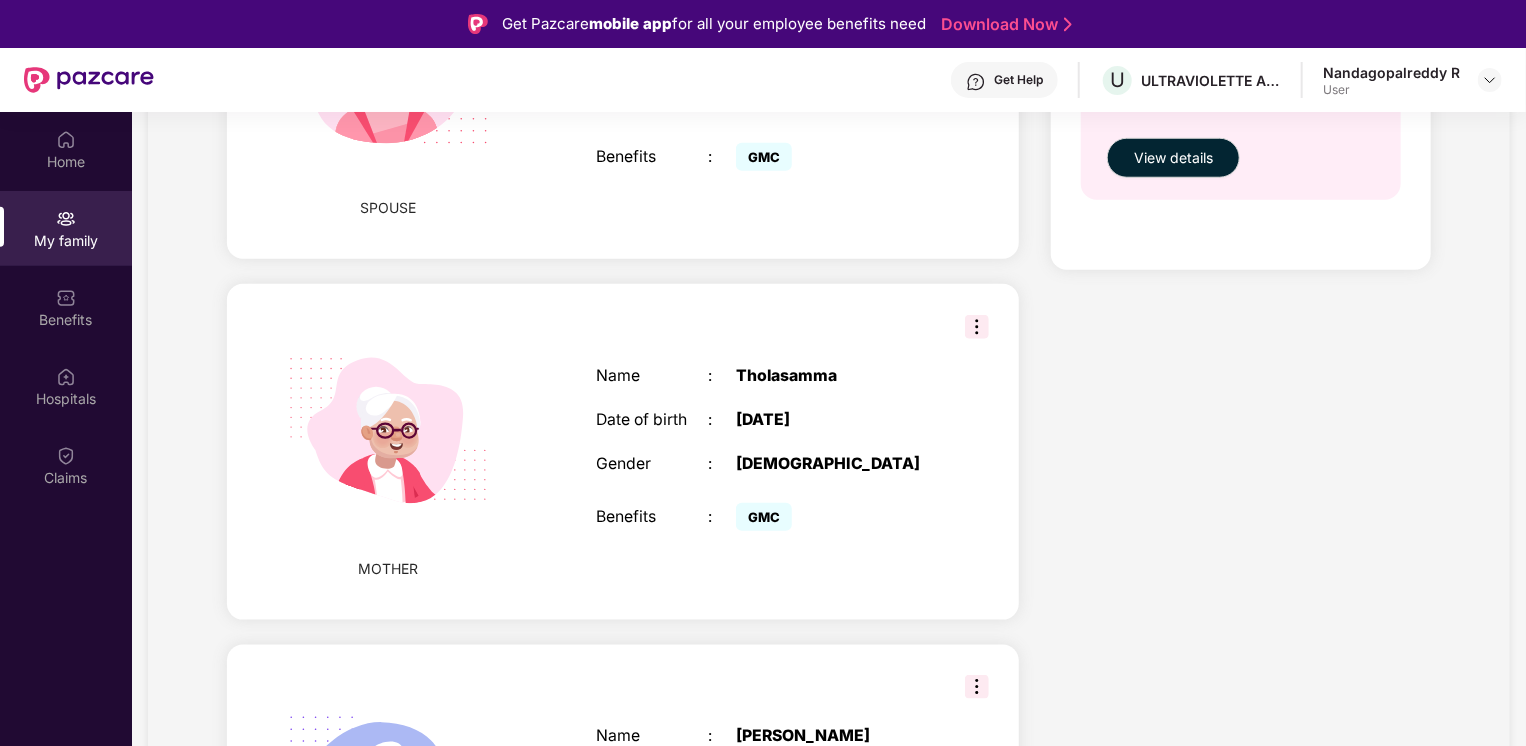 click 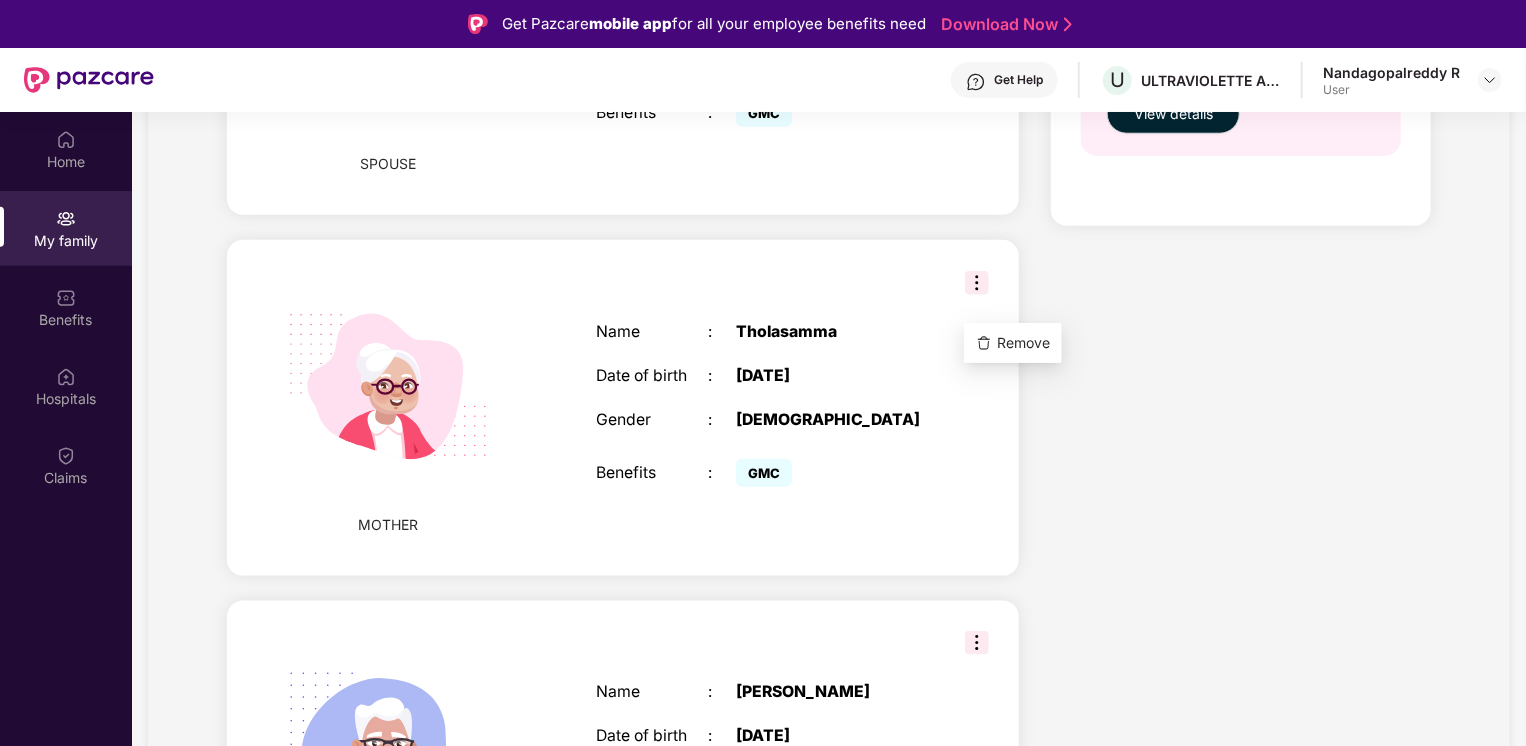 scroll, scrollTop: 991, scrollLeft: 0, axis: vertical 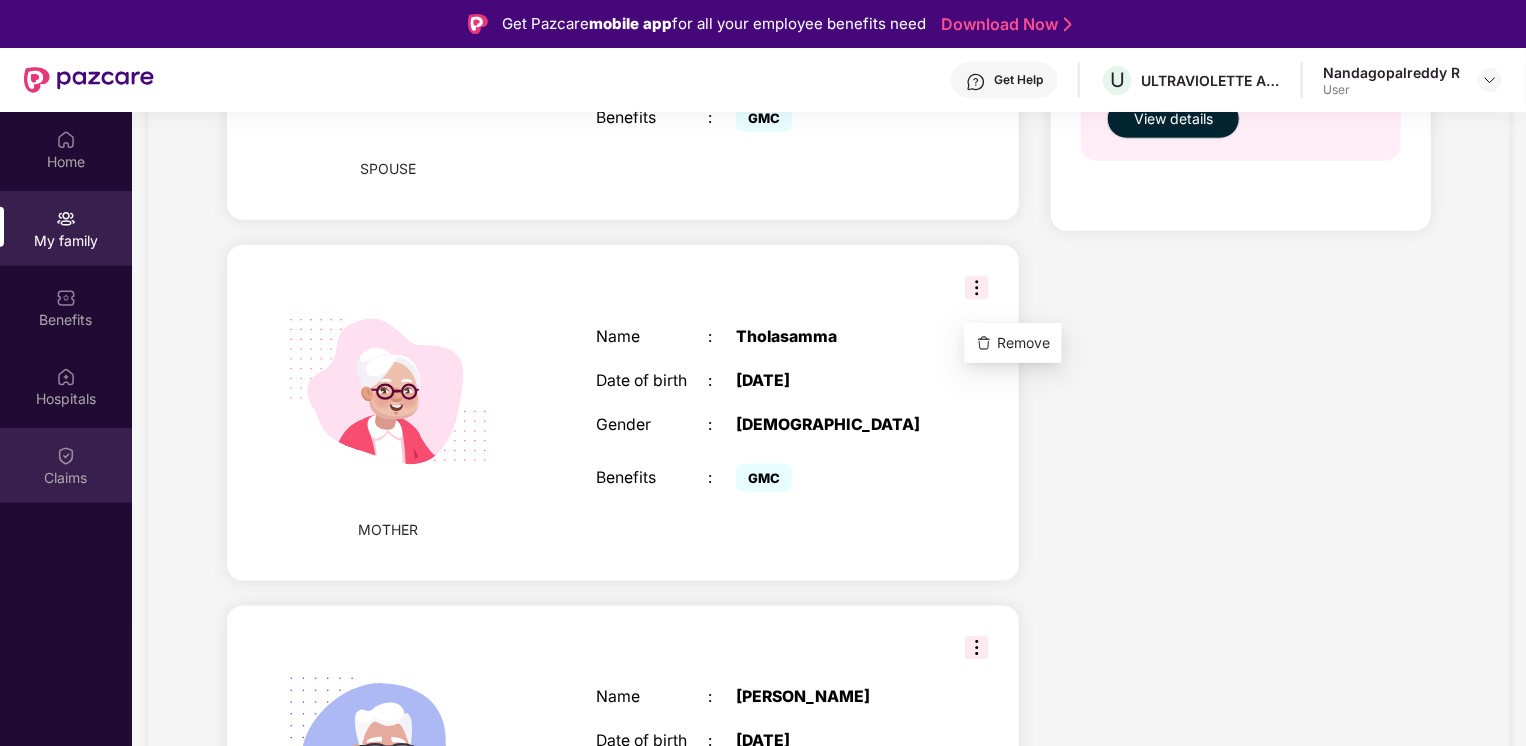 click 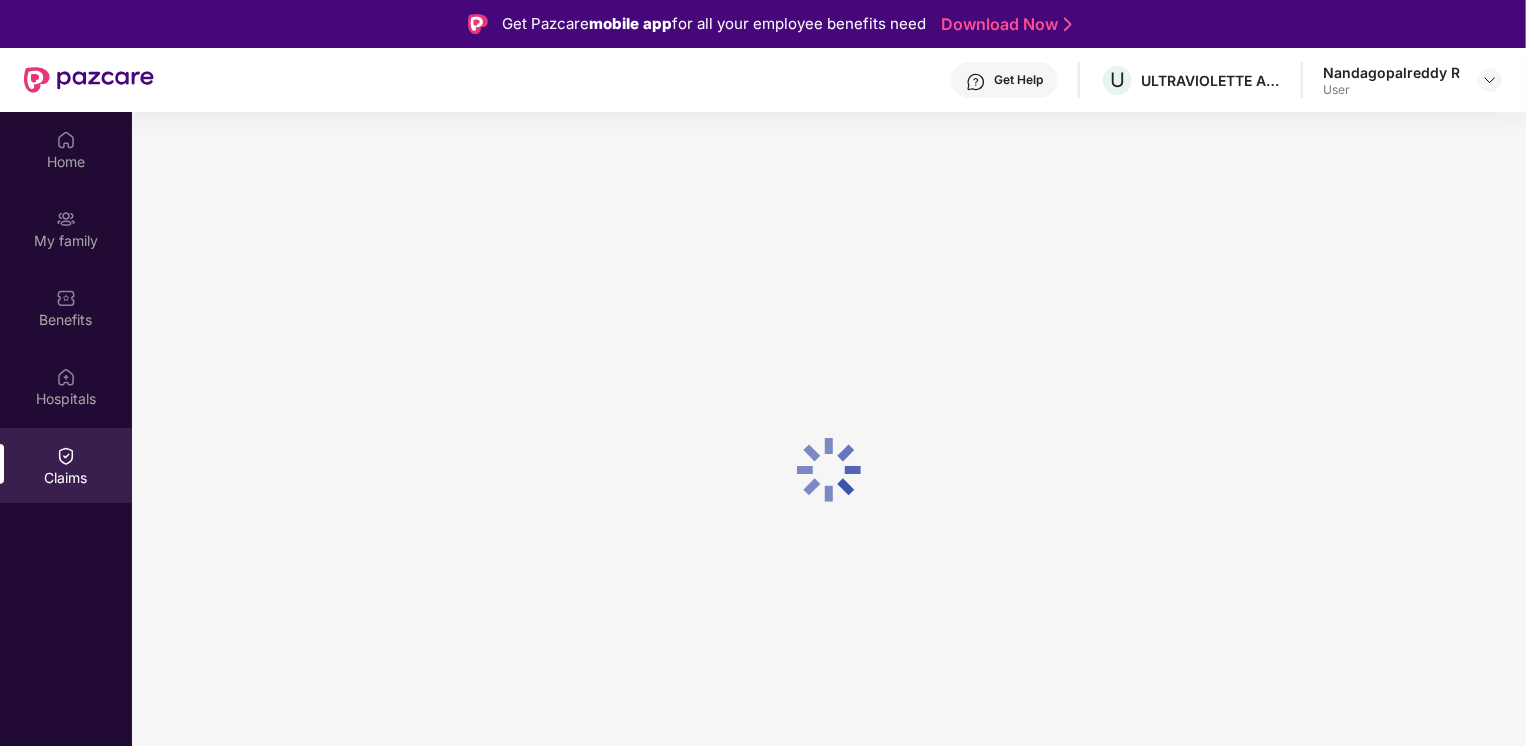 scroll, scrollTop: 0, scrollLeft: 0, axis: both 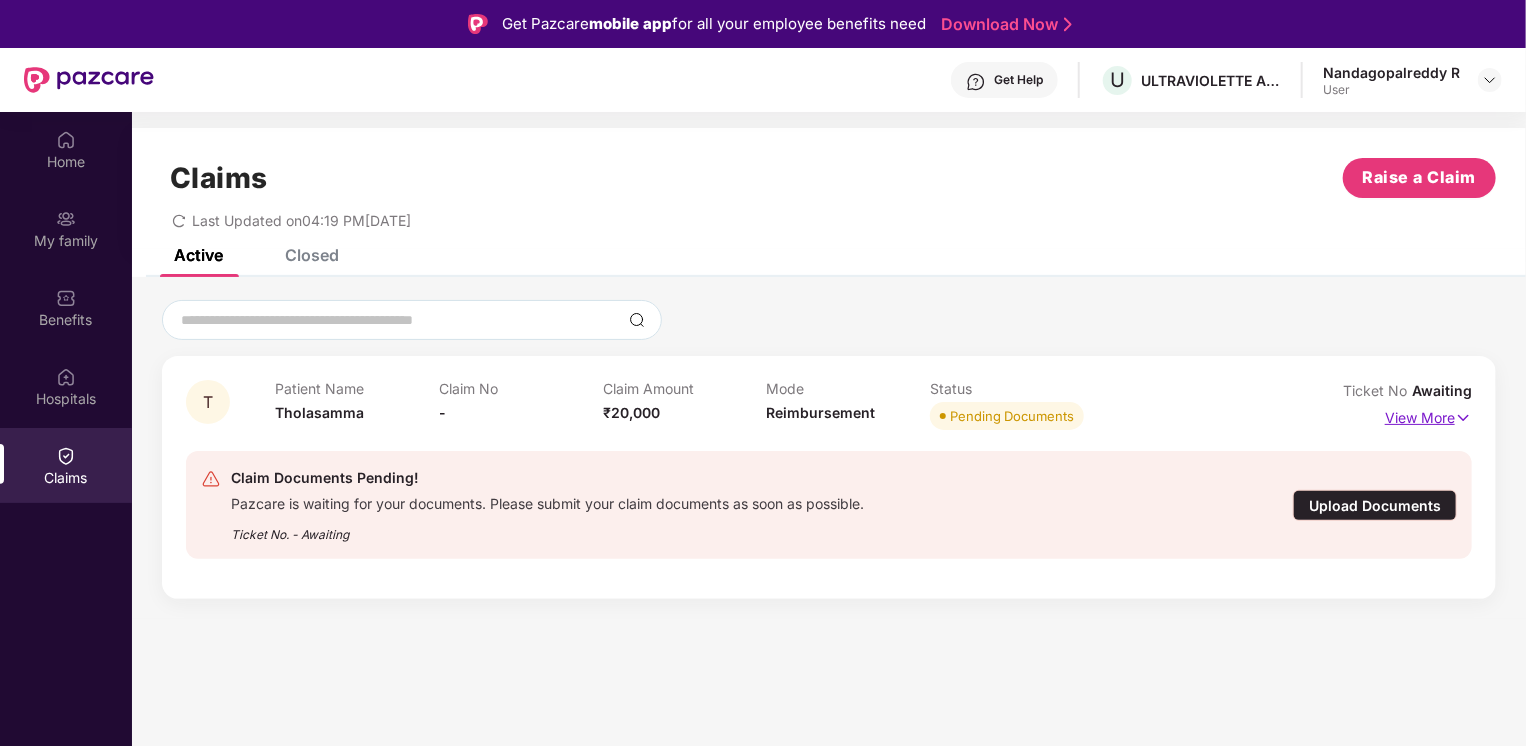 click on "View More" 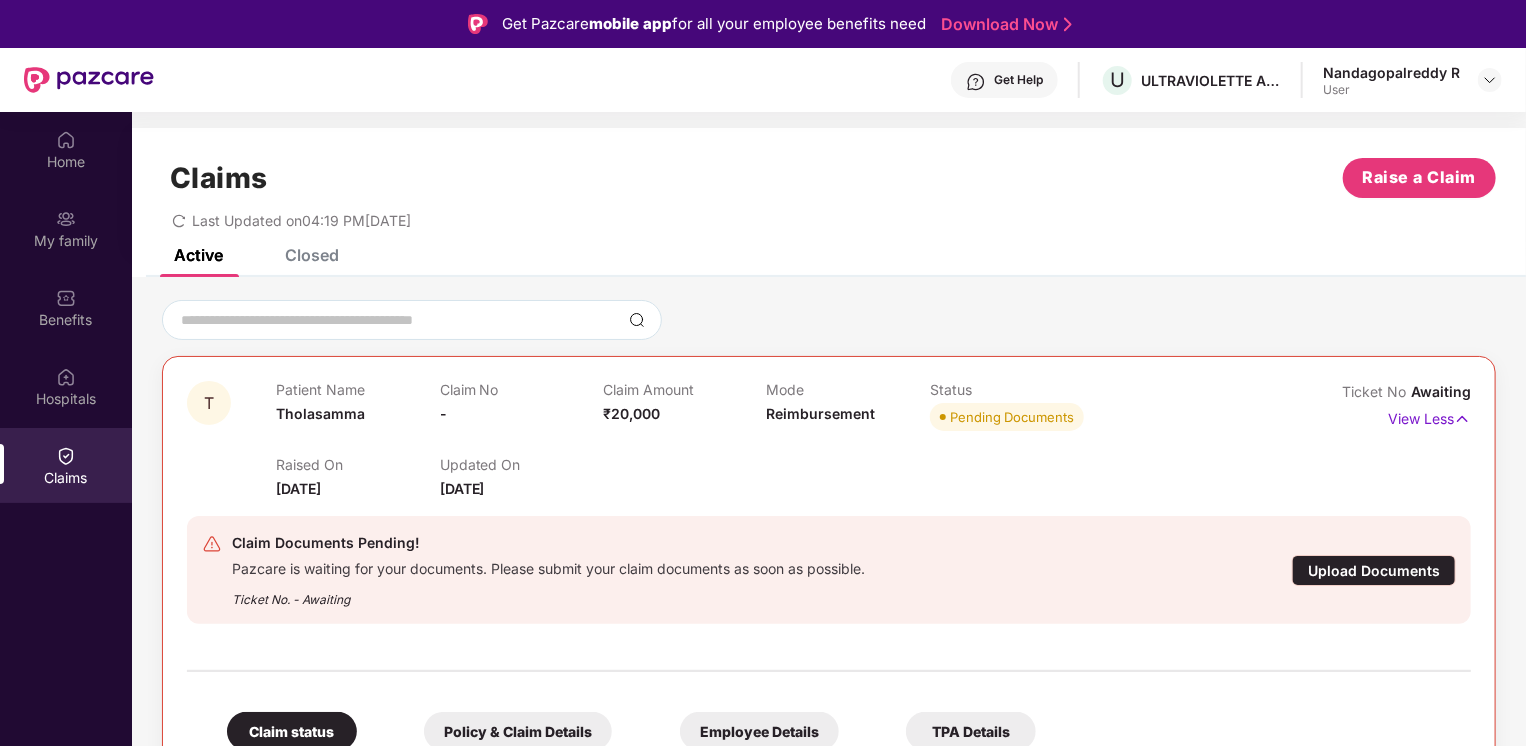 scroll, scrollTop: 165, scrollLeft: 0, axis: vertical 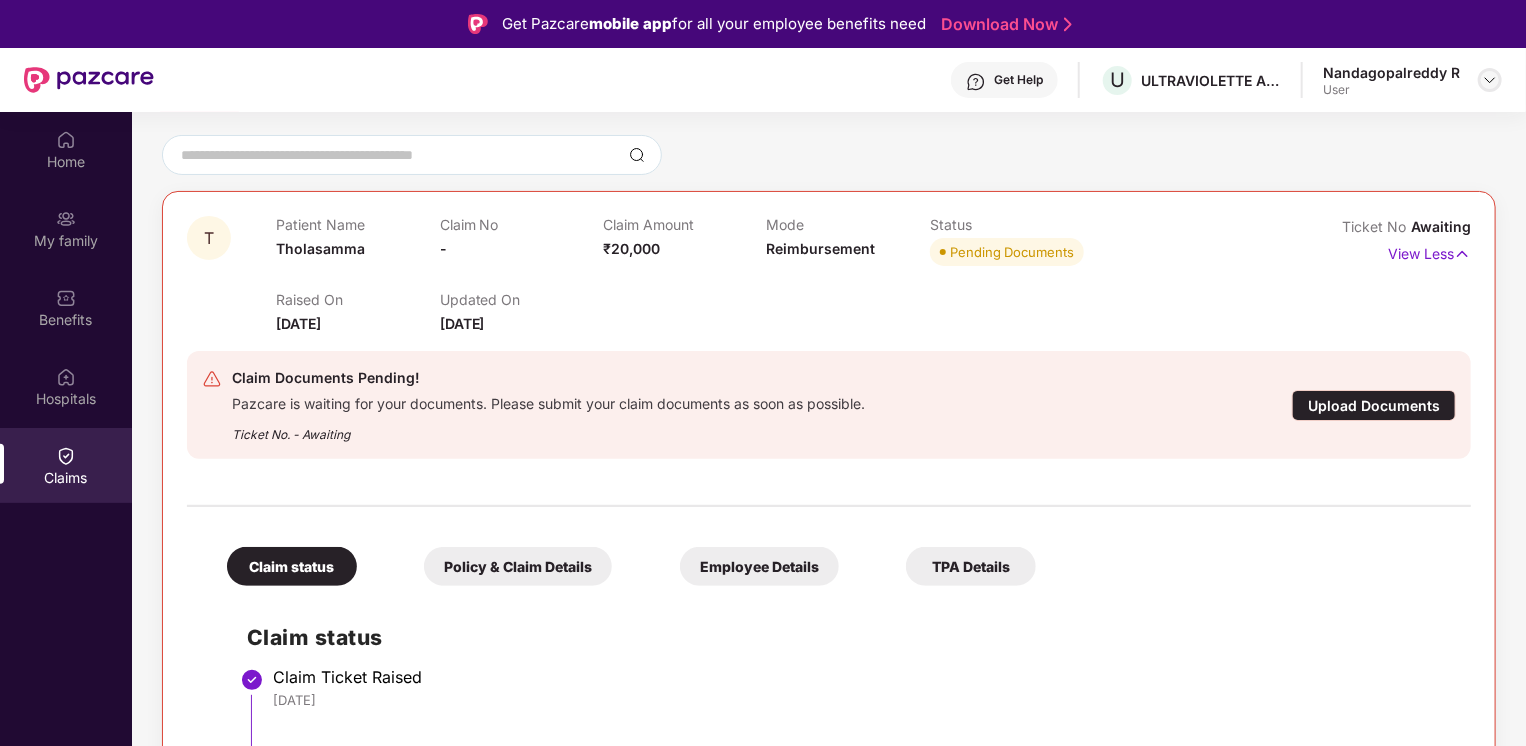 click 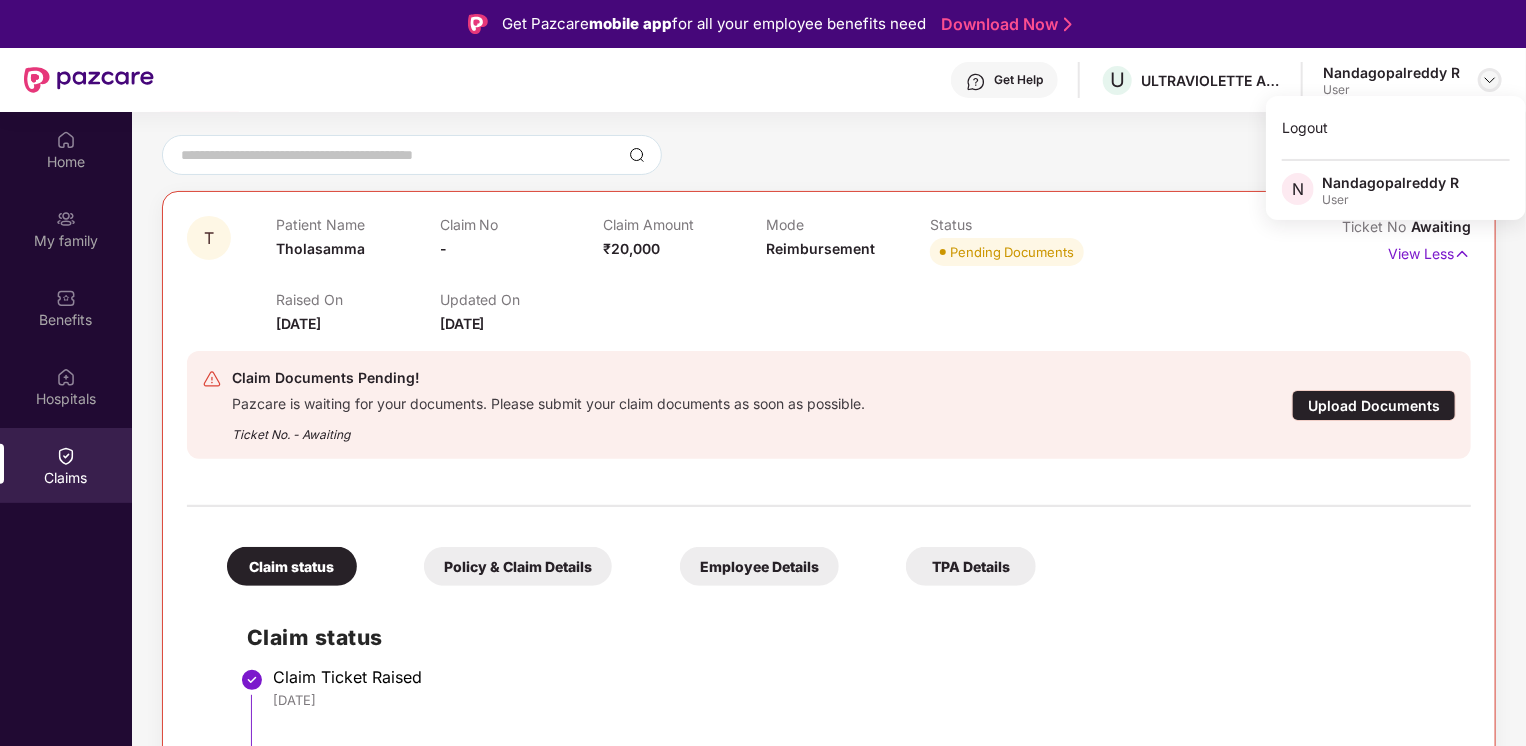 click 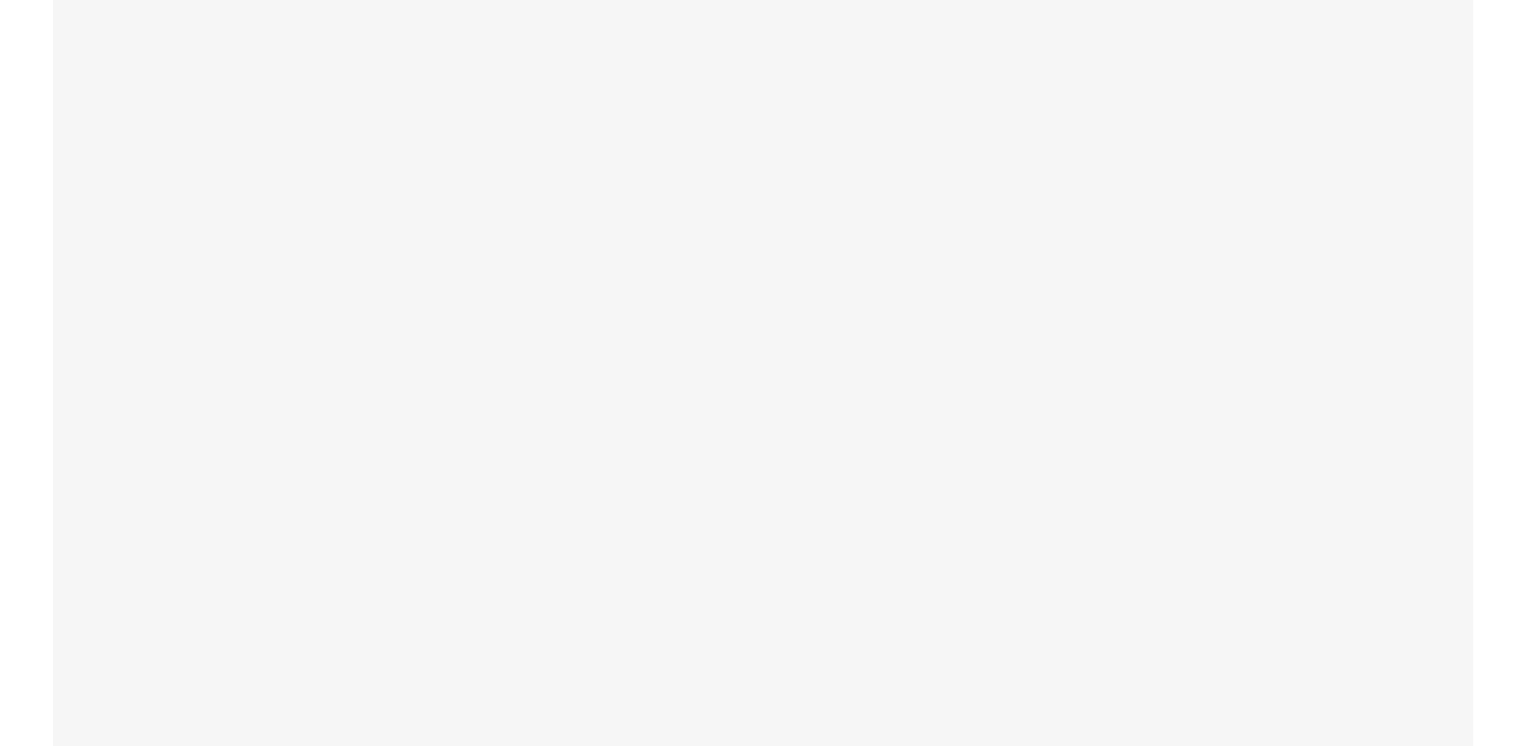 scroll, scrollTop: 0, scrollLeft: 0, axis: both 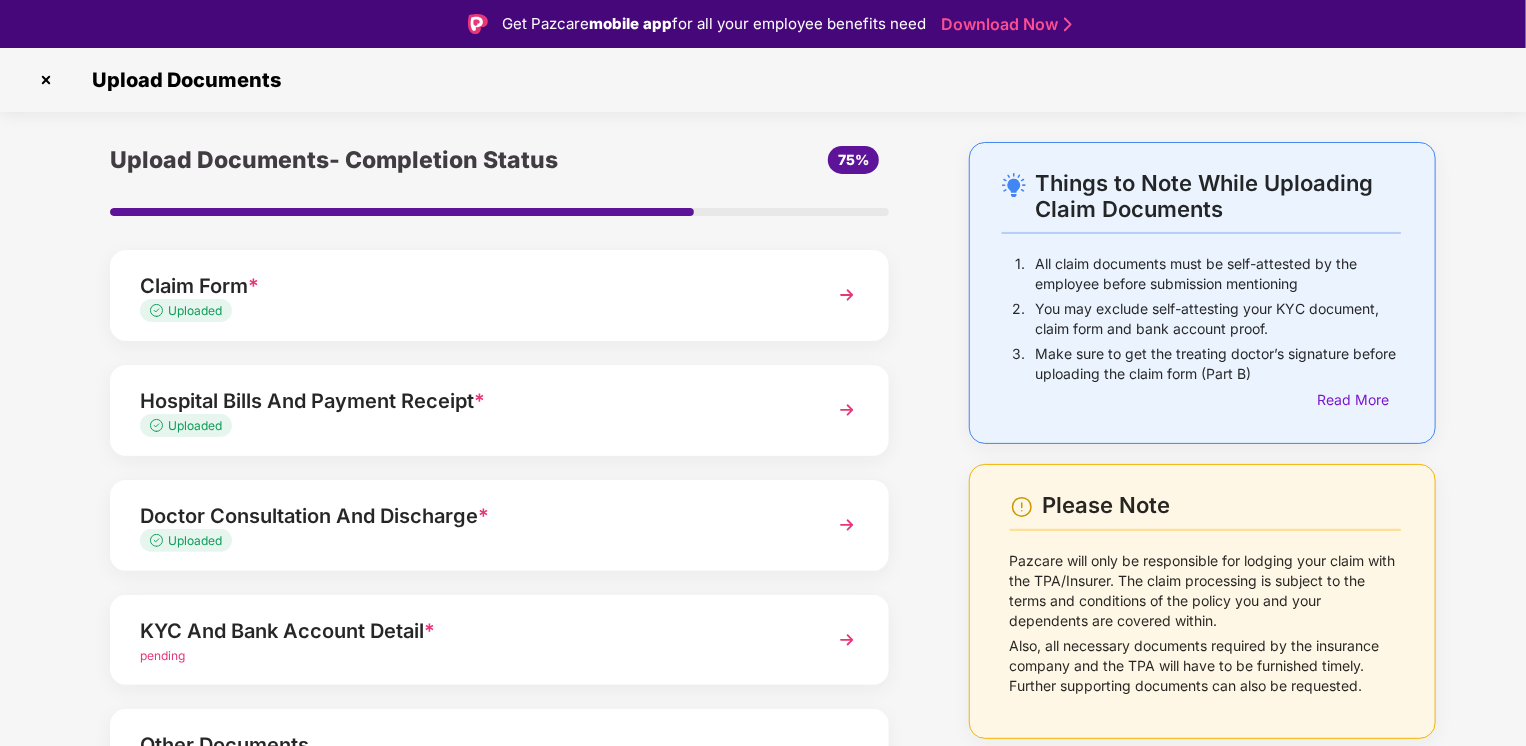 click on "pending" at bounding box center (162, 655) 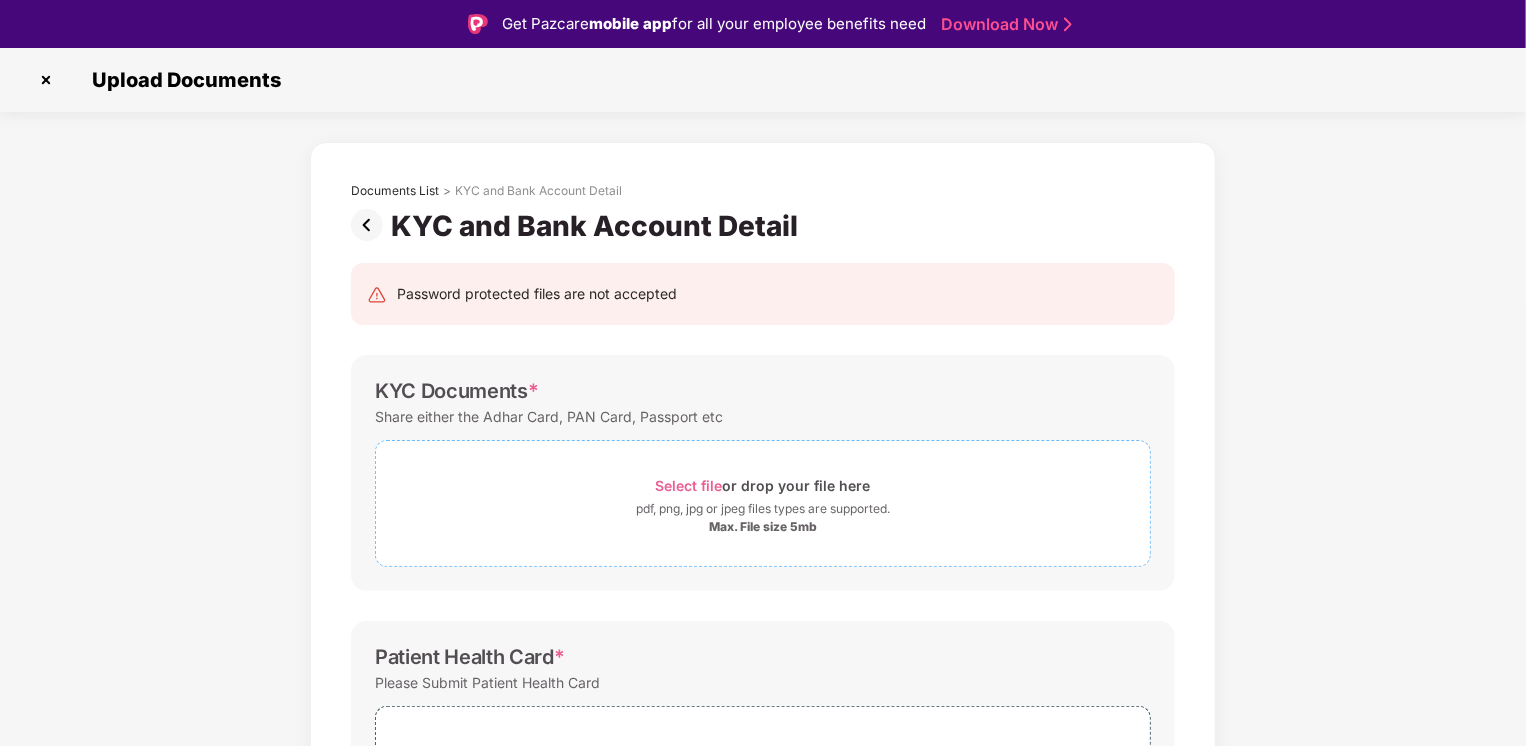 click on "Select file" at bounding box center [689, 485] 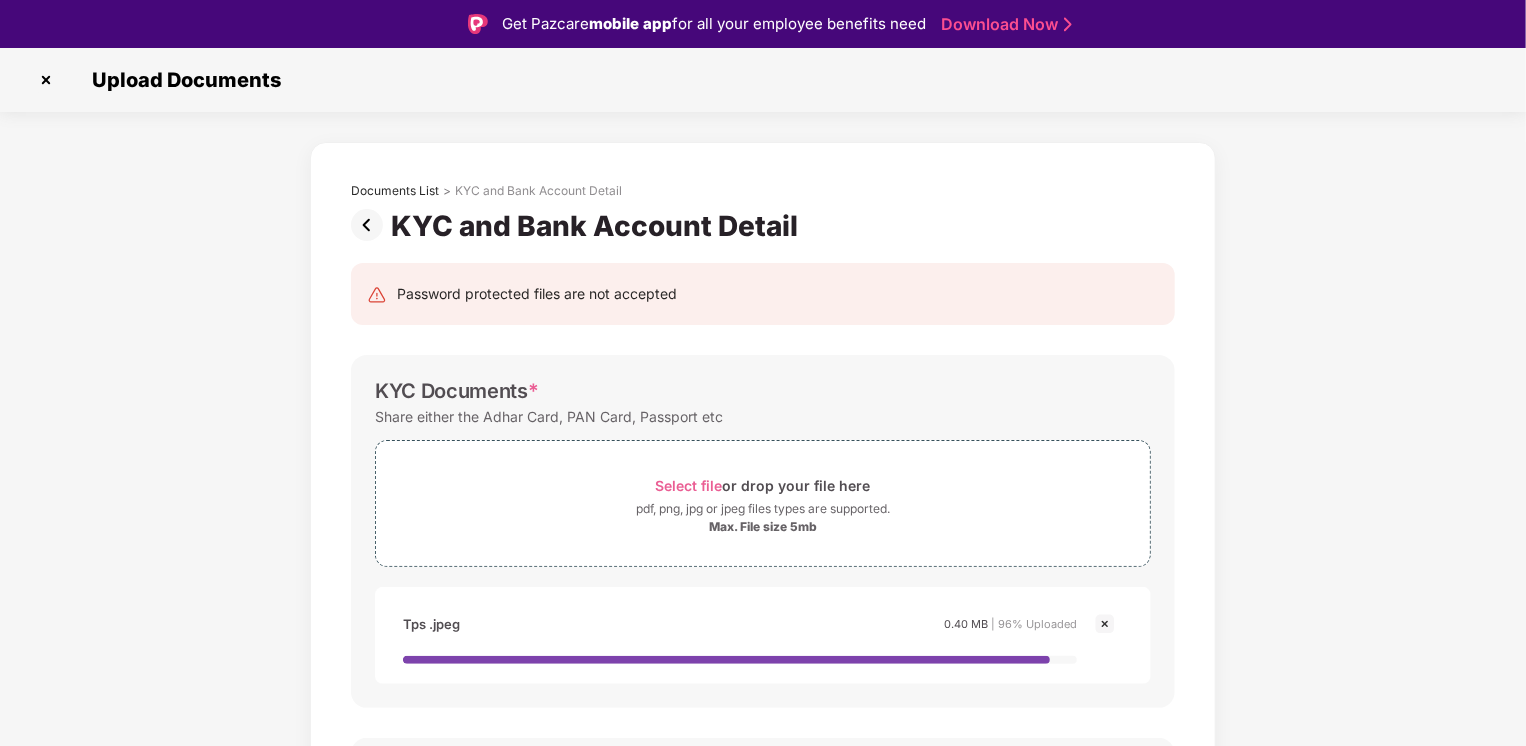 click on "Documents List > KYC and Bank Account Detail   KYC and Bank Account Detail Password protected files are not accepted KYC Documents * Share either the Adhar Card, PAN Card, Passport etc   Select file  or drop your file here pdf, png, jpg or jpeg files types are supported. Max. File size 5mb TPS .jpeg   Tps .jpeg 0.40 MB    | 96% Uploaded Patient Health Card * Please Submit Patient Health Card    Select file  or drop your file here pdf, png, jpg or jpeg files types are supported. Max. File size 5mb   Bank Details * Submit a canceled cheque with the employee’s name printed (not the dependent’s name).   Select file  or drop your file here pdf, png, jpg or jpeg files types are supported. Max. File size 5mb   Part .jpeg 0.28 MB    | 100% Uploaded  Save & Continue" at bounding box center (763, 798) 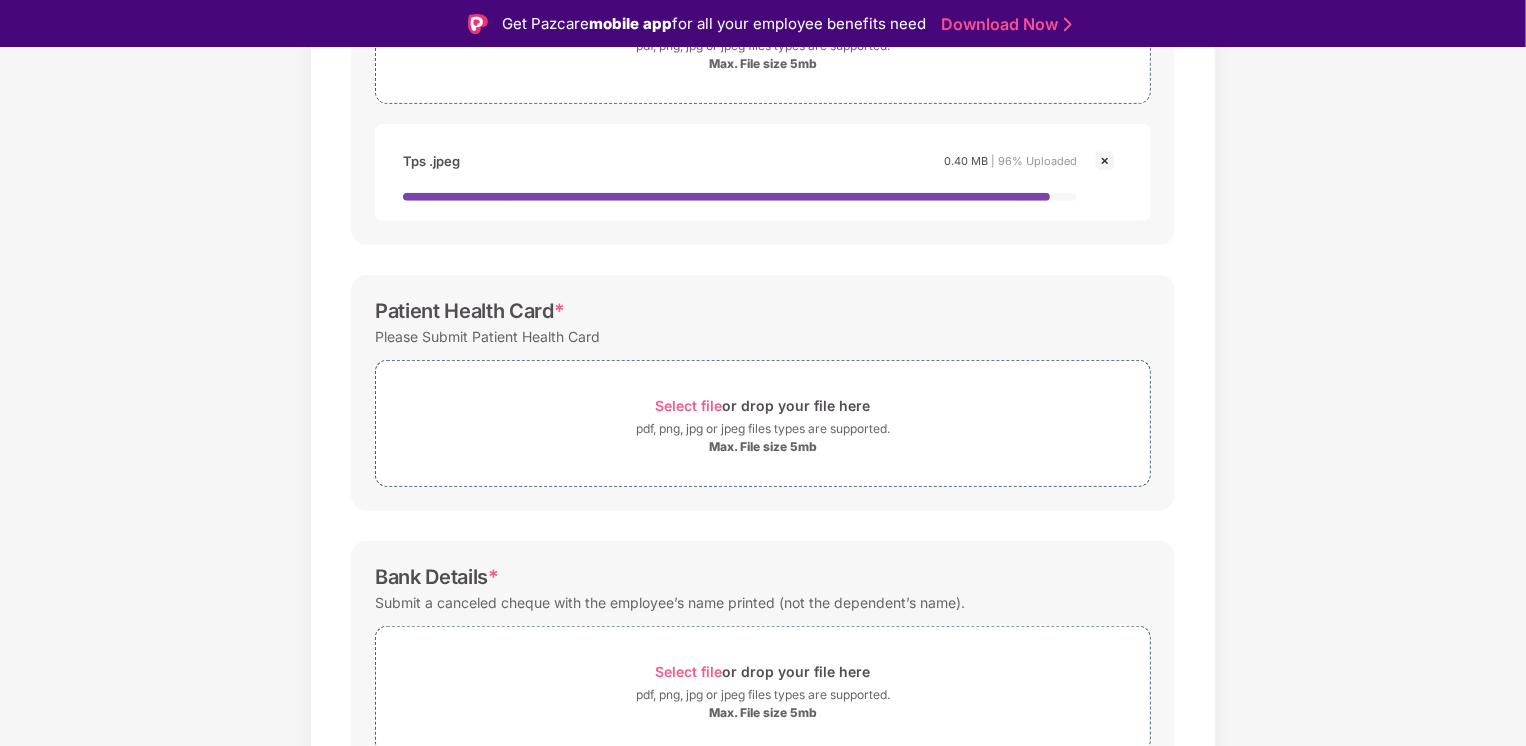 scroll, scrollTop: 463, scrollLeft: 0, axis: vertical 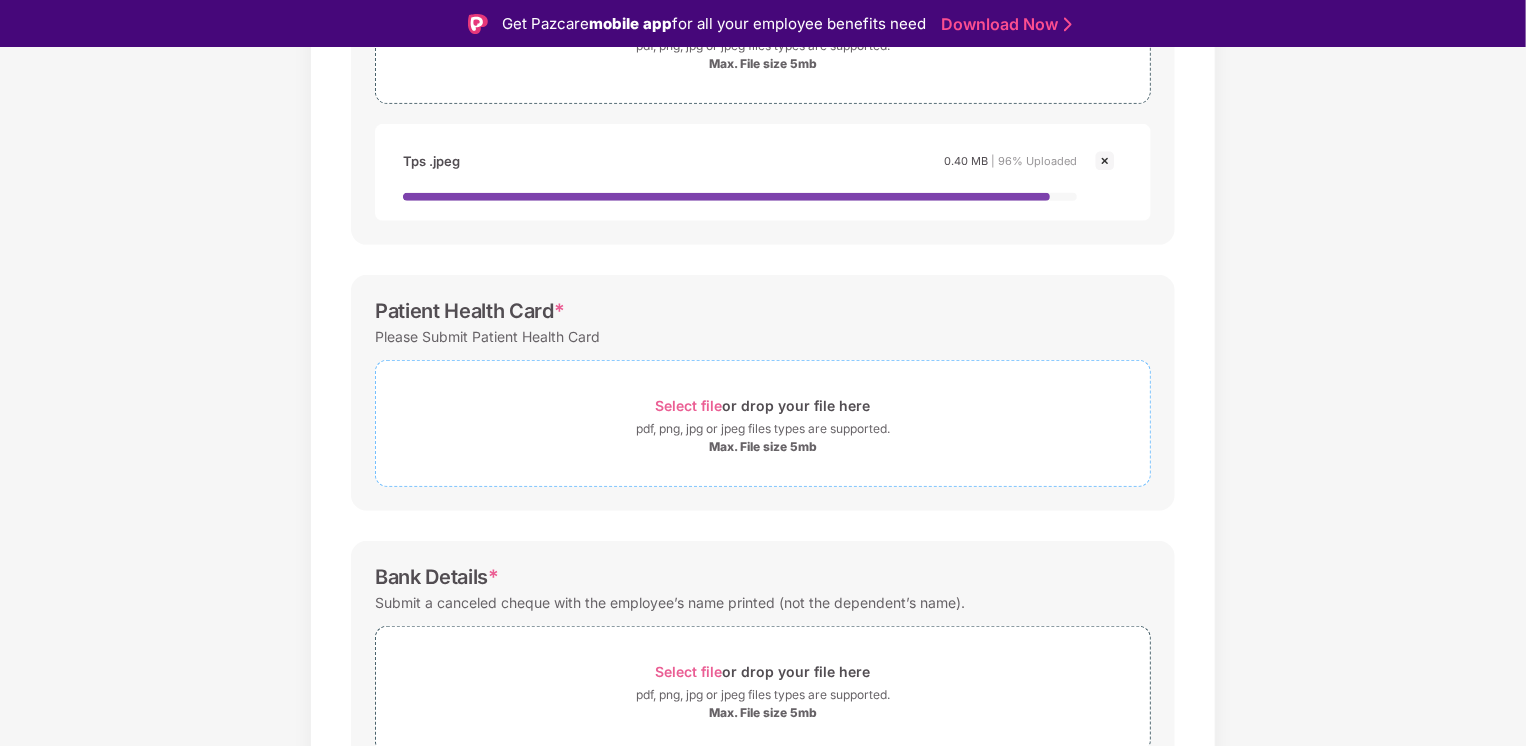 click on "Select file  or drop your file here" at bounding box center (763, 405) 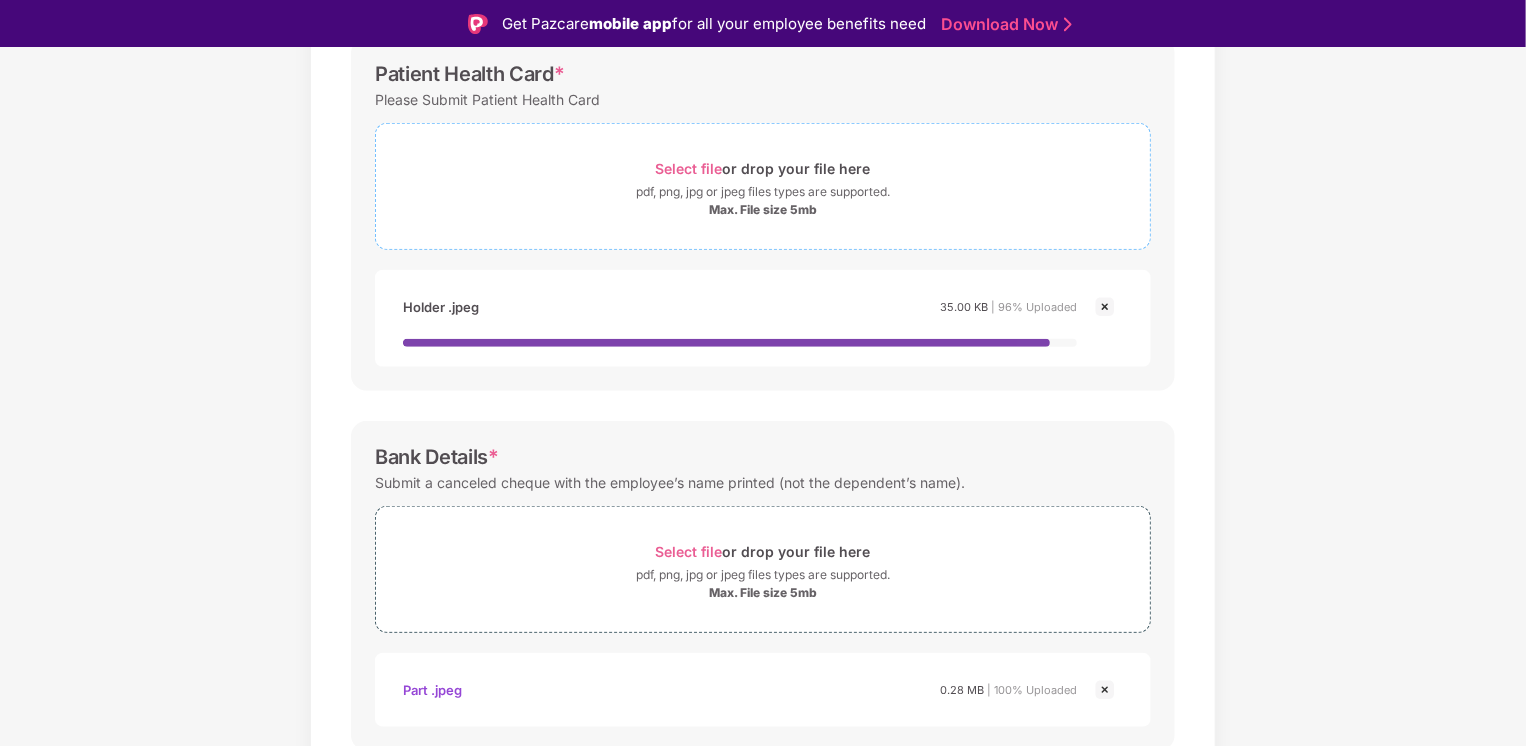 scroll, scrollTop: 776, scrollLeft: 0, axis: vertical 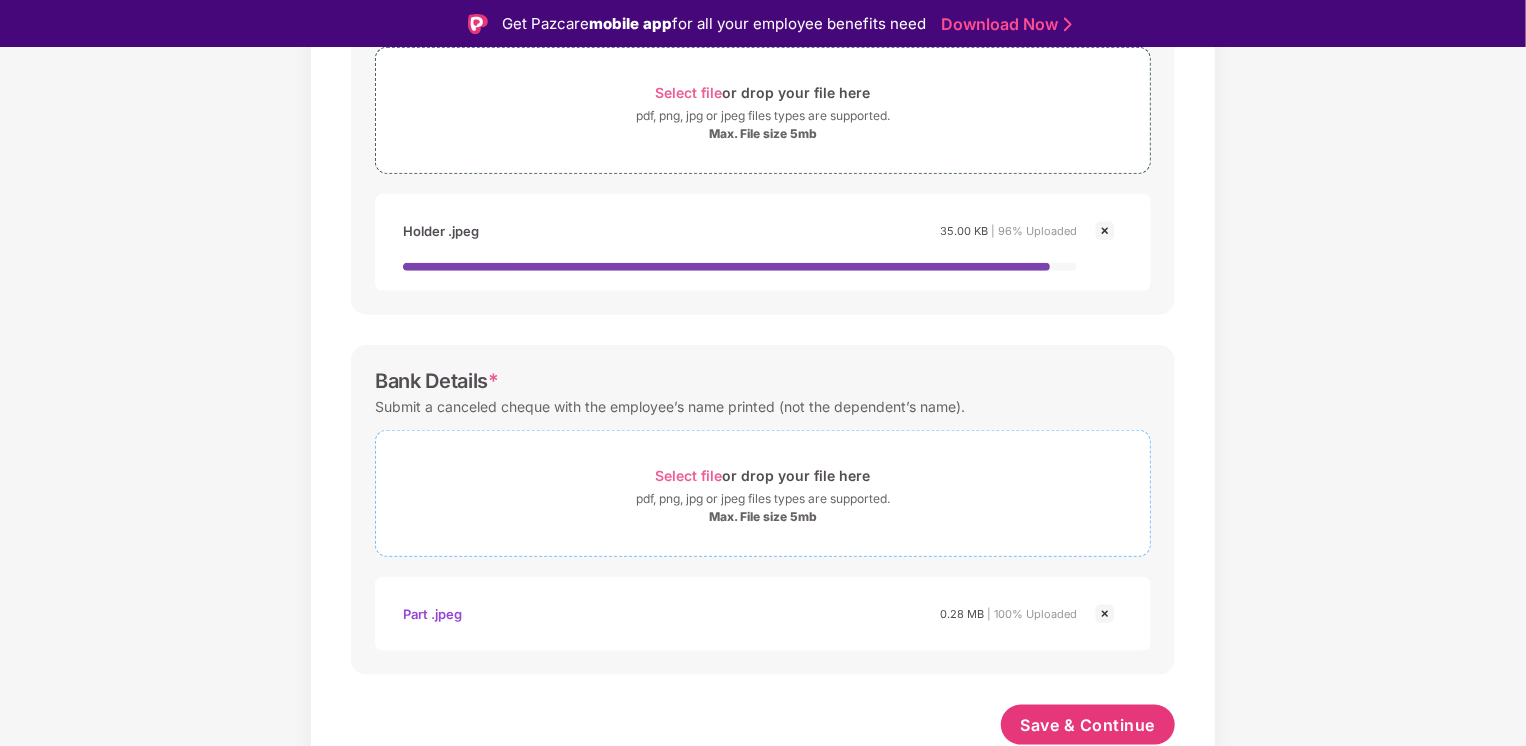 click on "Select file" at bounding box center (689, 475) 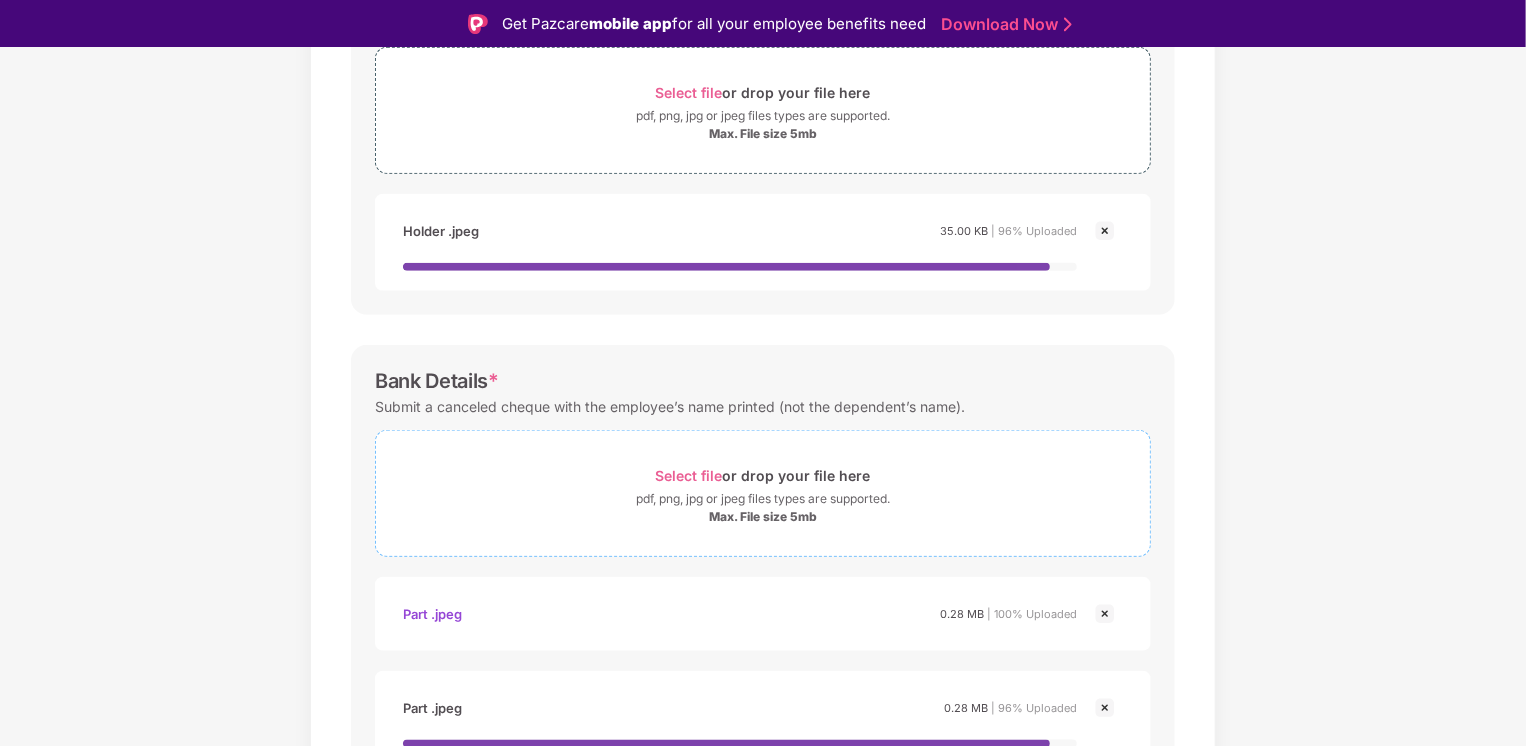 scroll, scrollTop: 892, scrollLeft: 0, axis: vertical 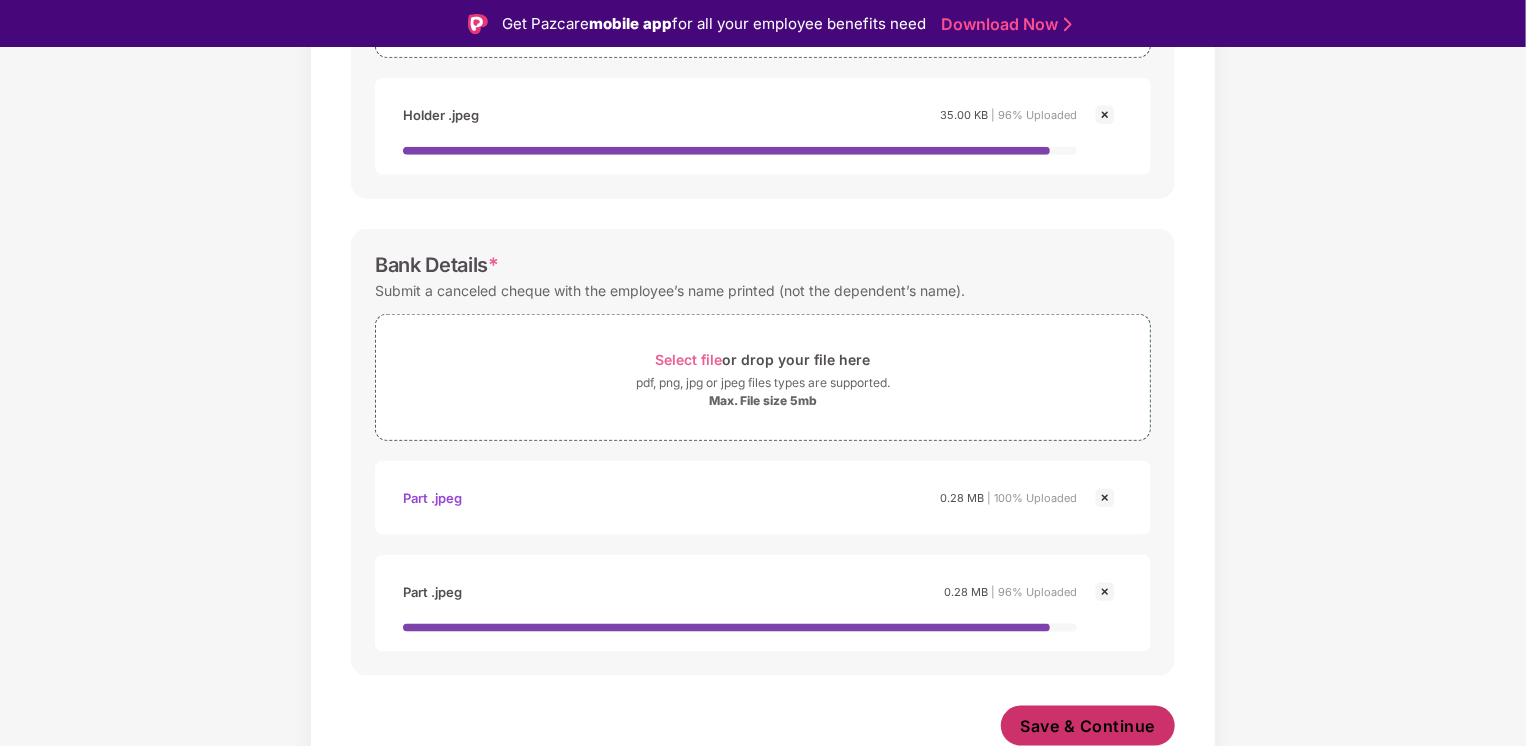 click on "Save & Continue" at bounding box center [1088, 726] 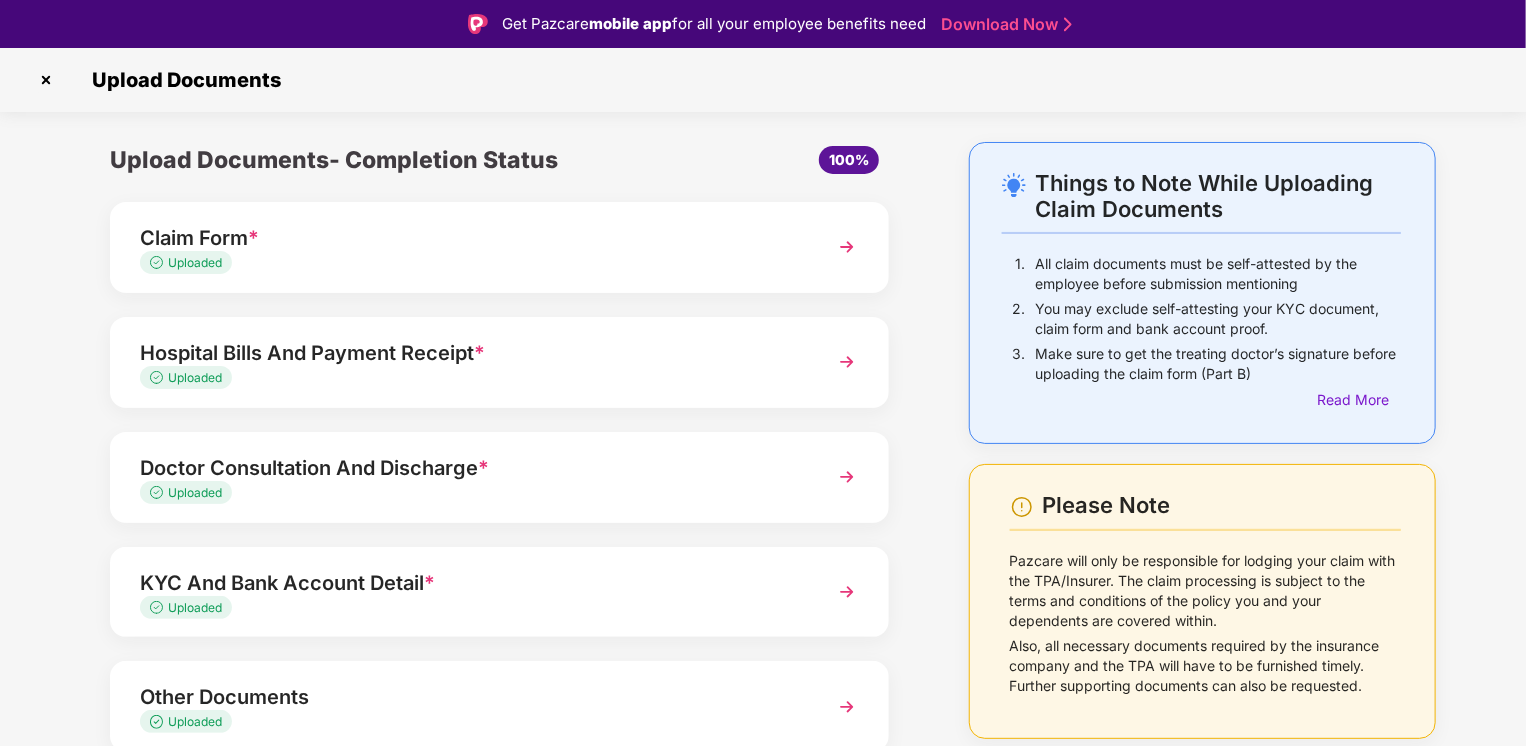 scroll, scrollTop: 81, scrollLeft: 0, axis: vertical 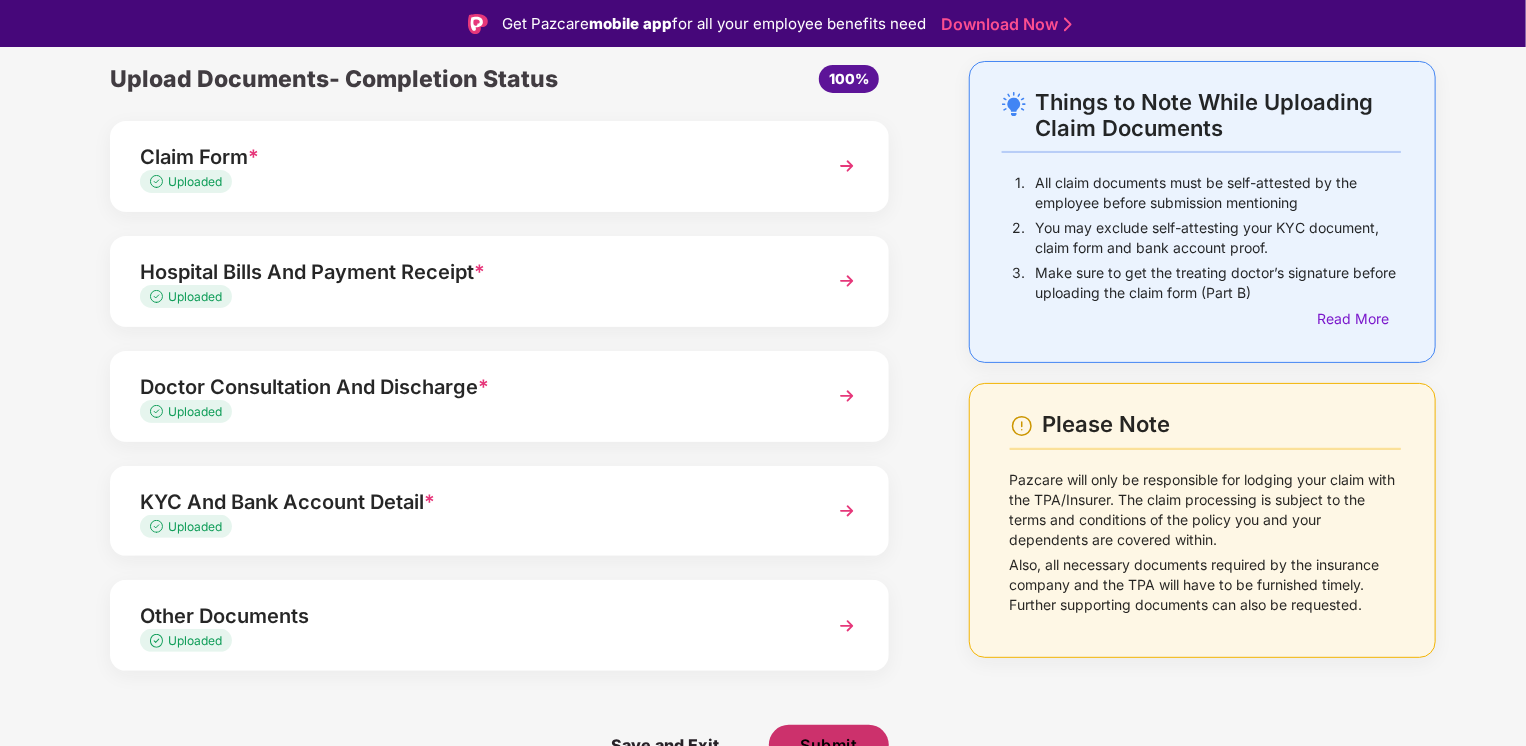 click on "Submit" at bounding box center (828, 745) 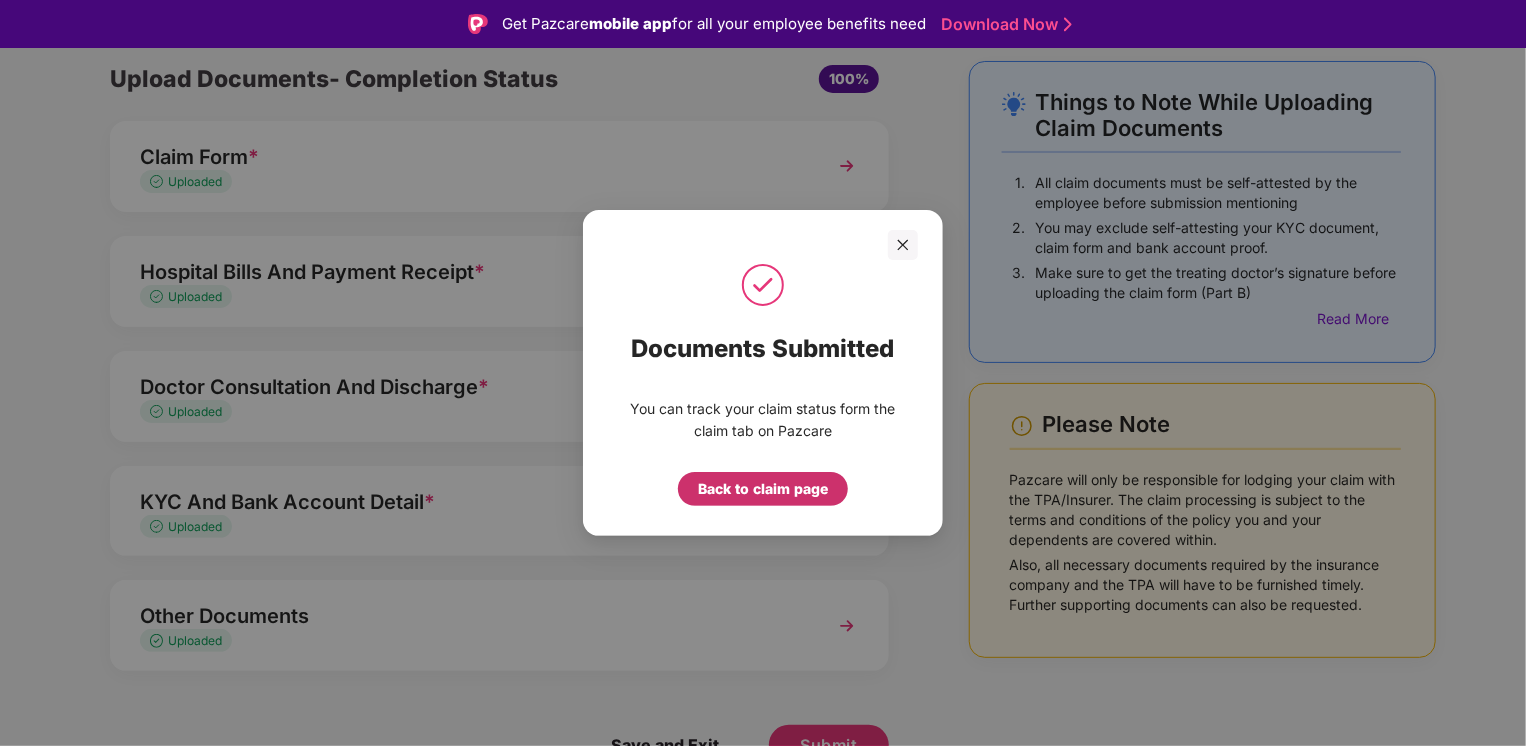 click on "Back to claim page" at bounding box center (763, 489) 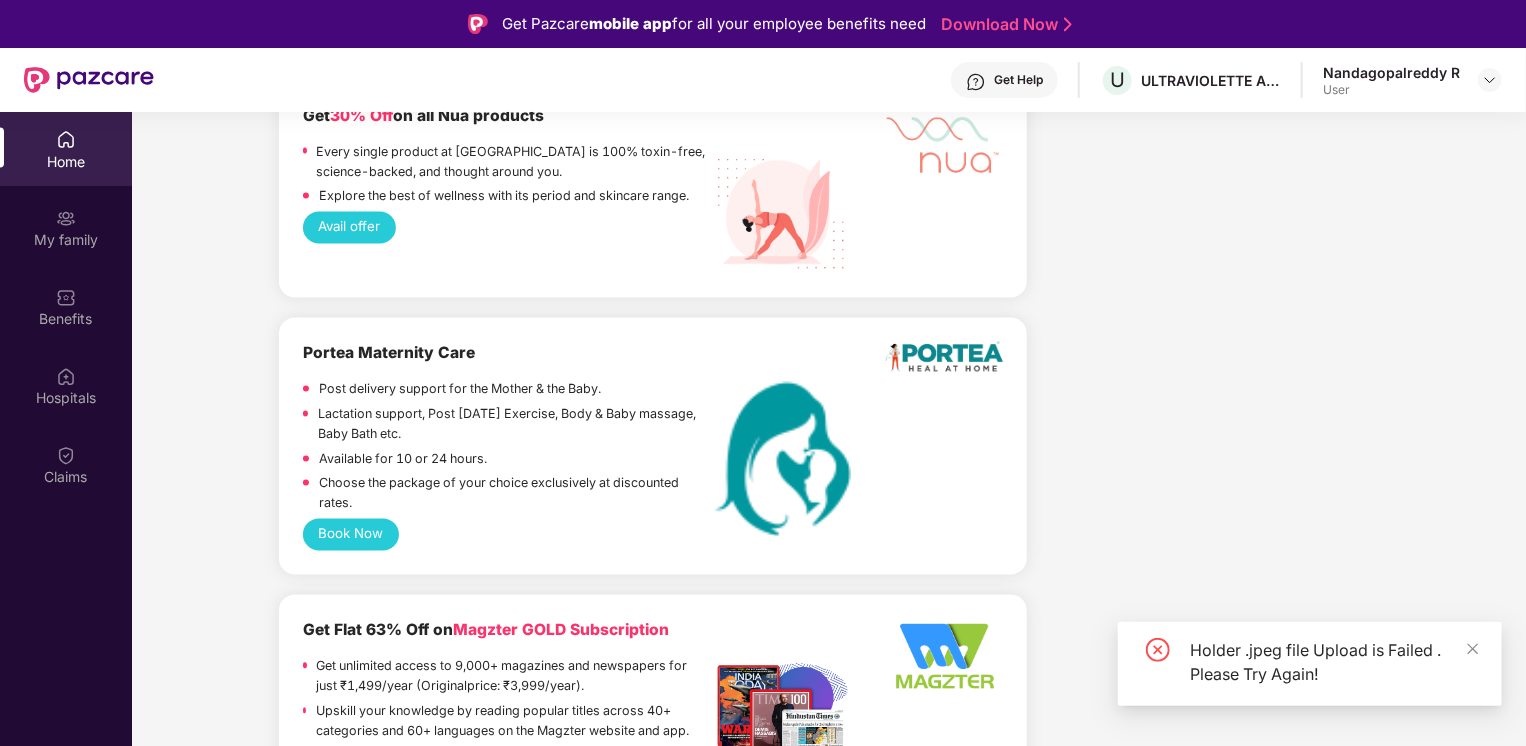 scroll, scrollTop: 1846, scrollLeft: 0, axis: vertical 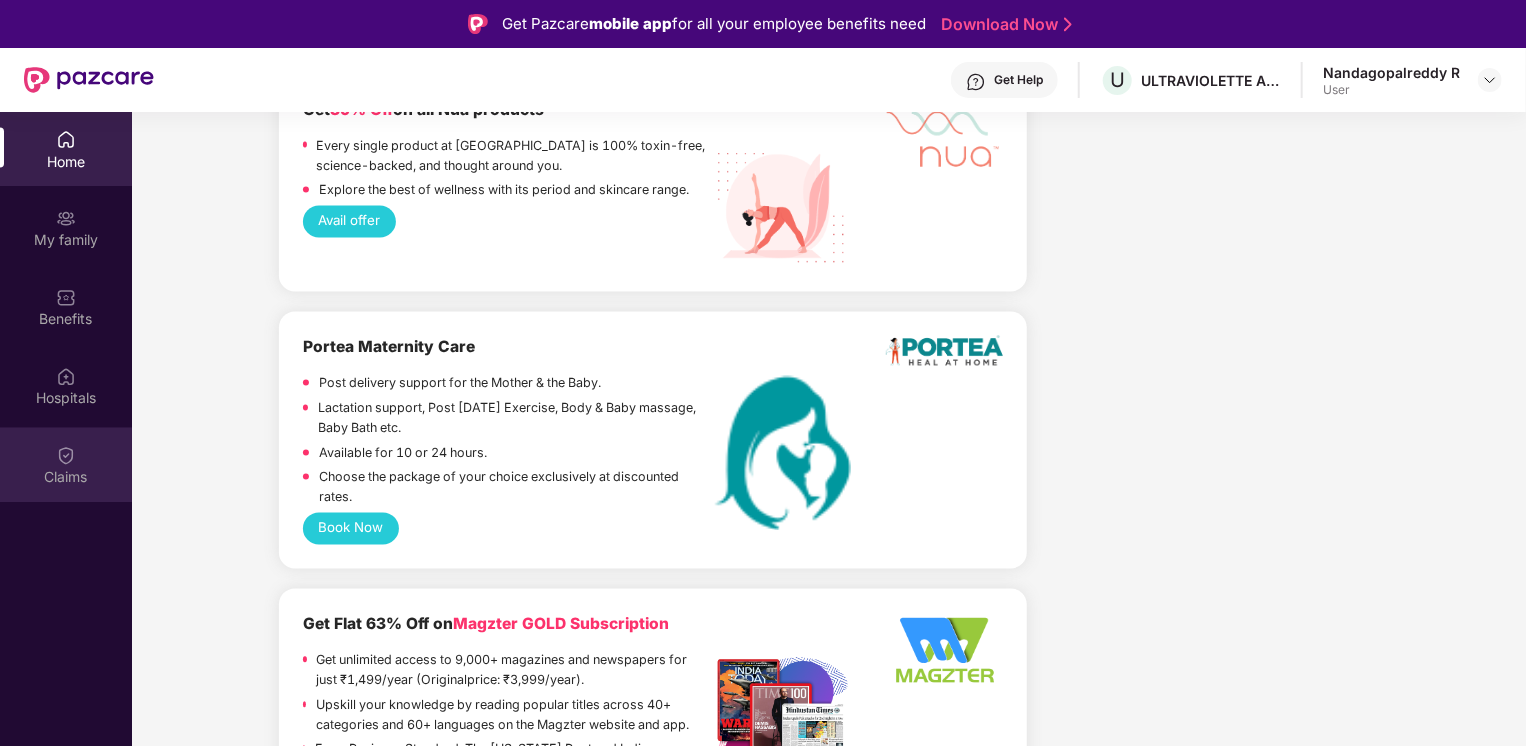 click on "Claims" at bounding box center (66, 465) 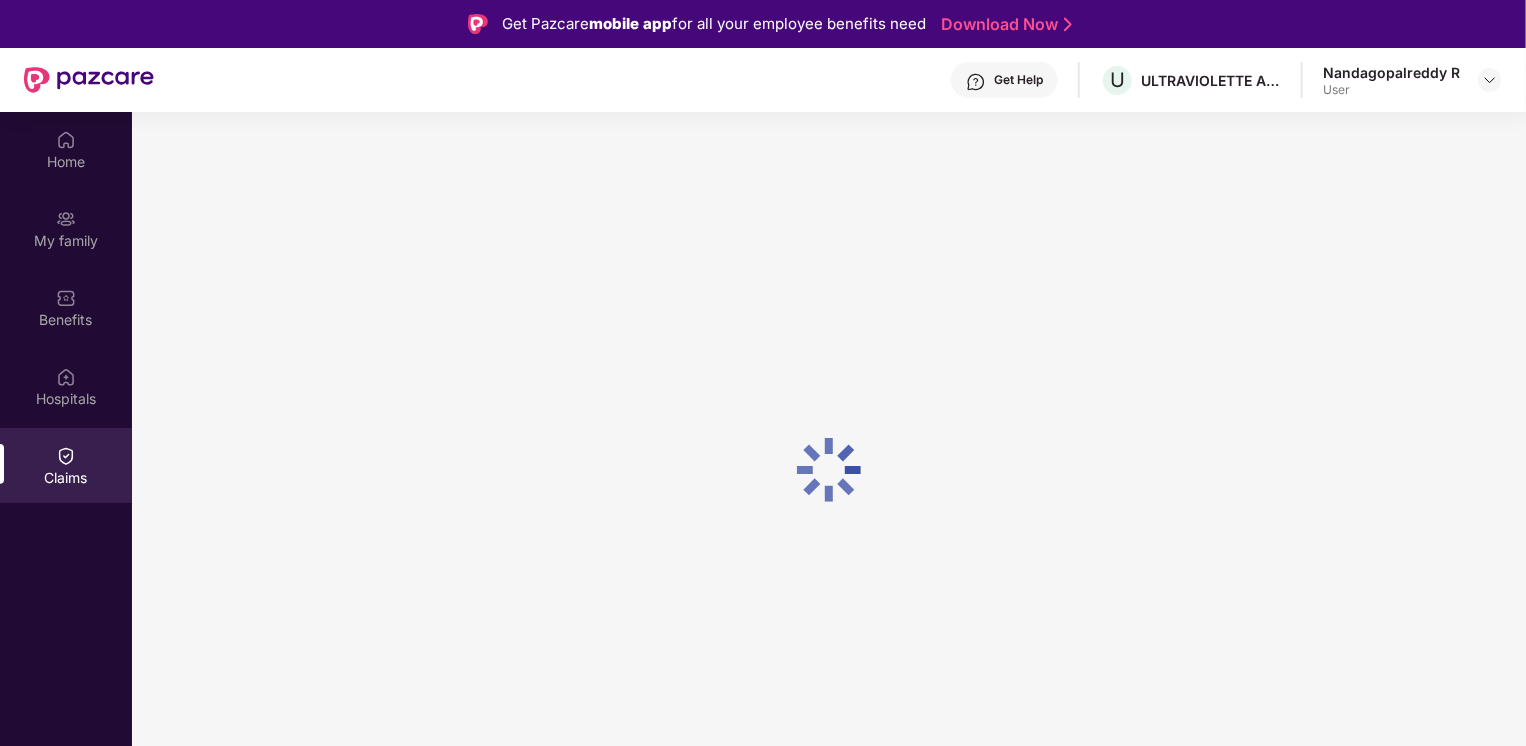 scroll, scrollTop: 0, scrollLeft: 0, axis: both 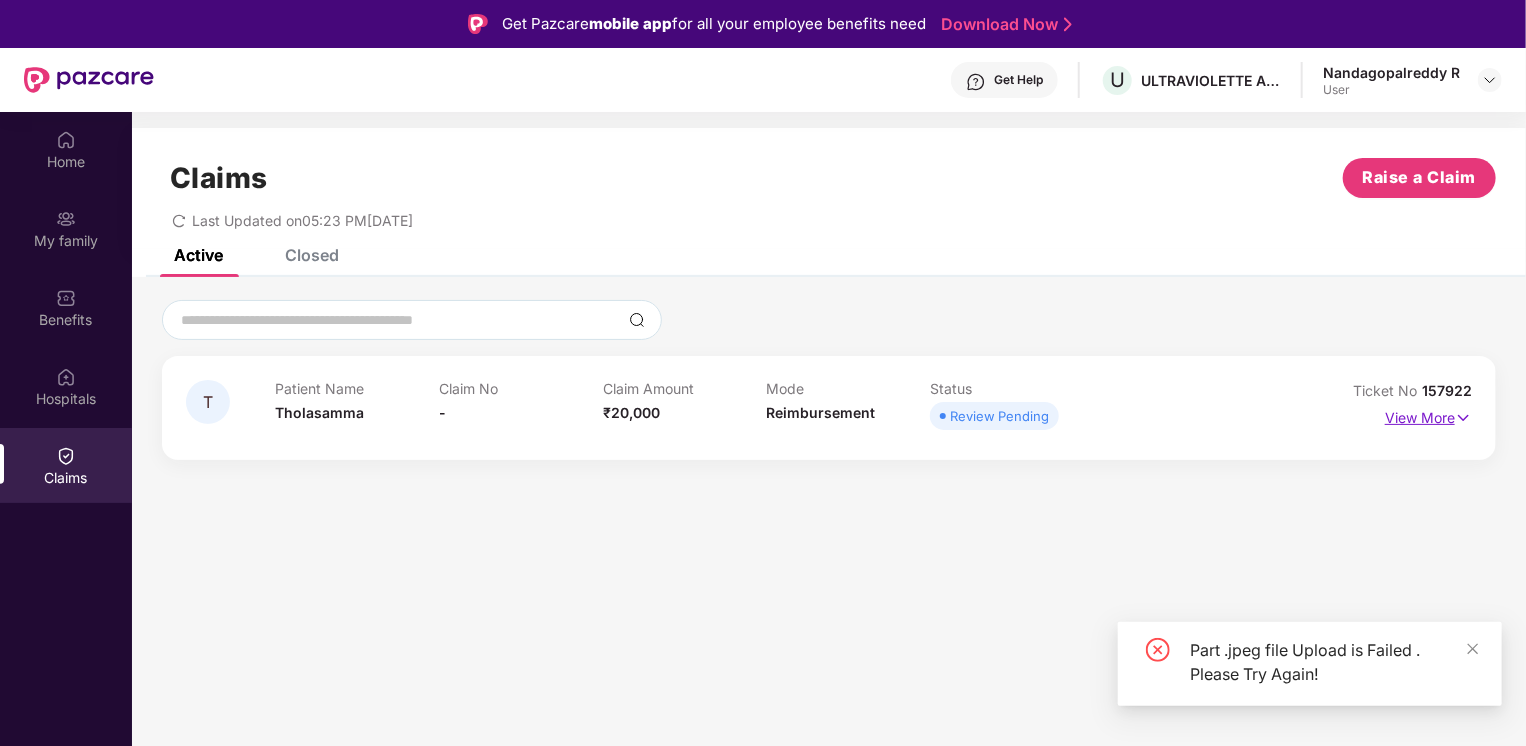 click on "View More" at bounding box center (1428, 415) 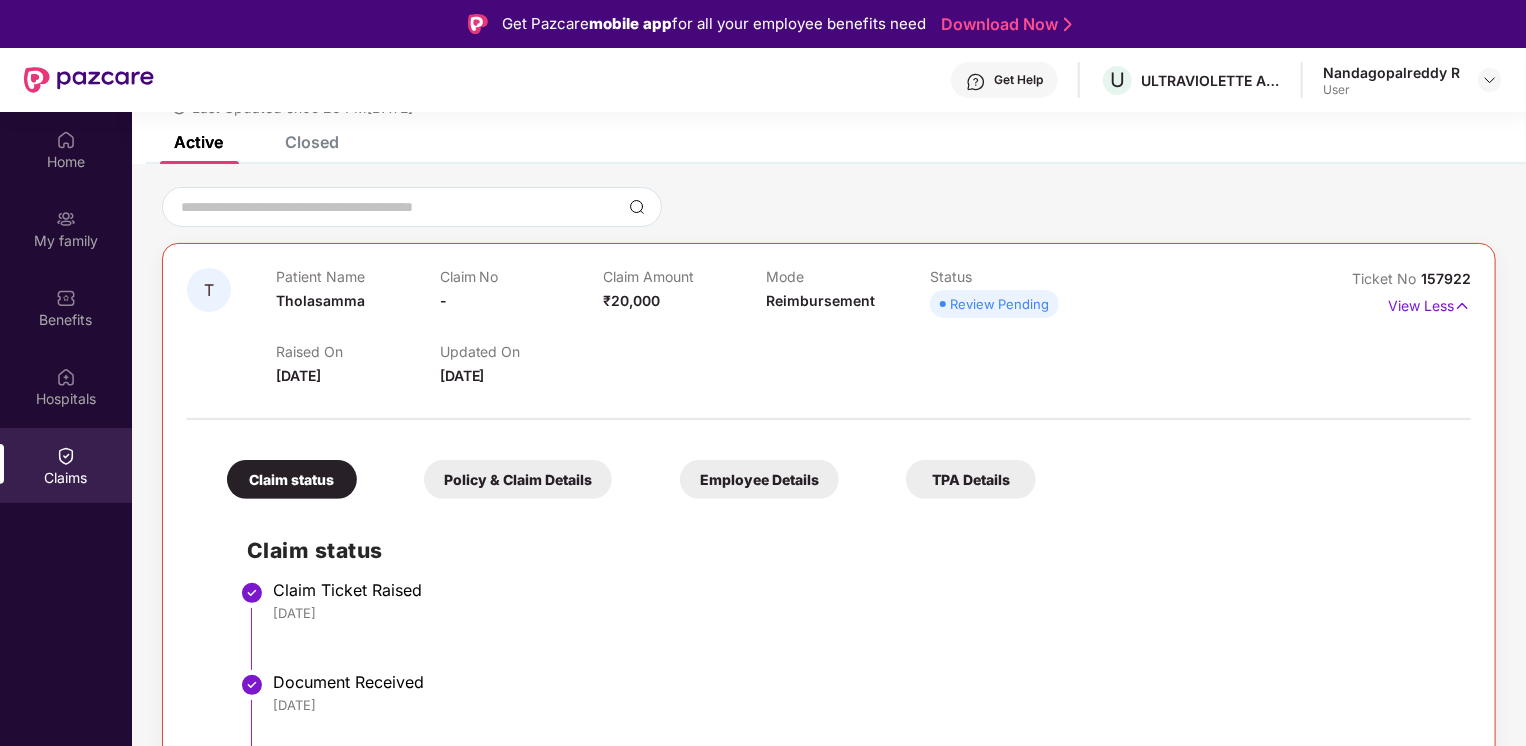 scroll, scrollTop: 118, scrollLeft: 0, axis: vertical 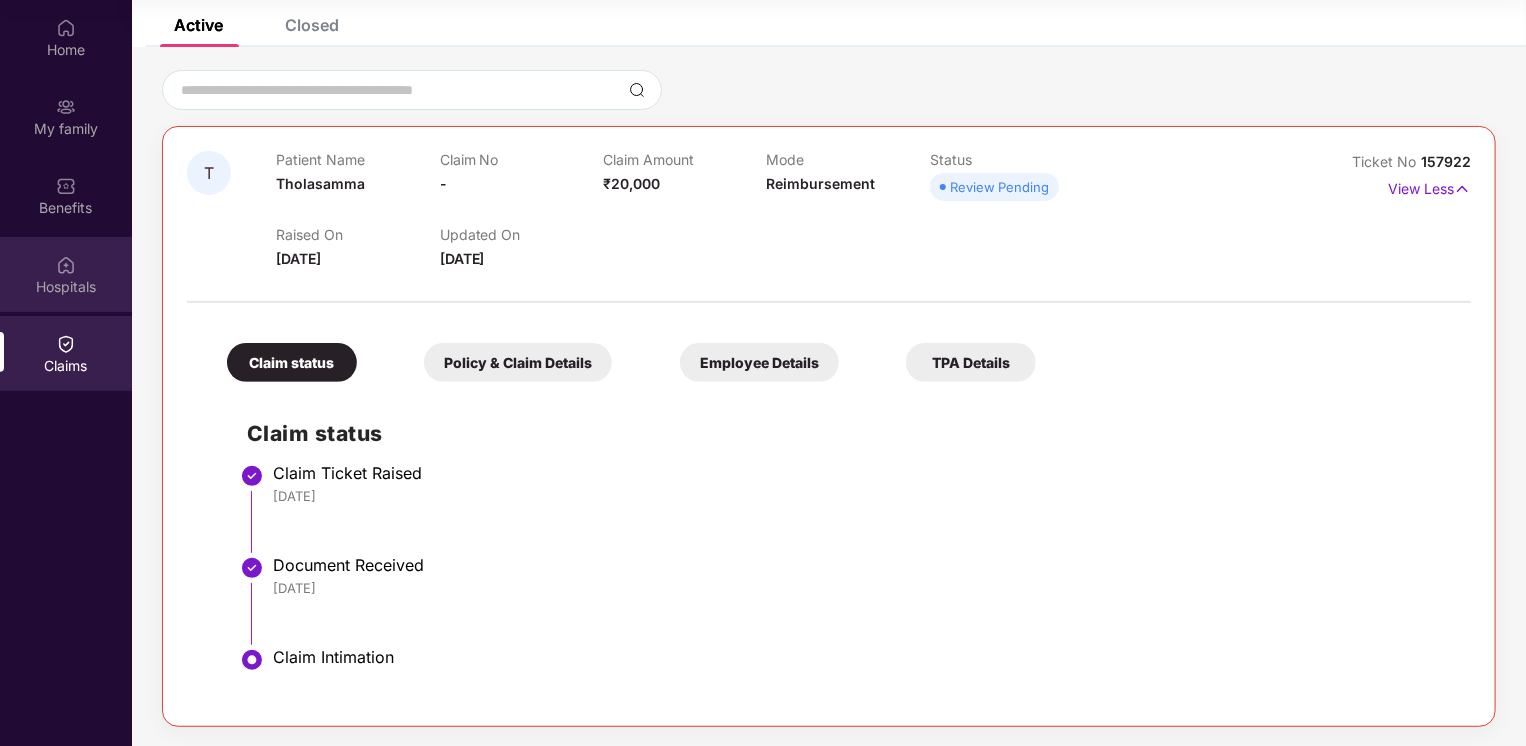 click at bounding box center (66, 265) 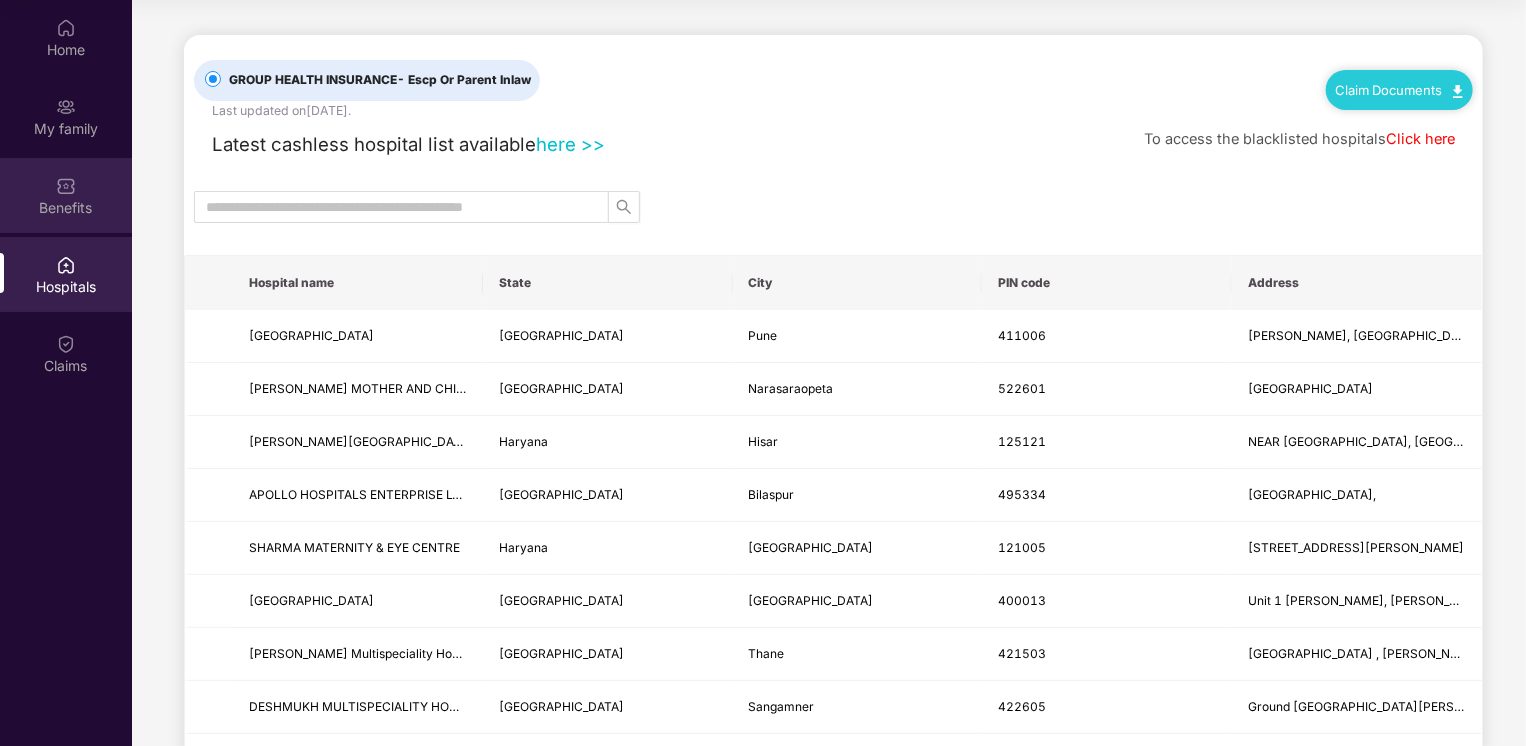 click at bounding box center (66, 186) 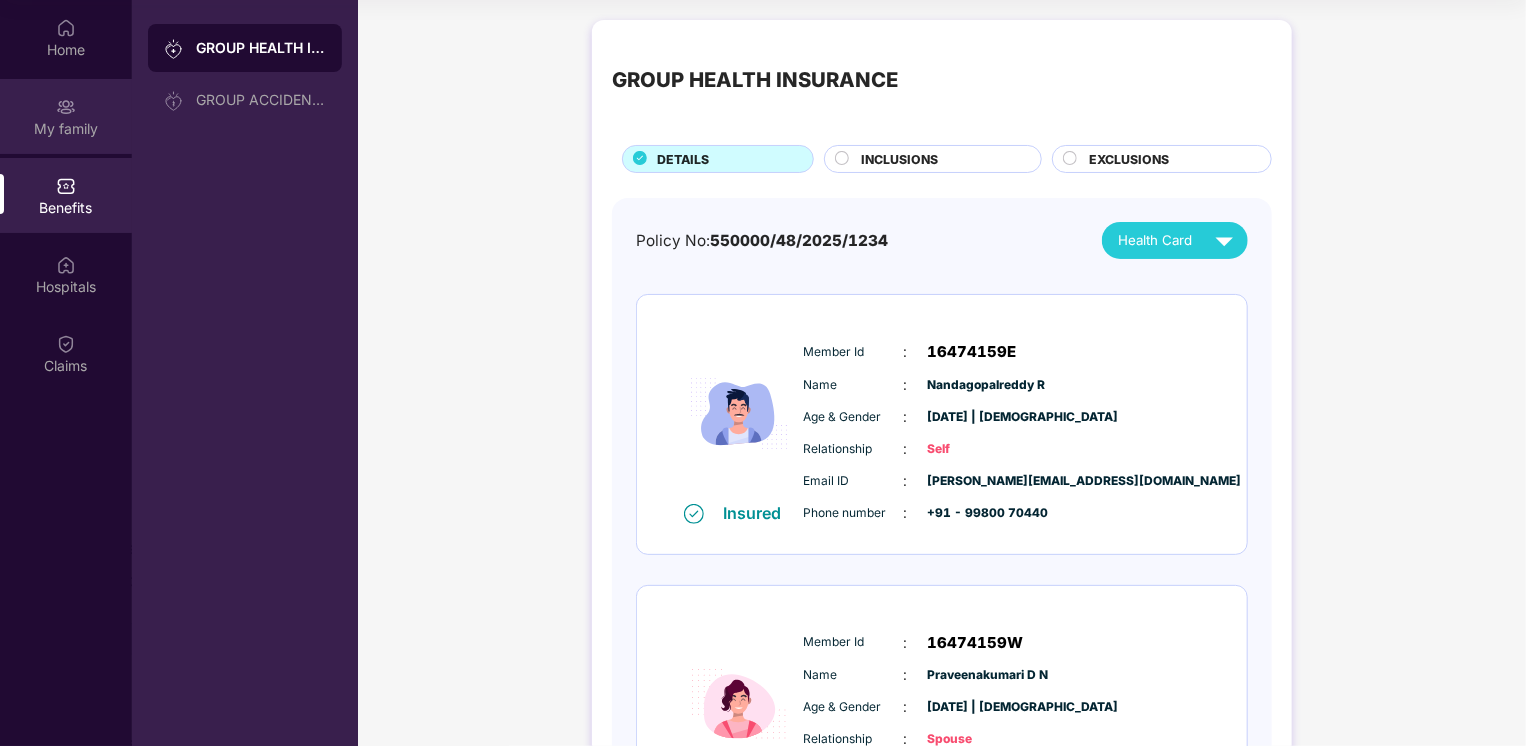 click on "My family" at bounding box center [66, 116] 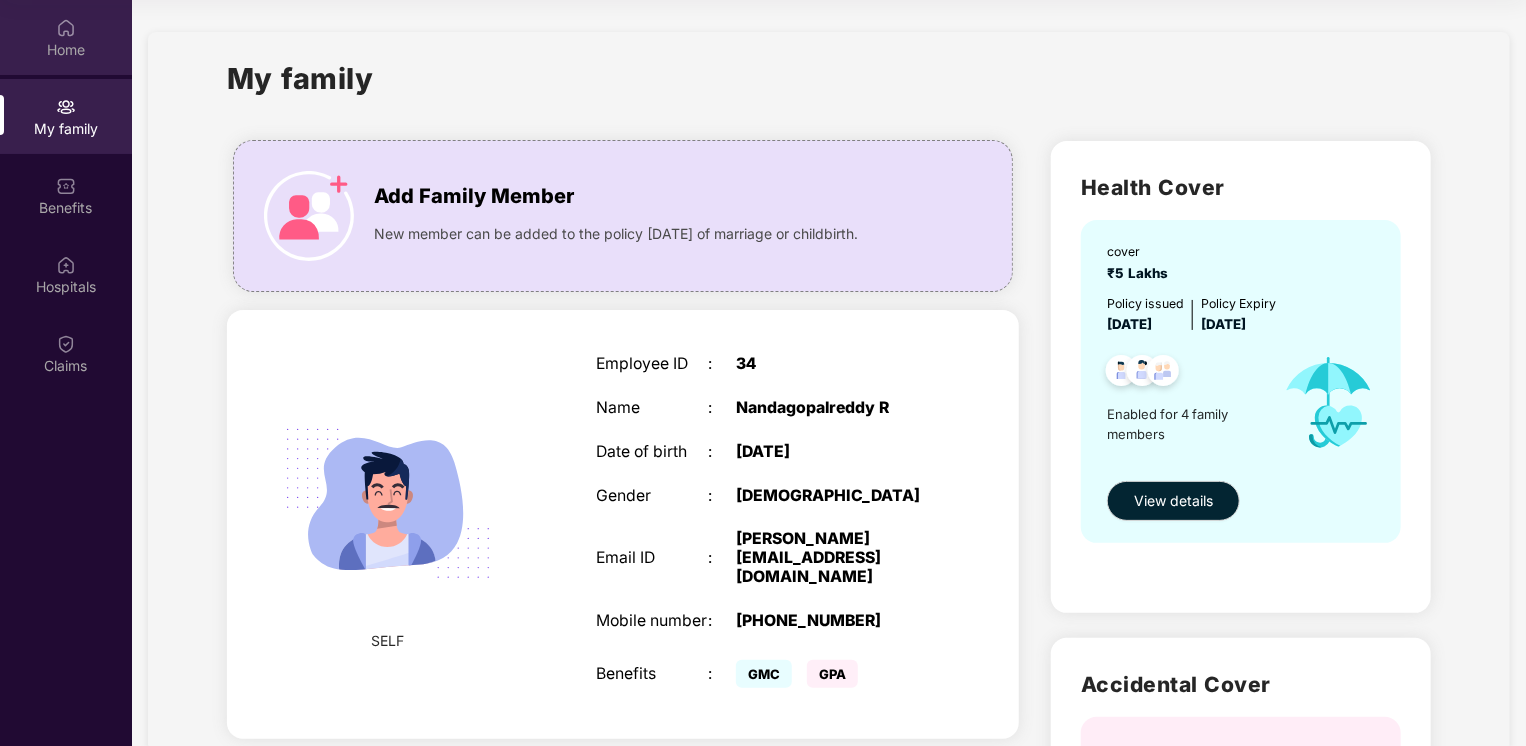click on "Home" at bounding box center (66, 50) 